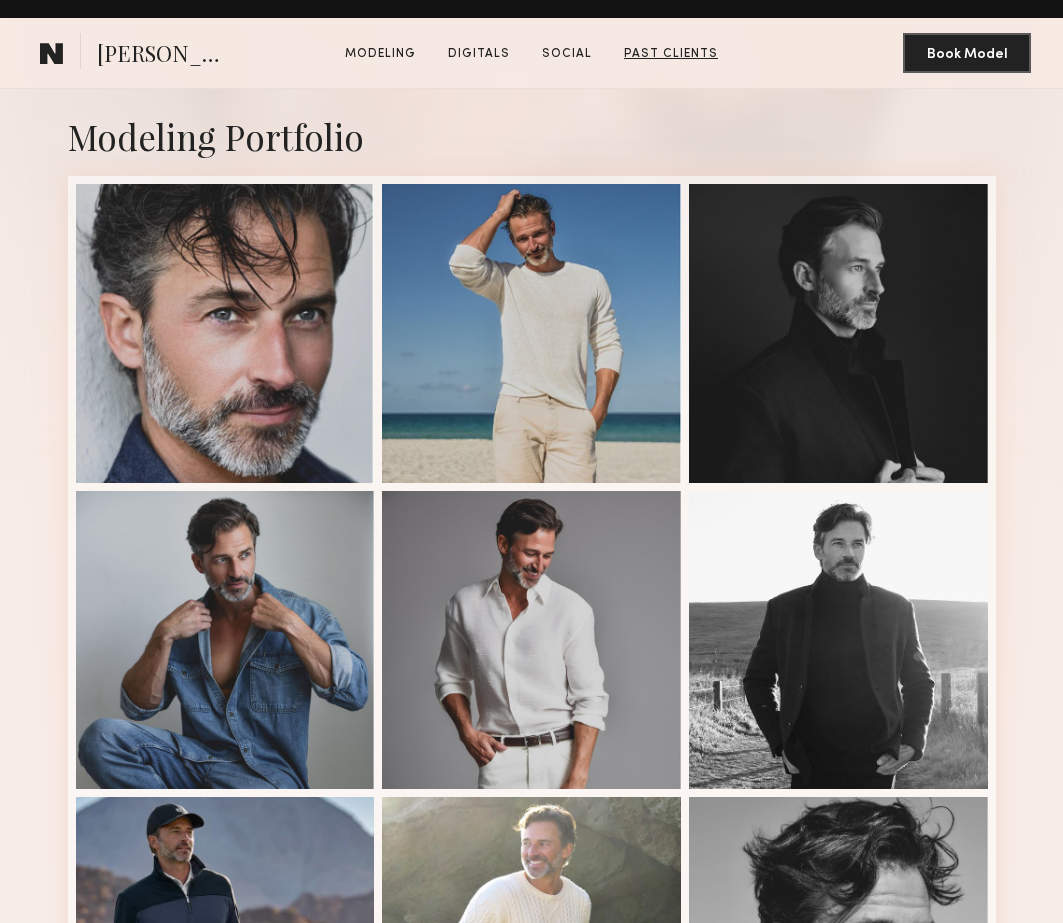 scroll, scrollTop: 398, scrollLeft: 0, axis: vertical 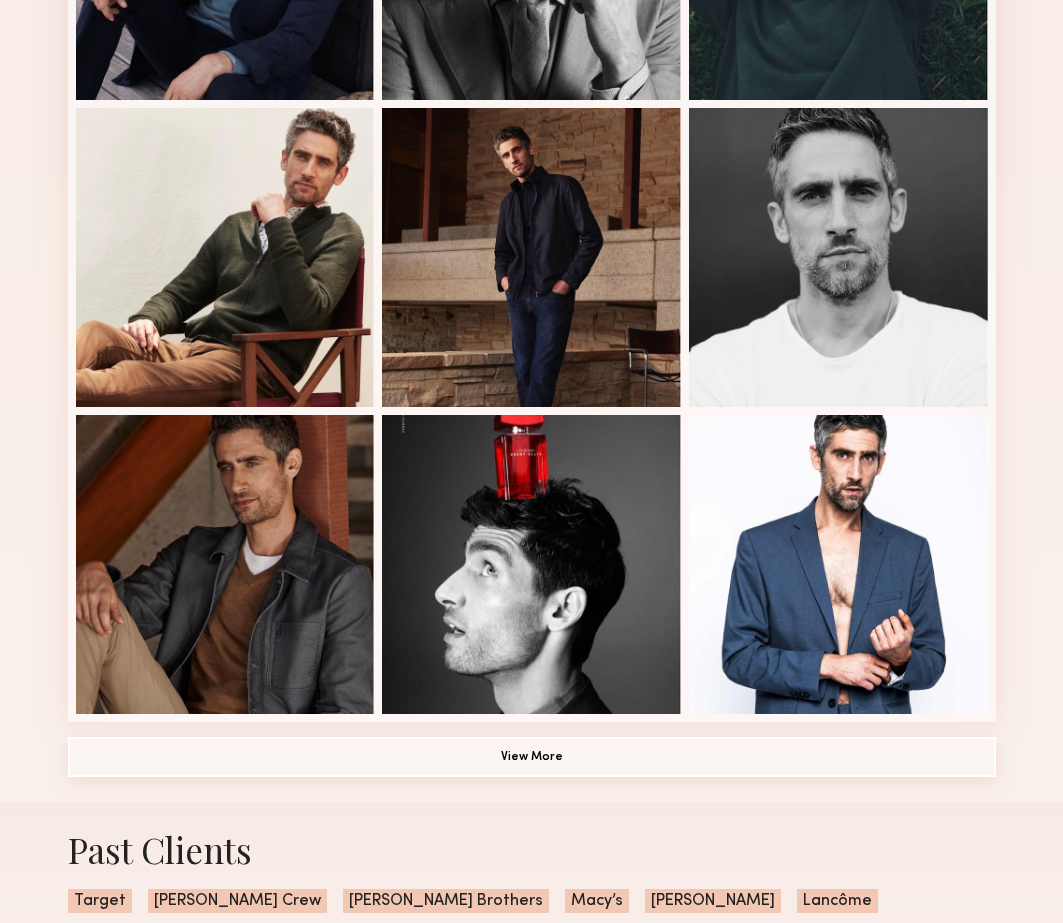 click on "View More" 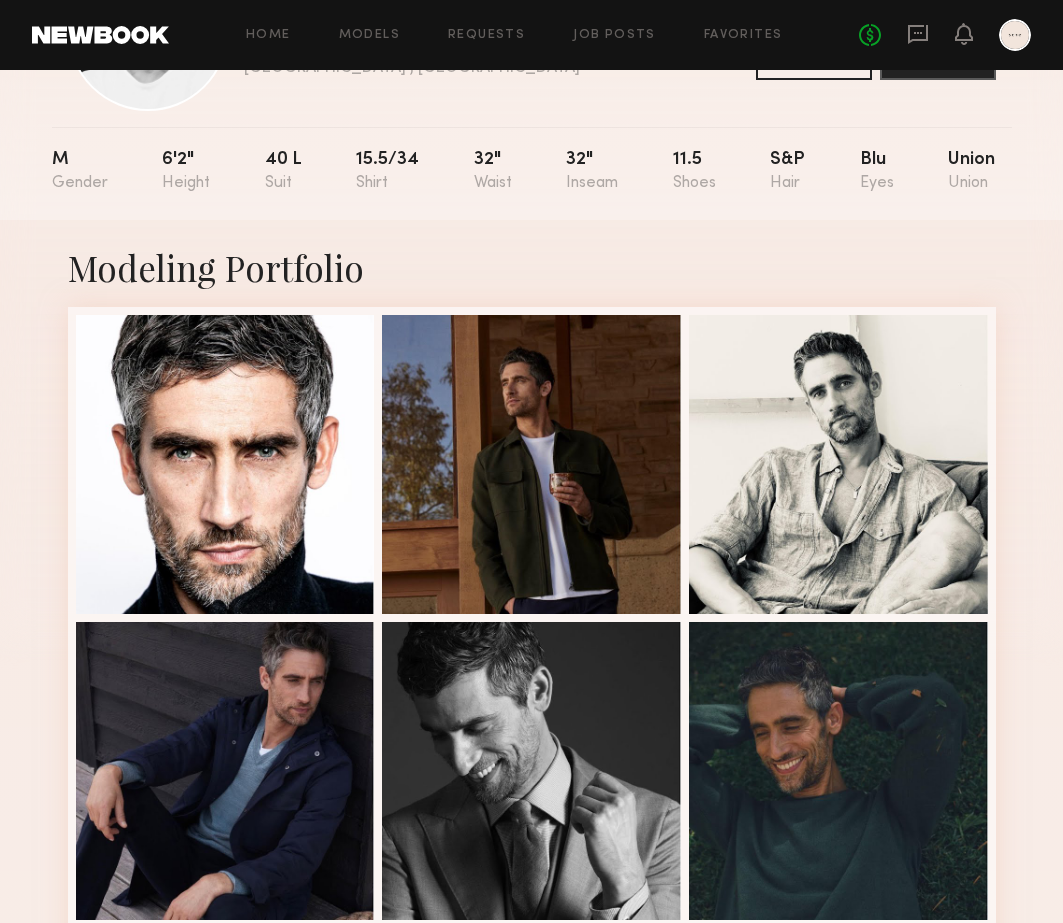 scroll, scrollTop: 109, scrollLeft: 0, axis: vertical 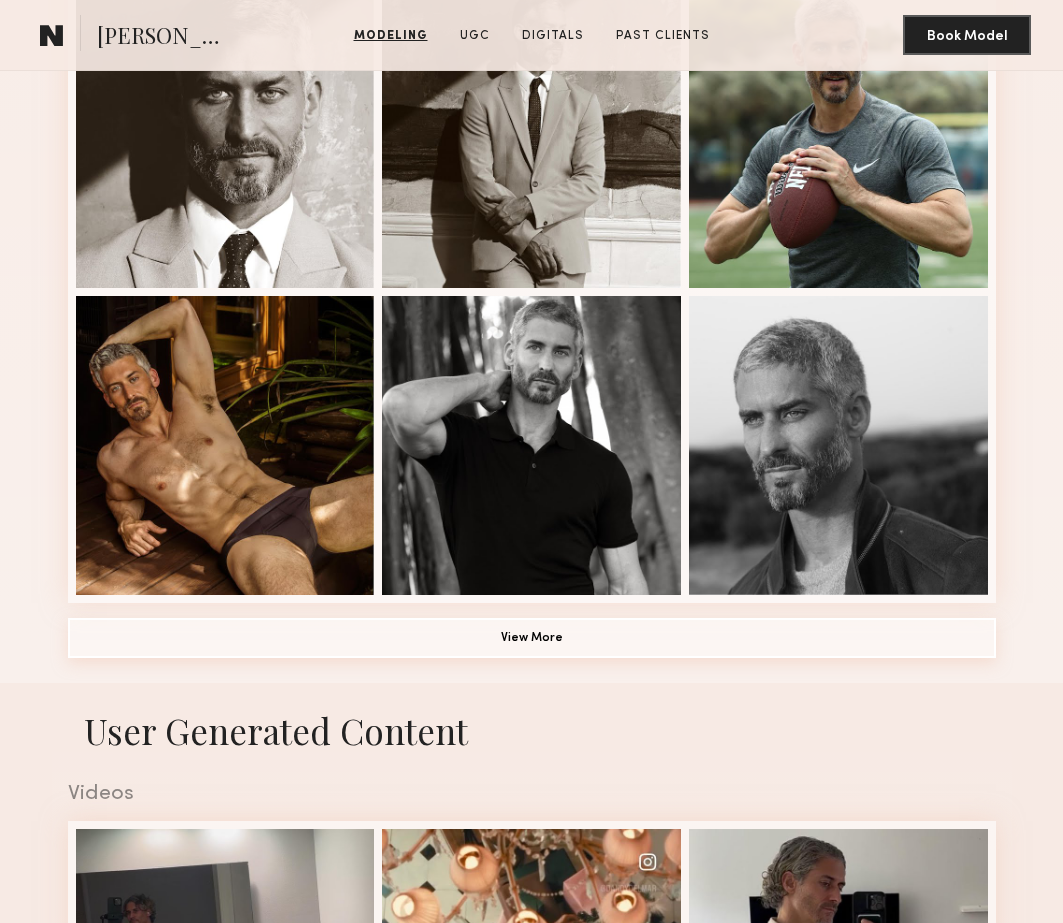 click on "View More" 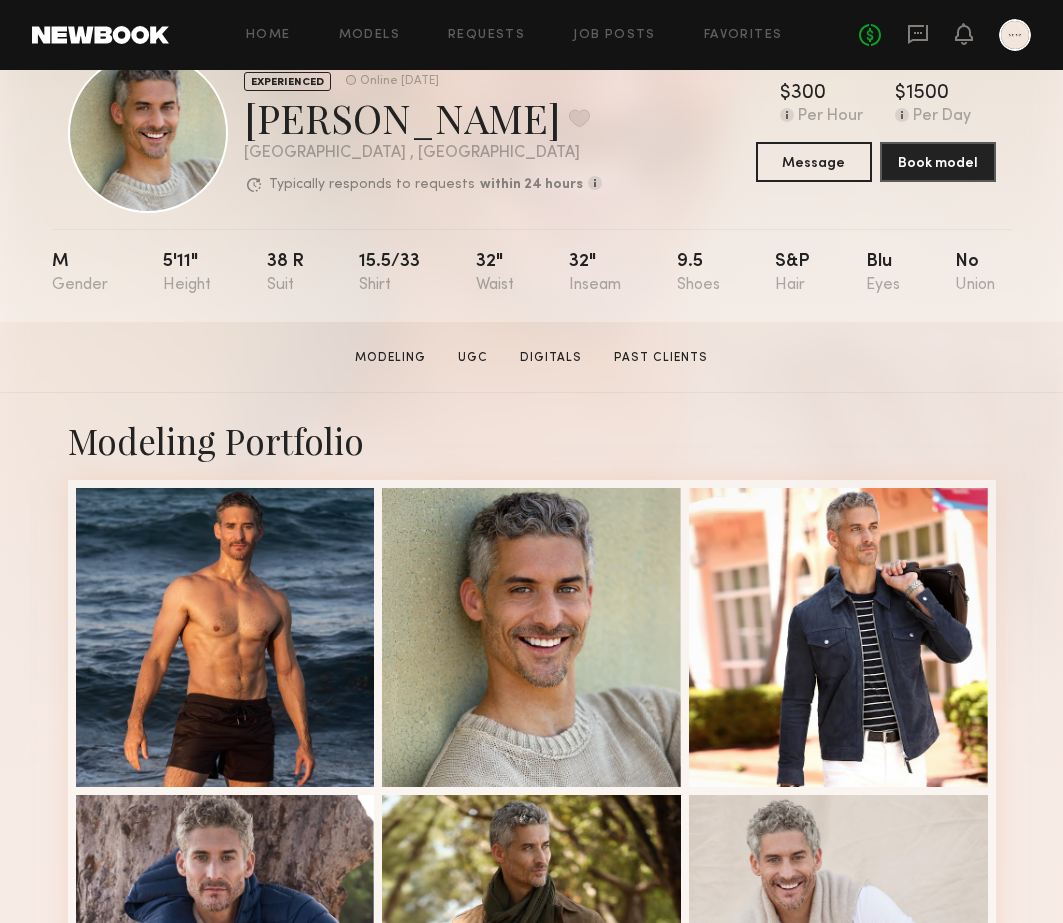 scroll, scrollTop: 0, scrollLeft: 0, axis: both 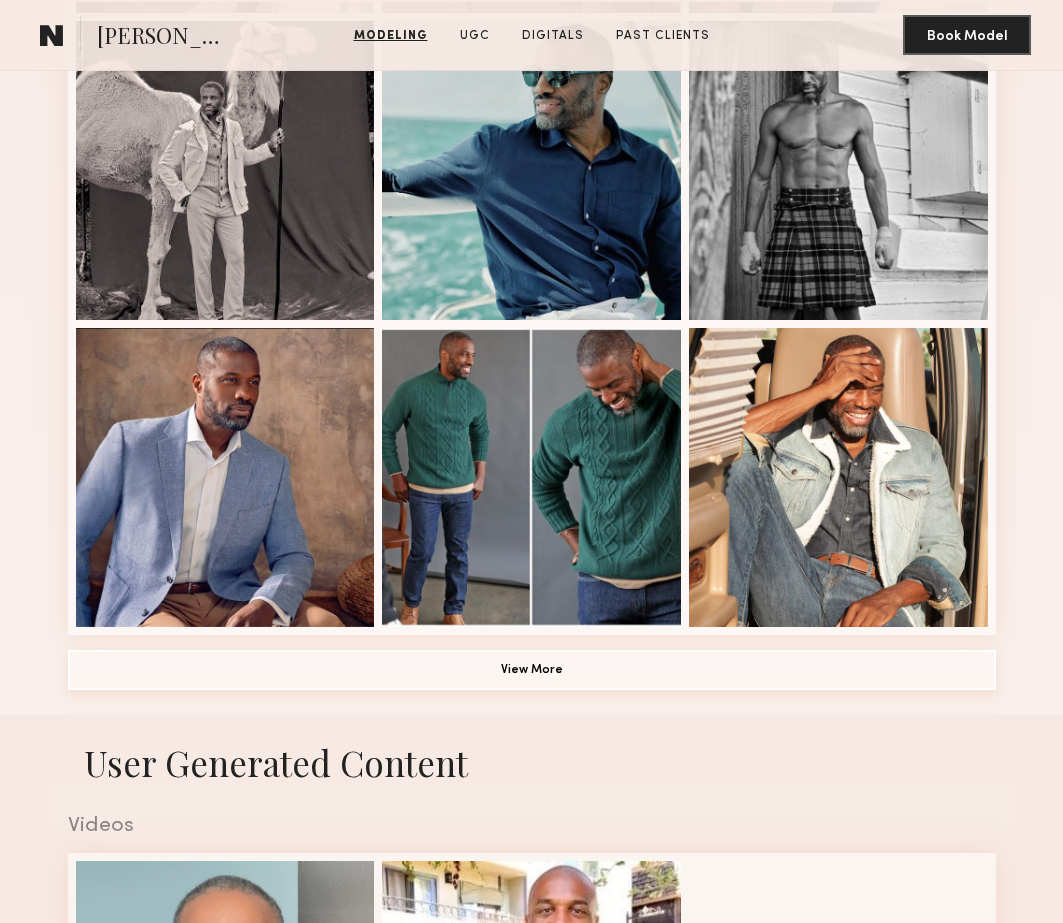 click on "View More" 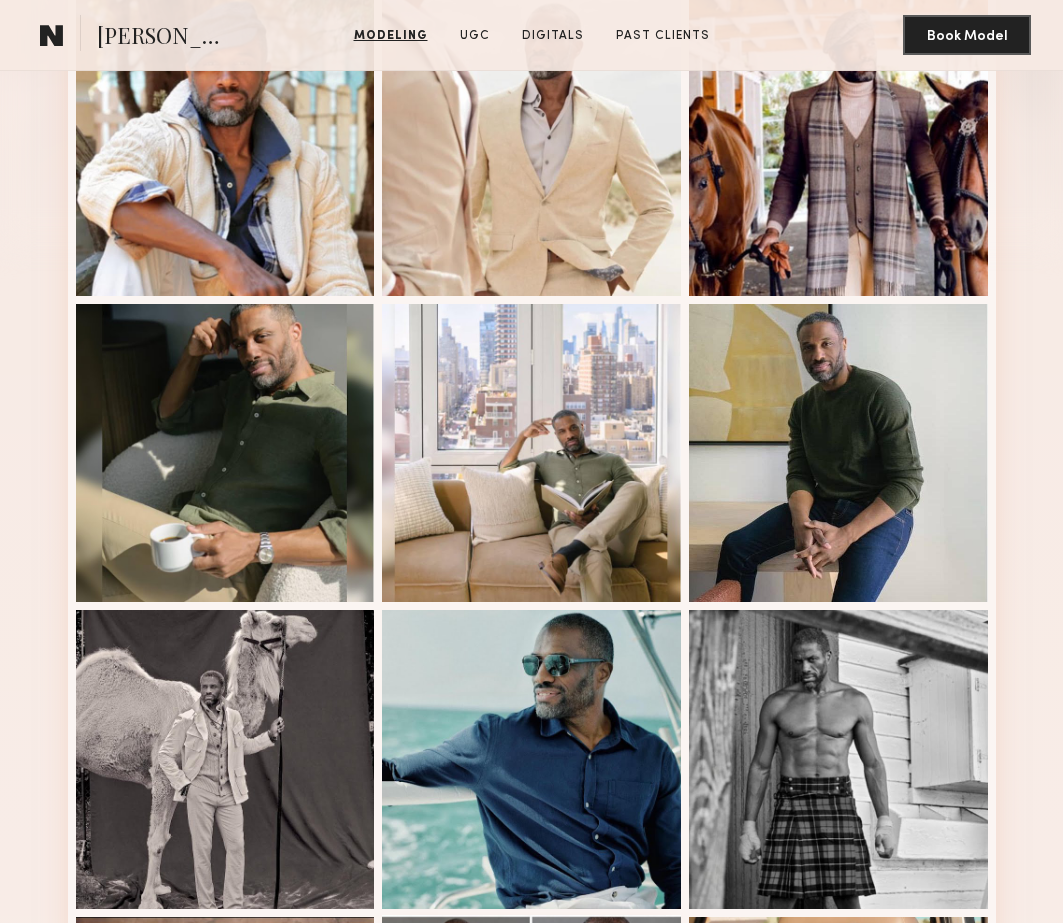 scroll, scrollTop: 0, scrollLeft: 0, axis: both 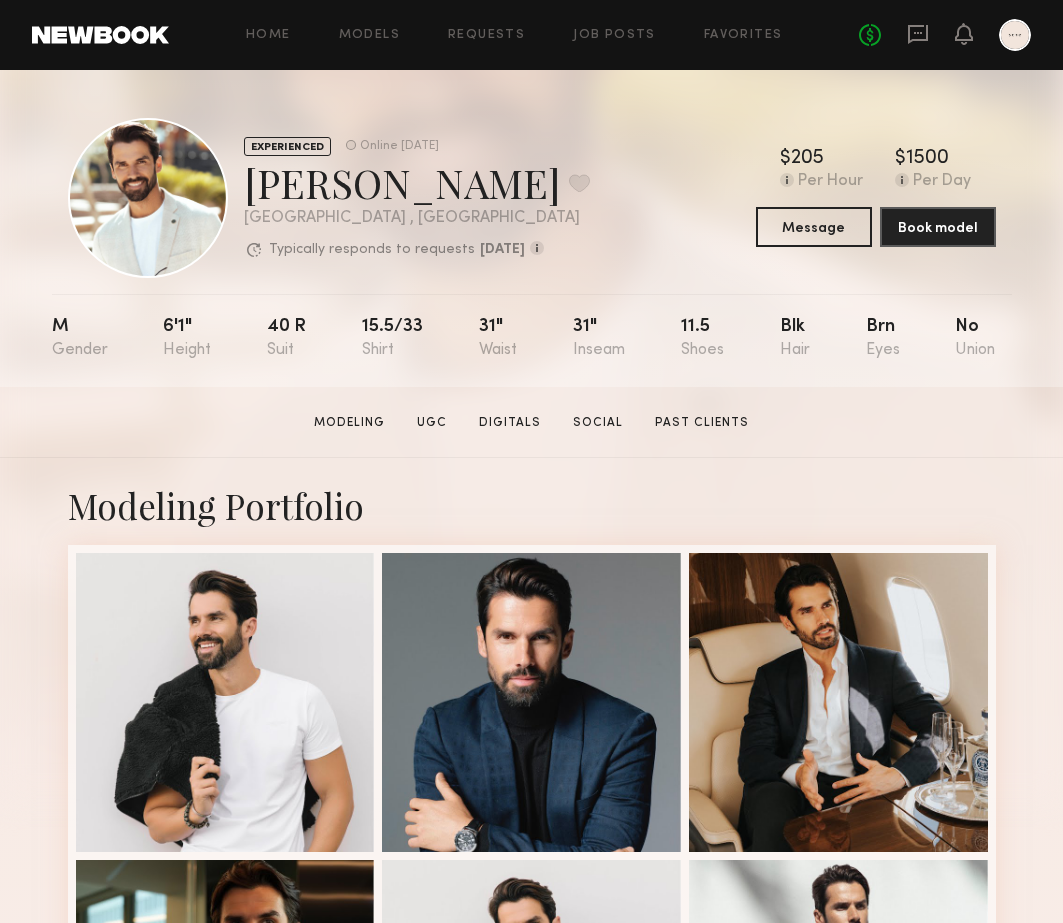 click on "EXPERIENCED Online [DATE]  [PERSON_NAME]  Favorite [GEOGRAPHIC_DATA] , [GEOGRAPHIC_DATA]  Typically responds to requests  [DATE]  How quickly the model responds to new   requests, on average. For best results,   start new talent interactions with a   request and use messages to add or   collect additional info.  Typically responds: [DATE] Online [DATE]  $   Typical rate set by model.  Can vary by project & usage.  205 Per Hour  $   Typical rate set by model.  Can vary by project & usage.  1500 Per Day  Message  Book model" 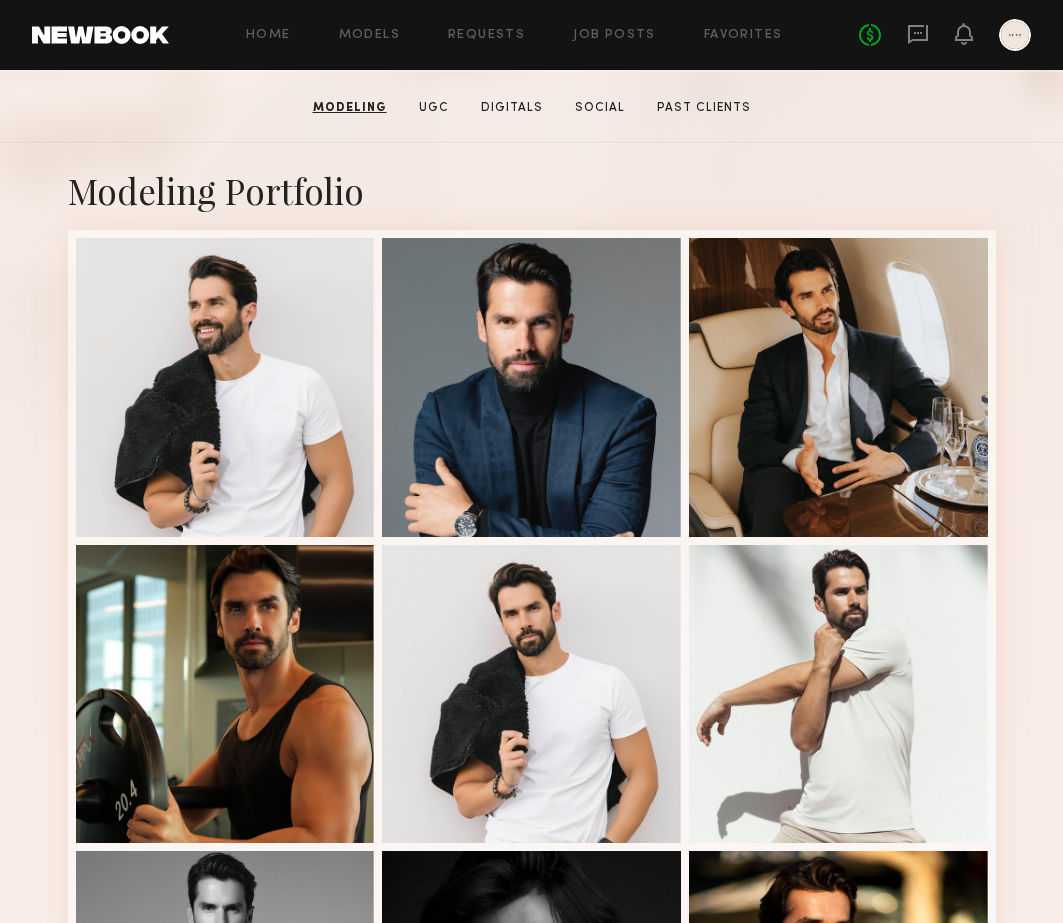 scroll, scrollTop: 320, scrollLeft: 0, axis: vertical 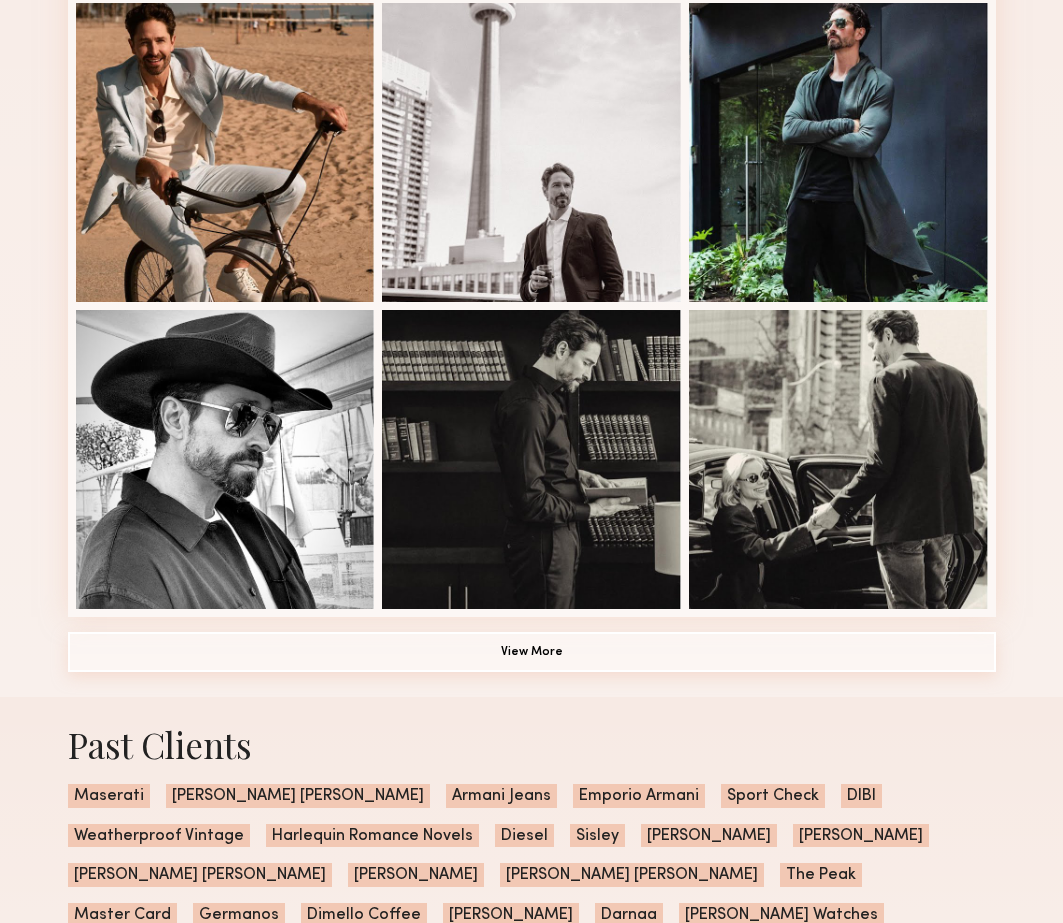 click on "View More" 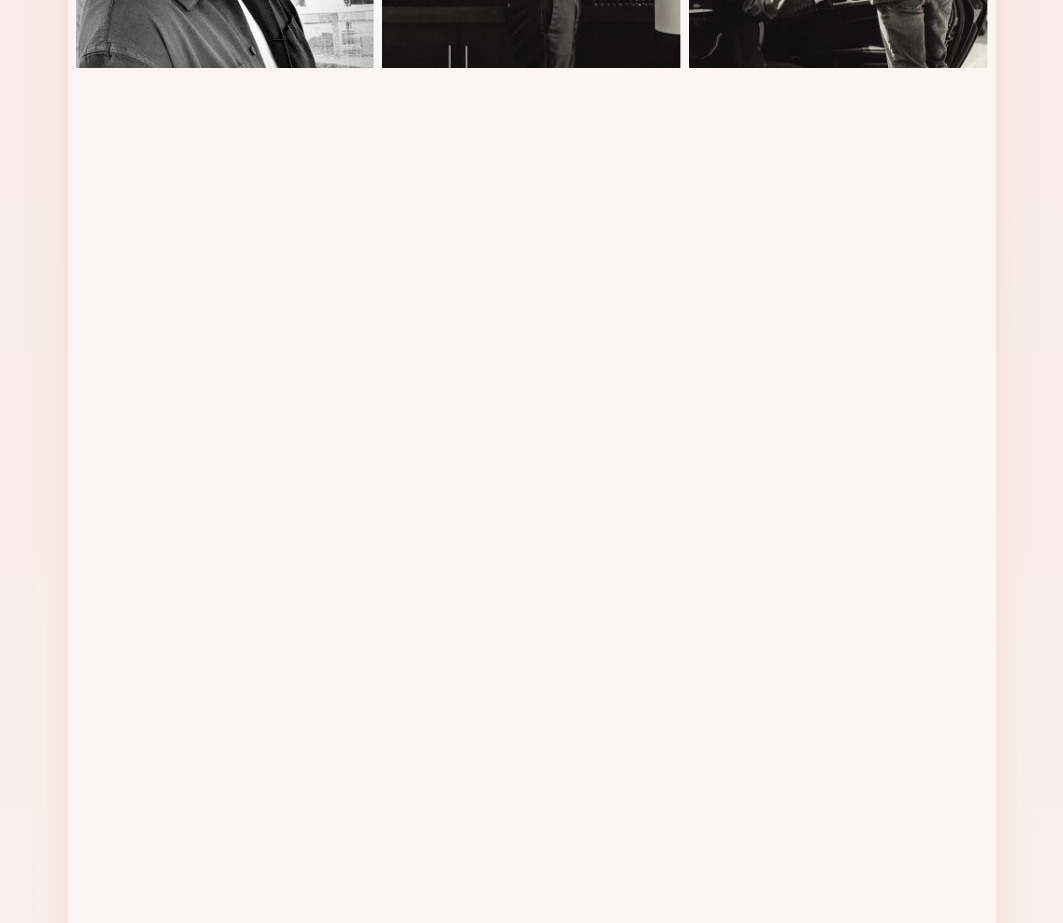 scroll, scrollTop: 1964, scrollLeft: 0, axis: vertical 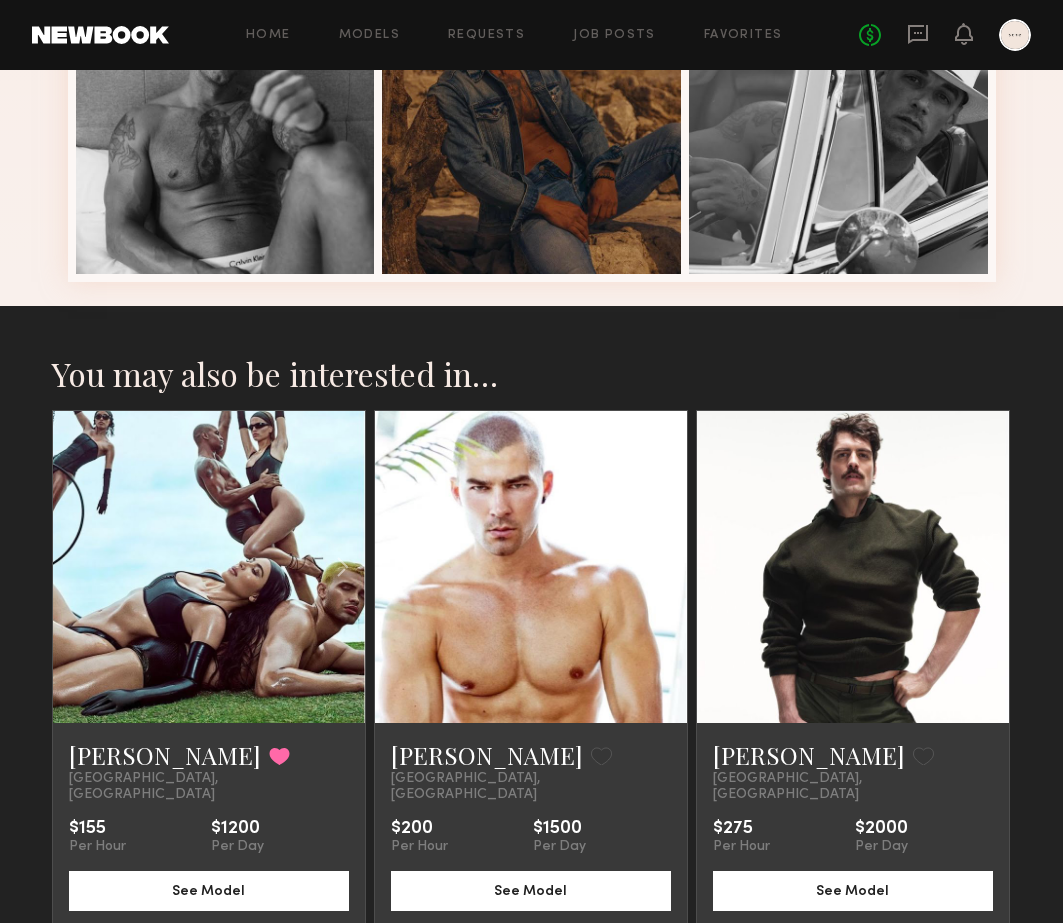 click 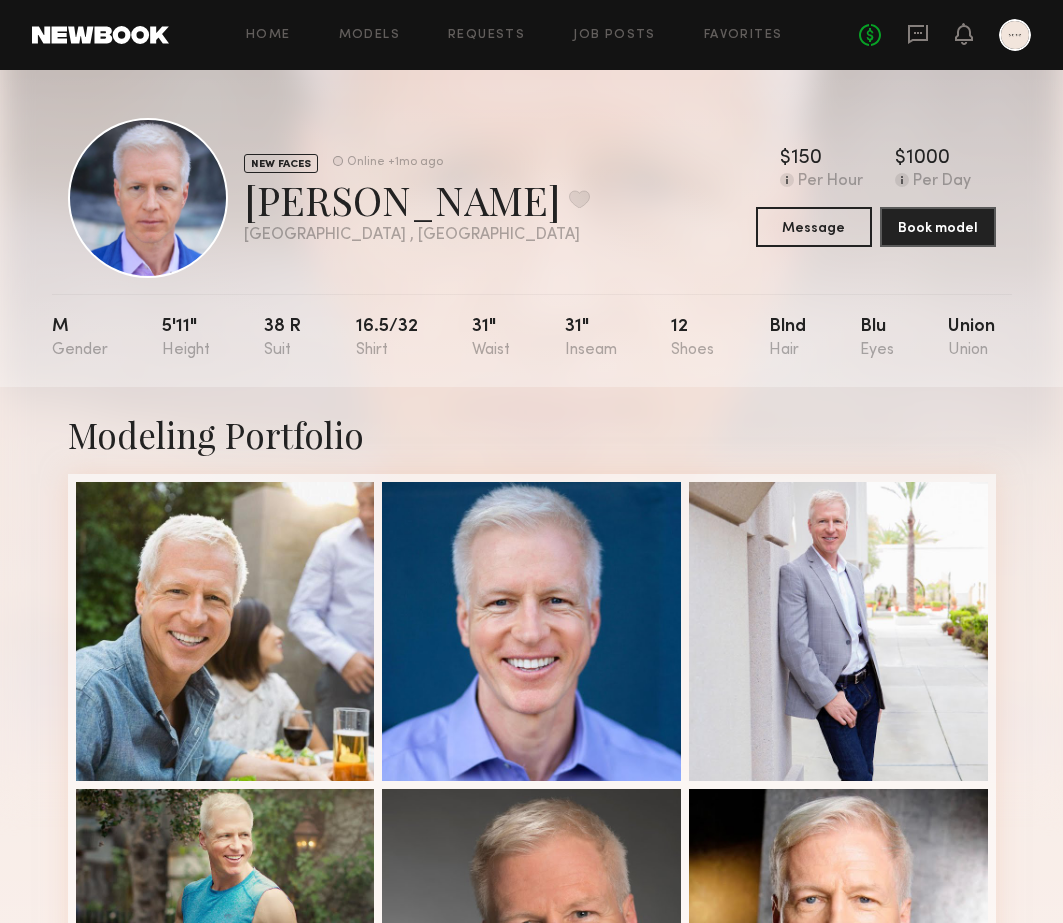 scroll, scrollTop: 0, scrollLeft: 0, axis: both 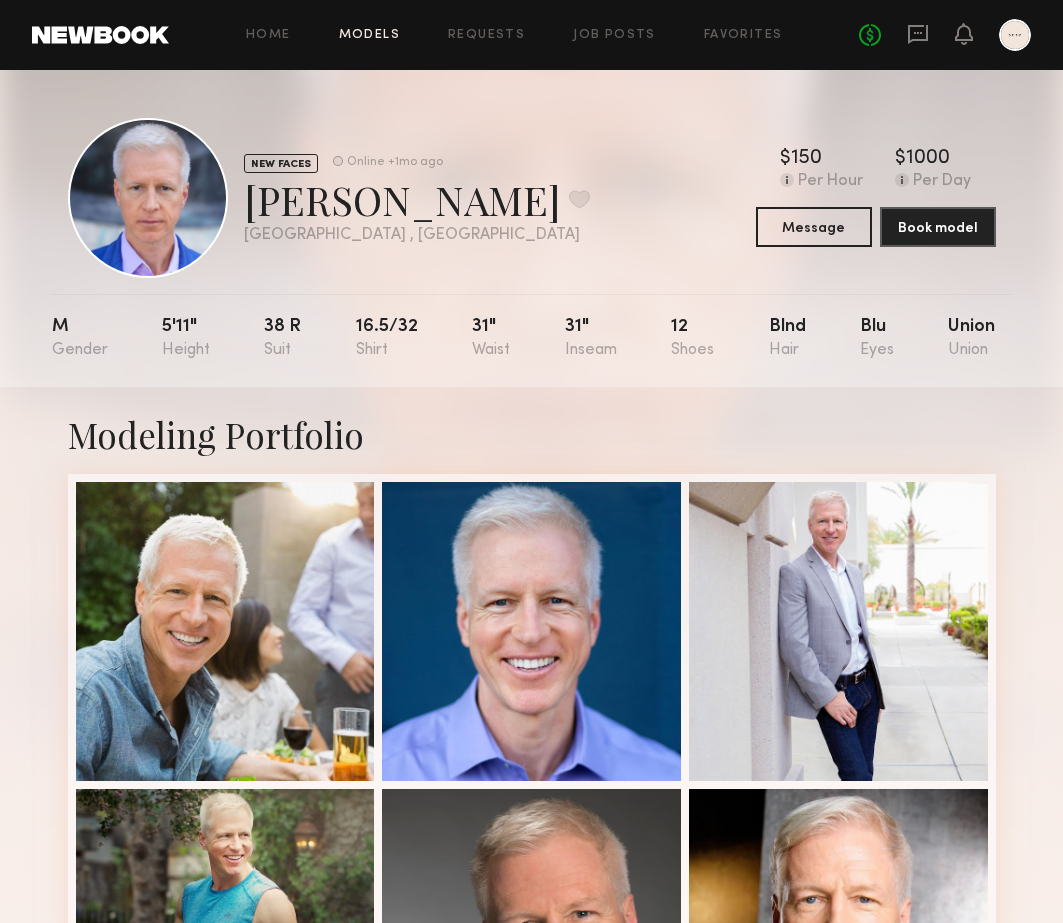 click on "Models" 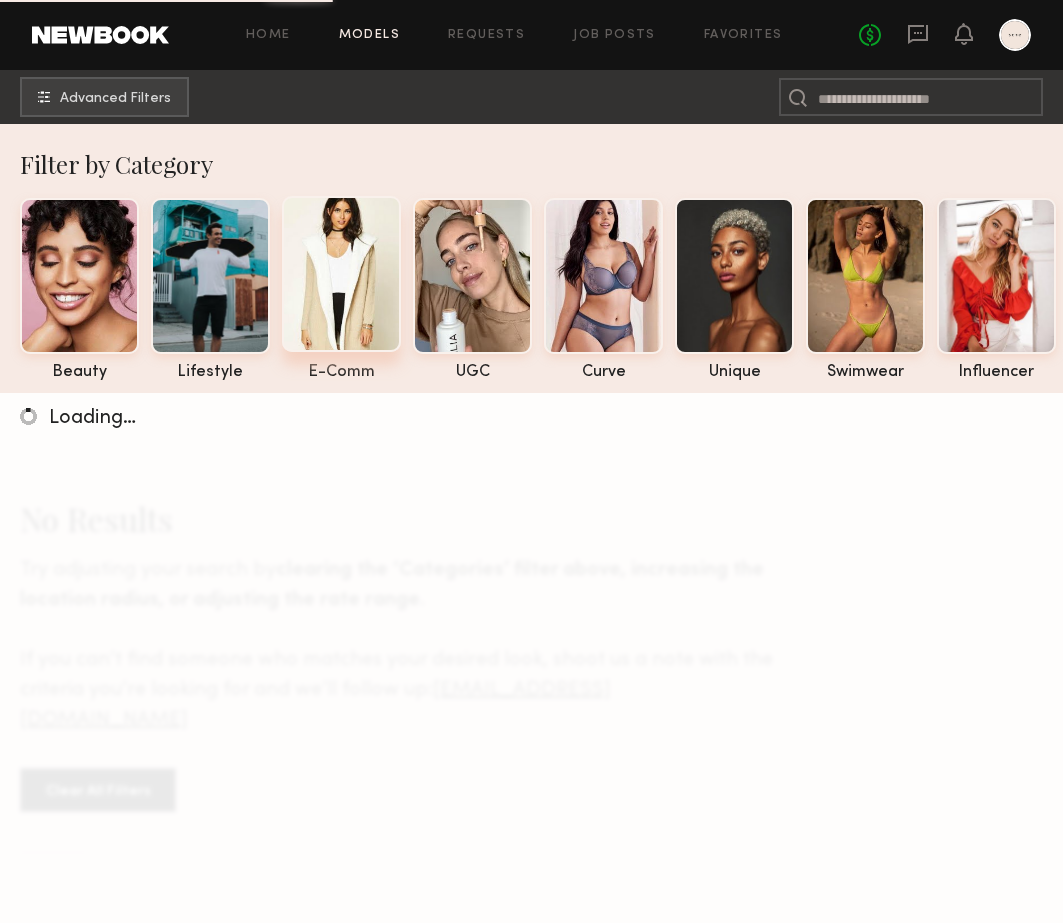 click 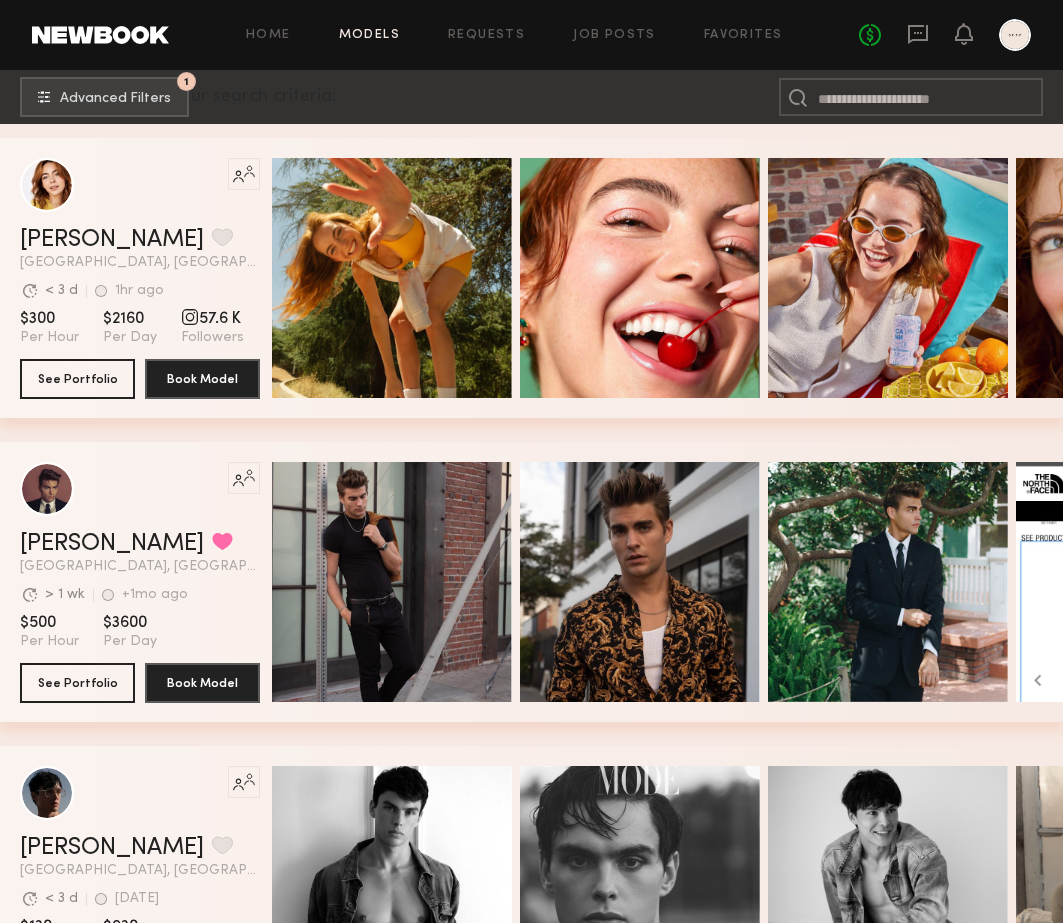 scroll, scrollTop: 0, scrollLeft: 0, axis: both 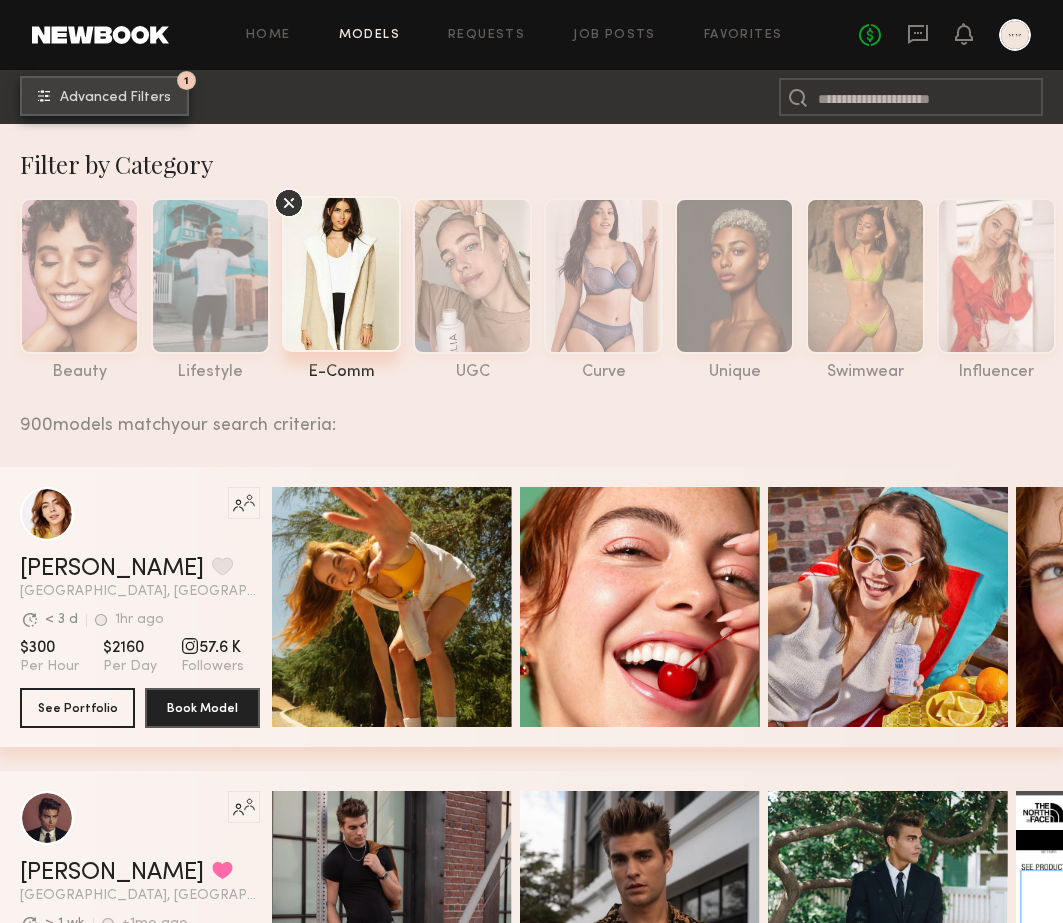 click on "Advanced Filters" 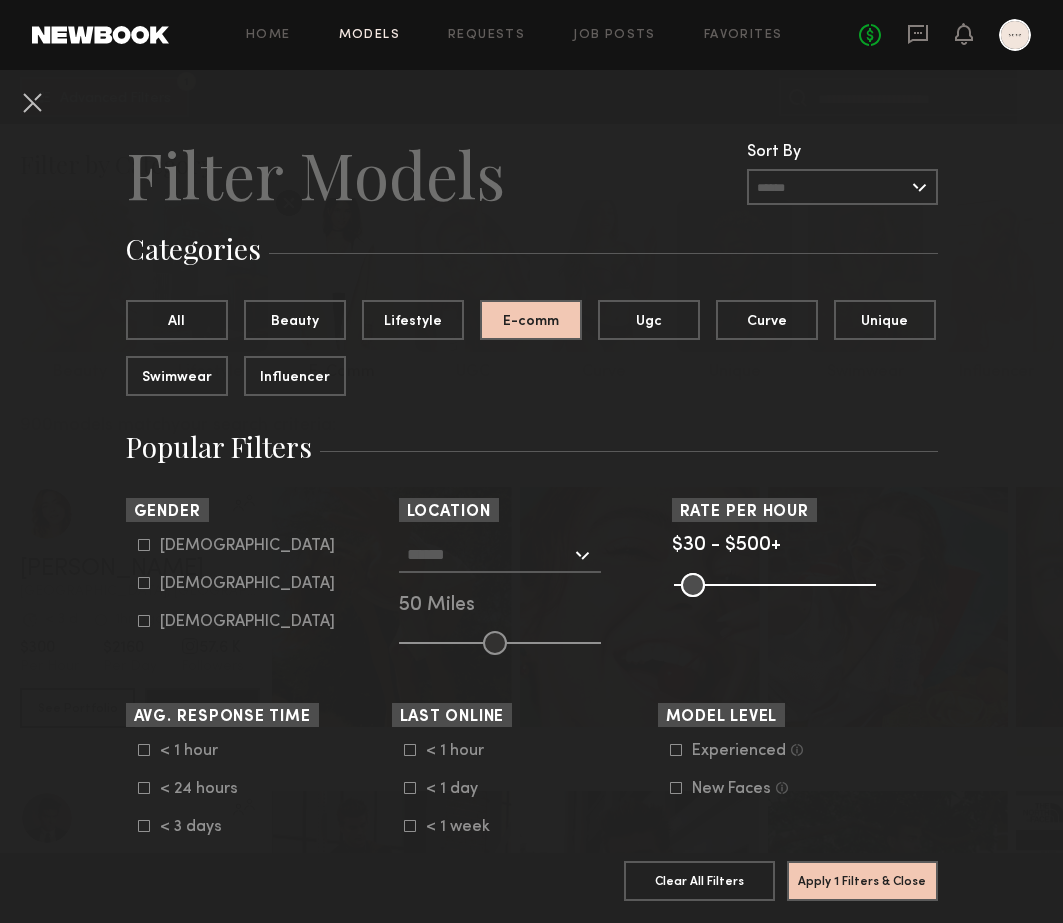 click 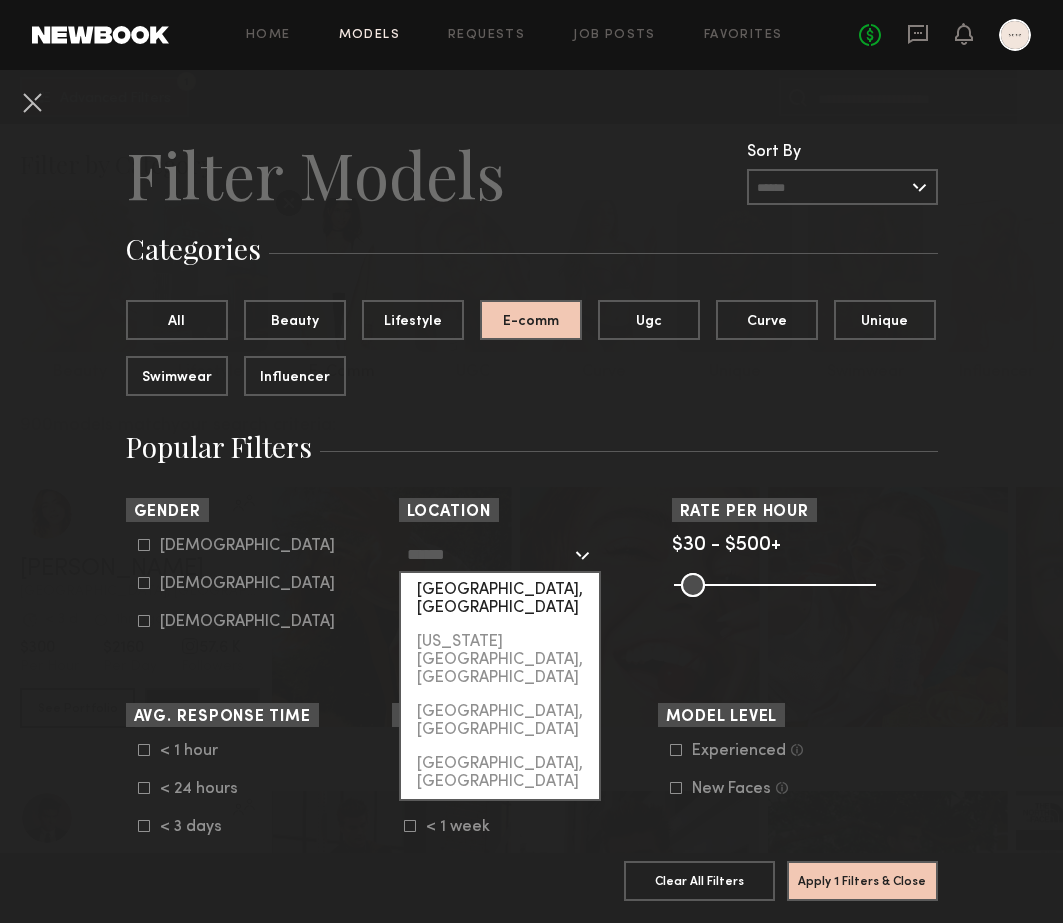 click on "[GEOGRAPHIC_DATA], [GEOGRAPHIC_DATA]" 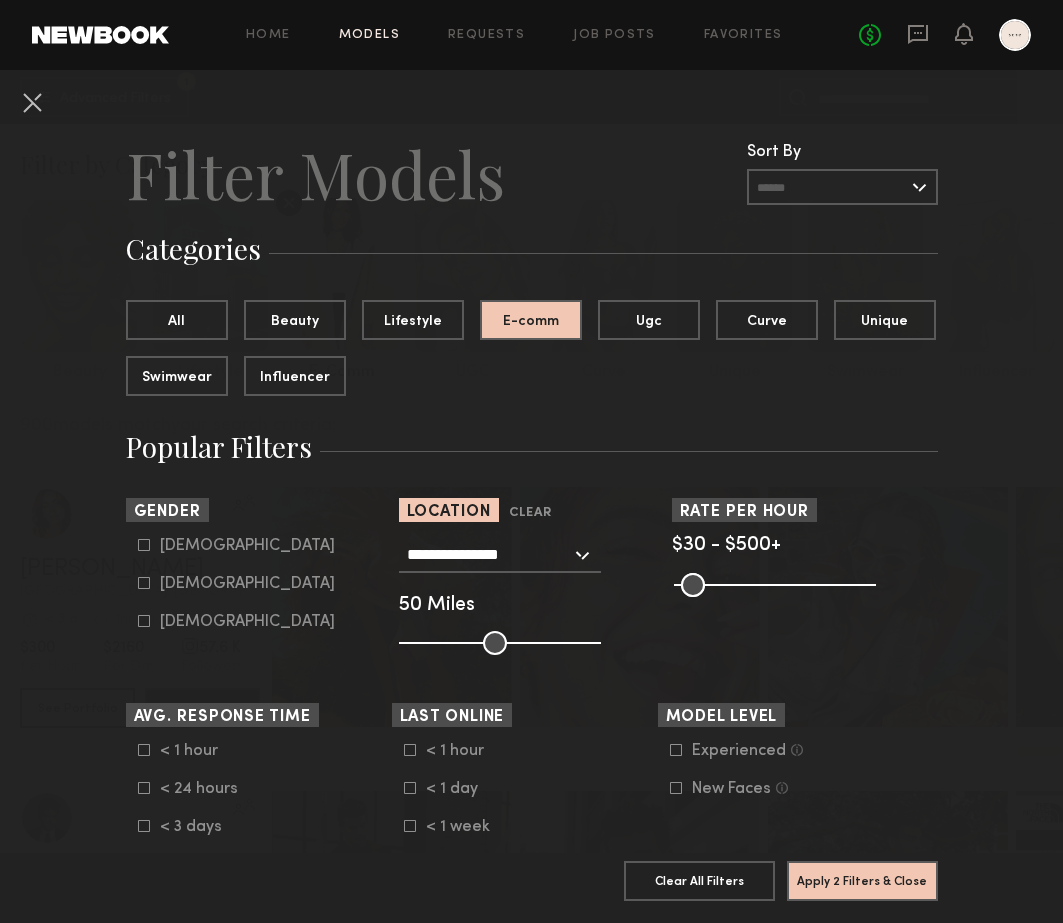 click 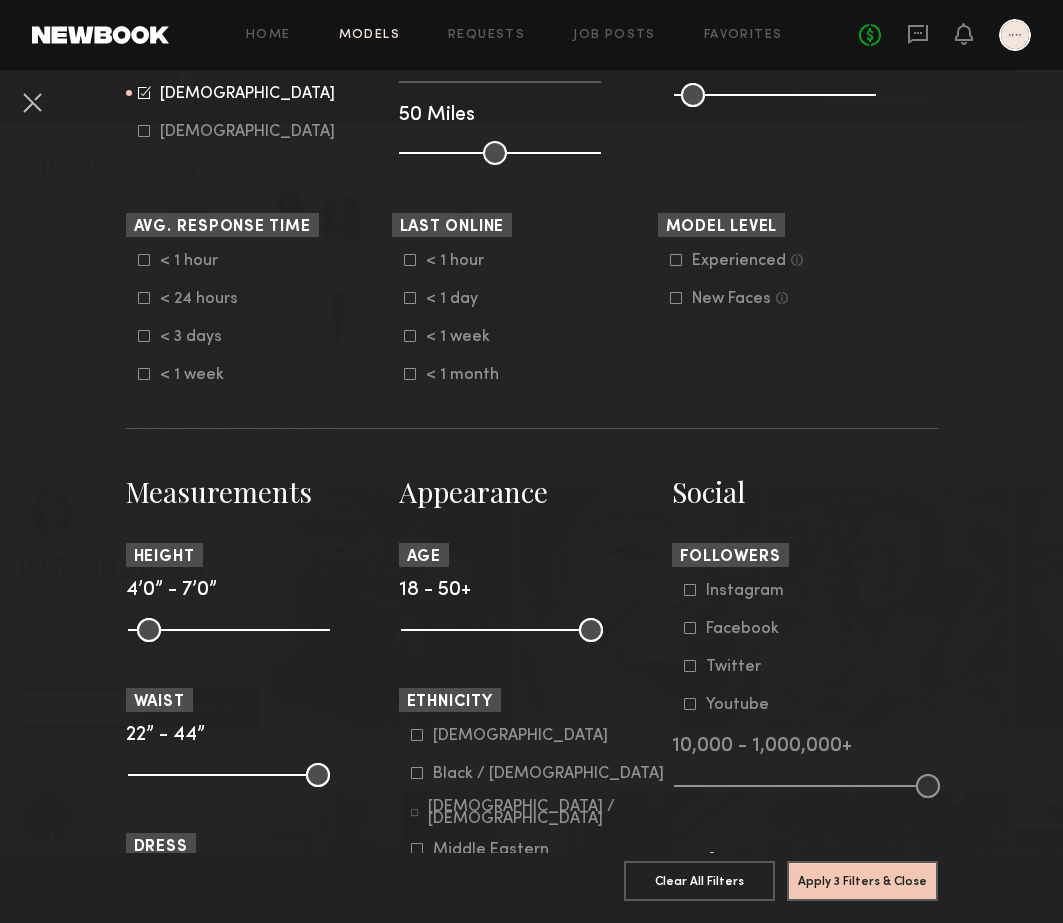 scroll, scrollTop: 493, scrollLeft: 0, axis: vertical 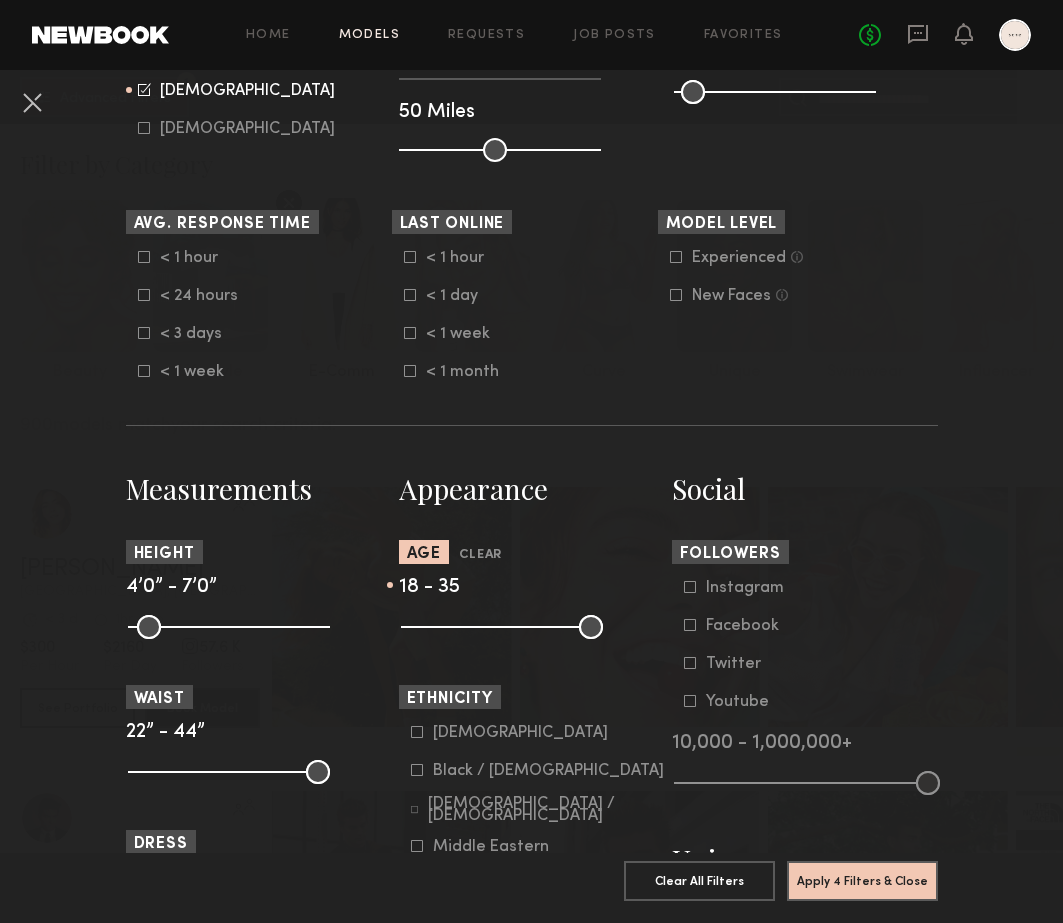 drag, startPoint x: 588, startPoint y: 630, endPoint x: 505, endPoint y: 632, distance: 83.02409 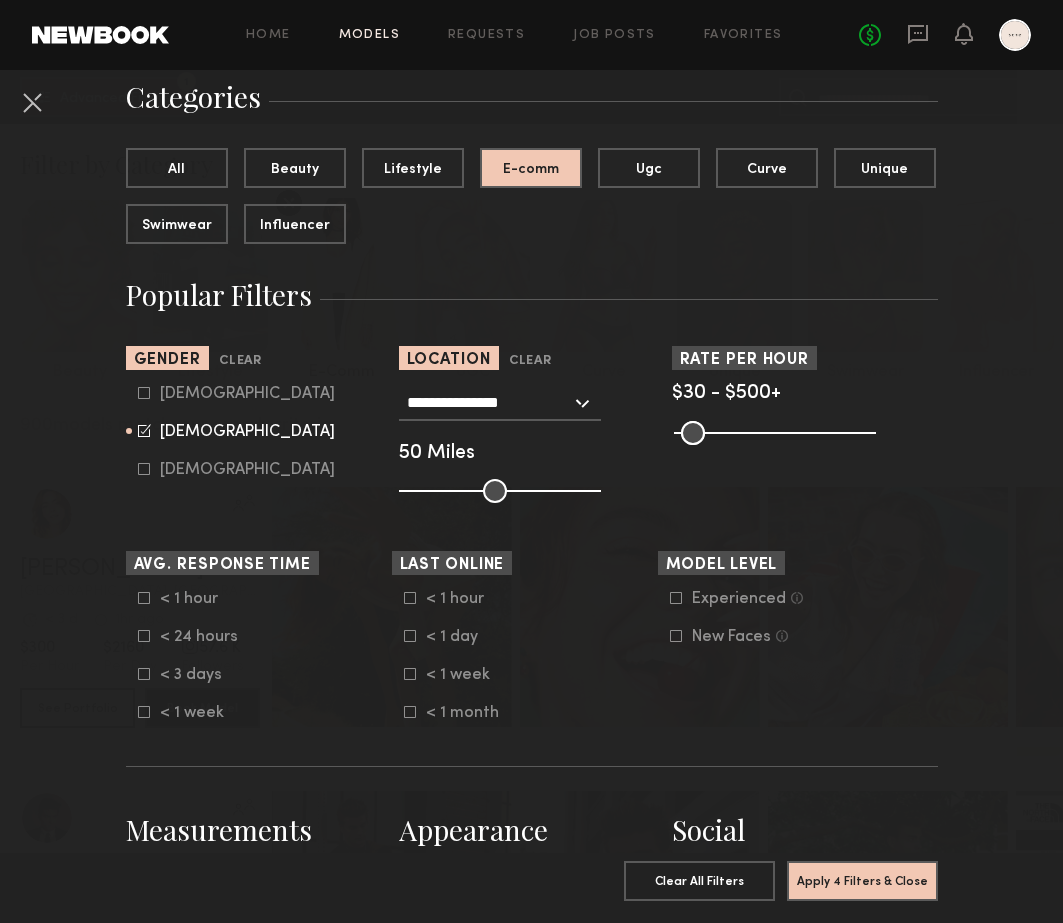 scroll, scrollTop: 0, scrollLeft: 0, axis: both 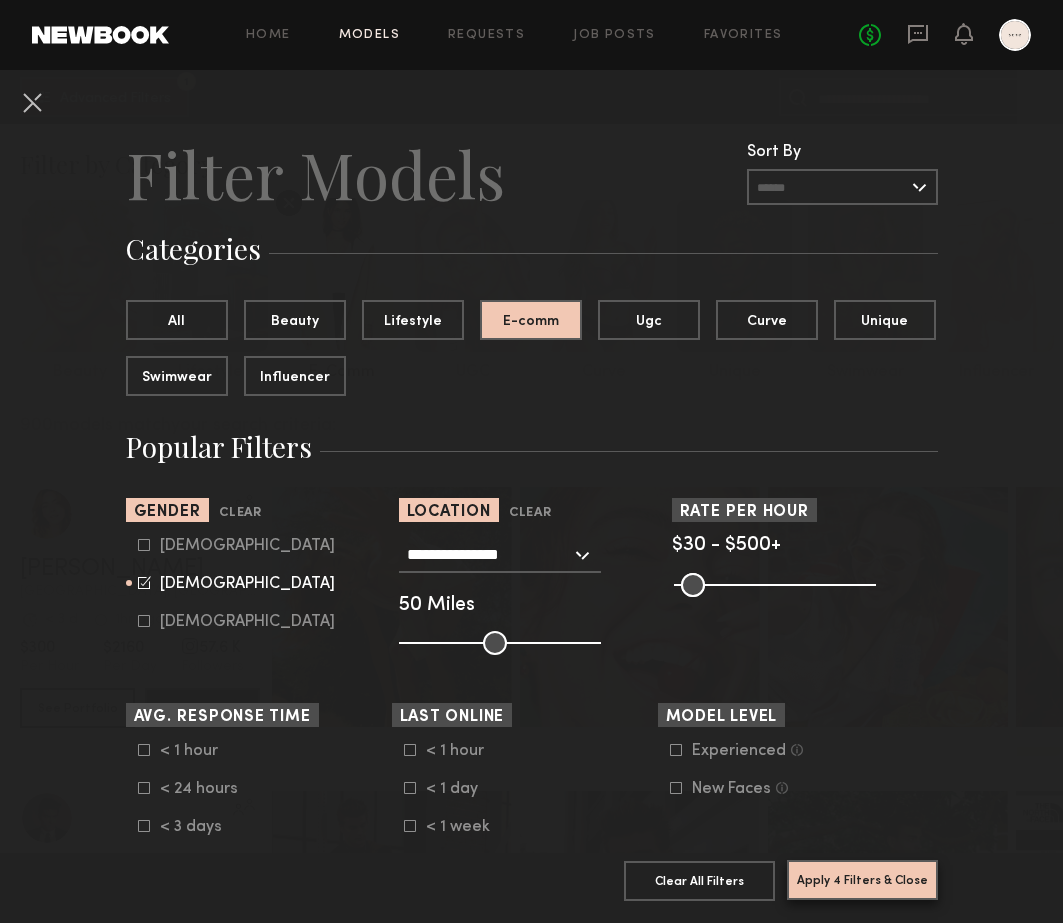 click on "Apply 4 Filters & Close" 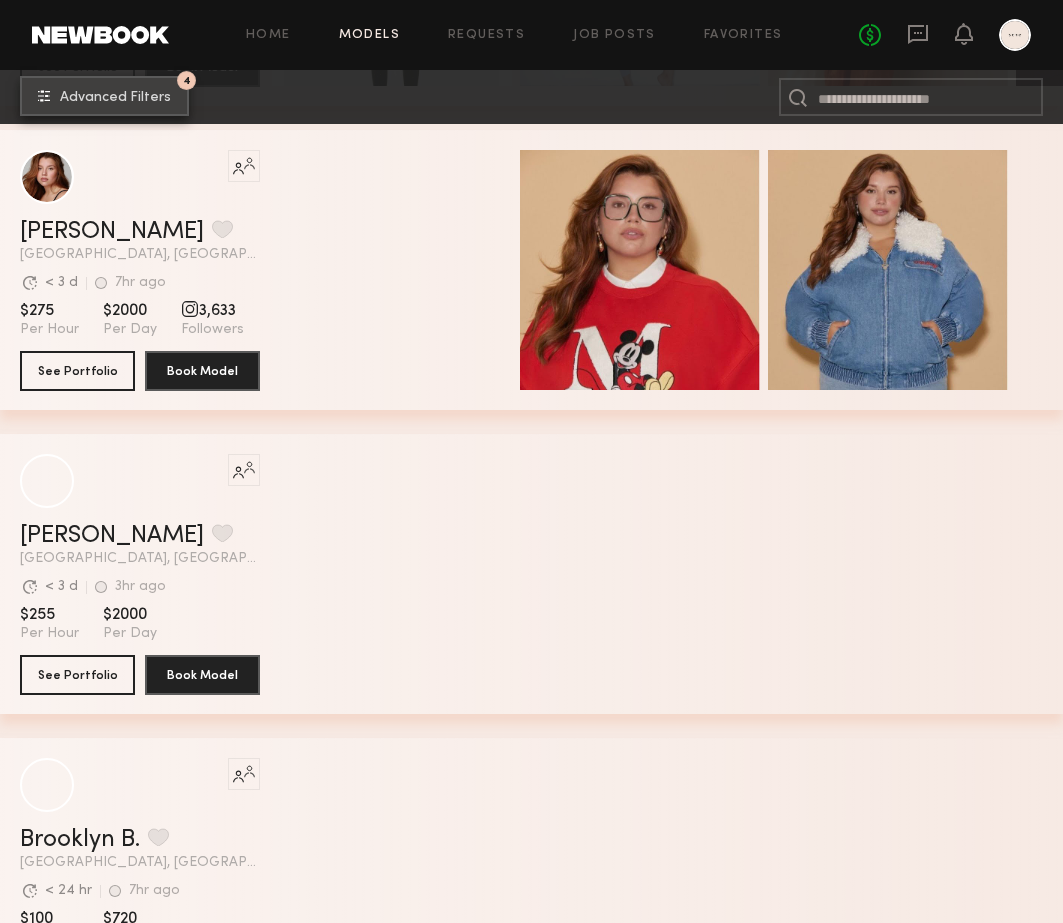 scroll, scrollTop: 642, scrollLeft: 0, axis: vertical 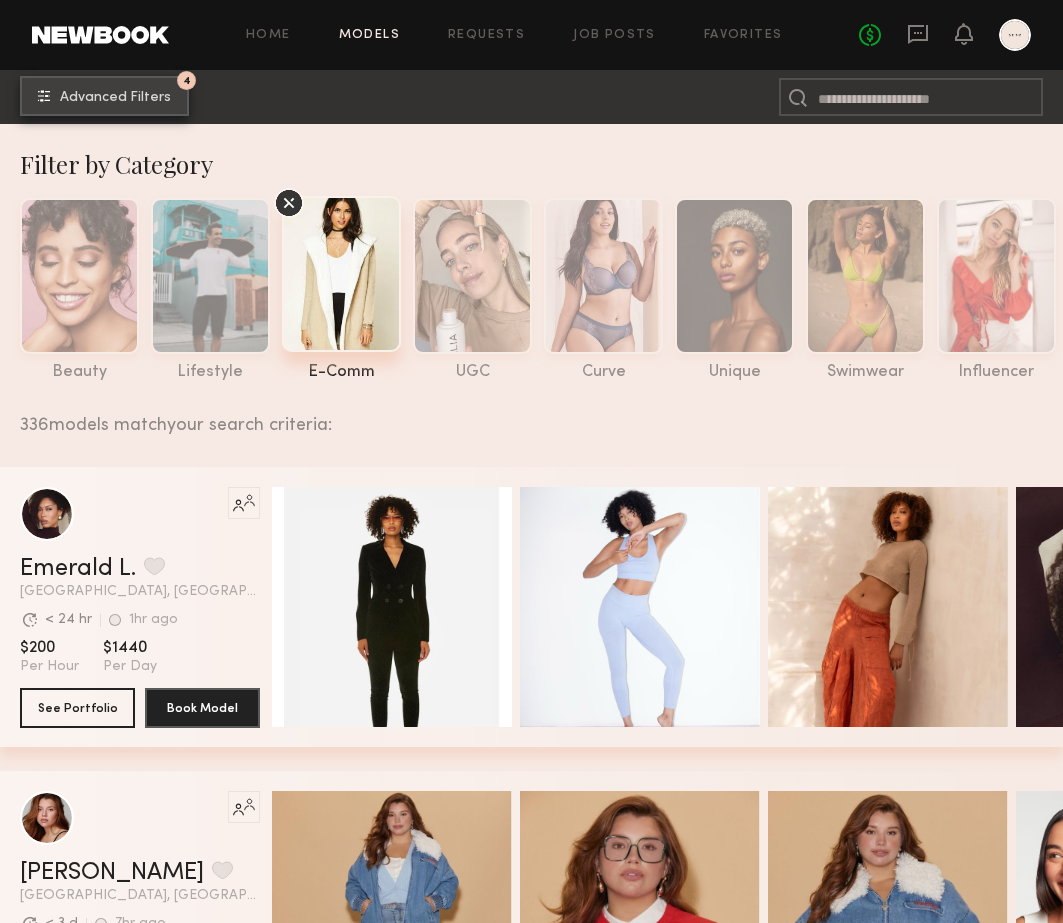 click on "Advanced Filters" 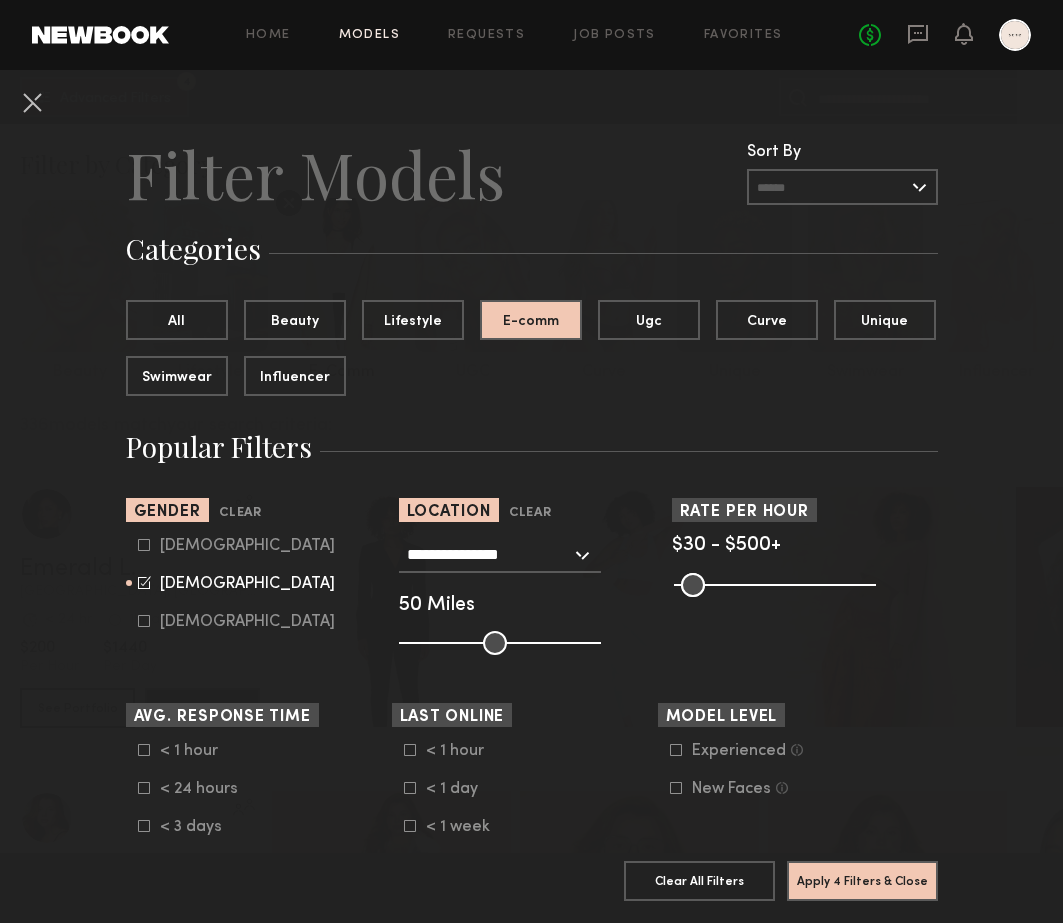 click on "Male" 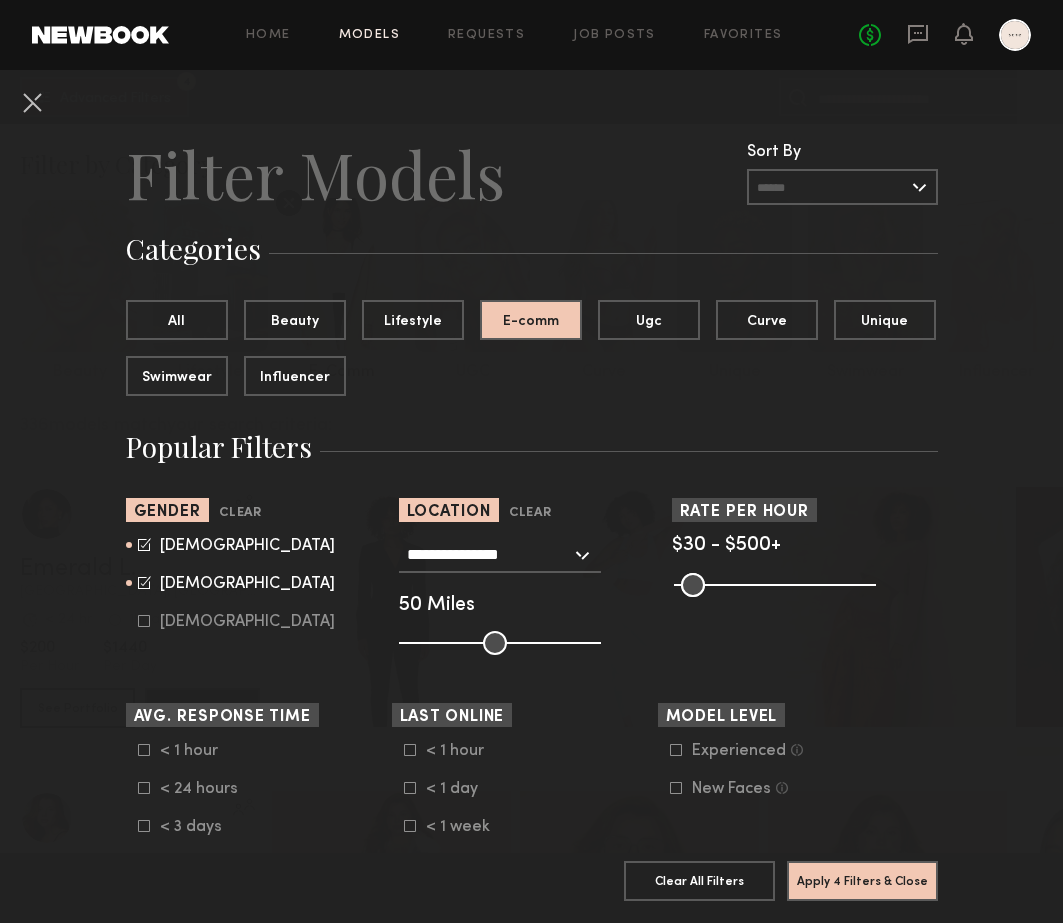 click 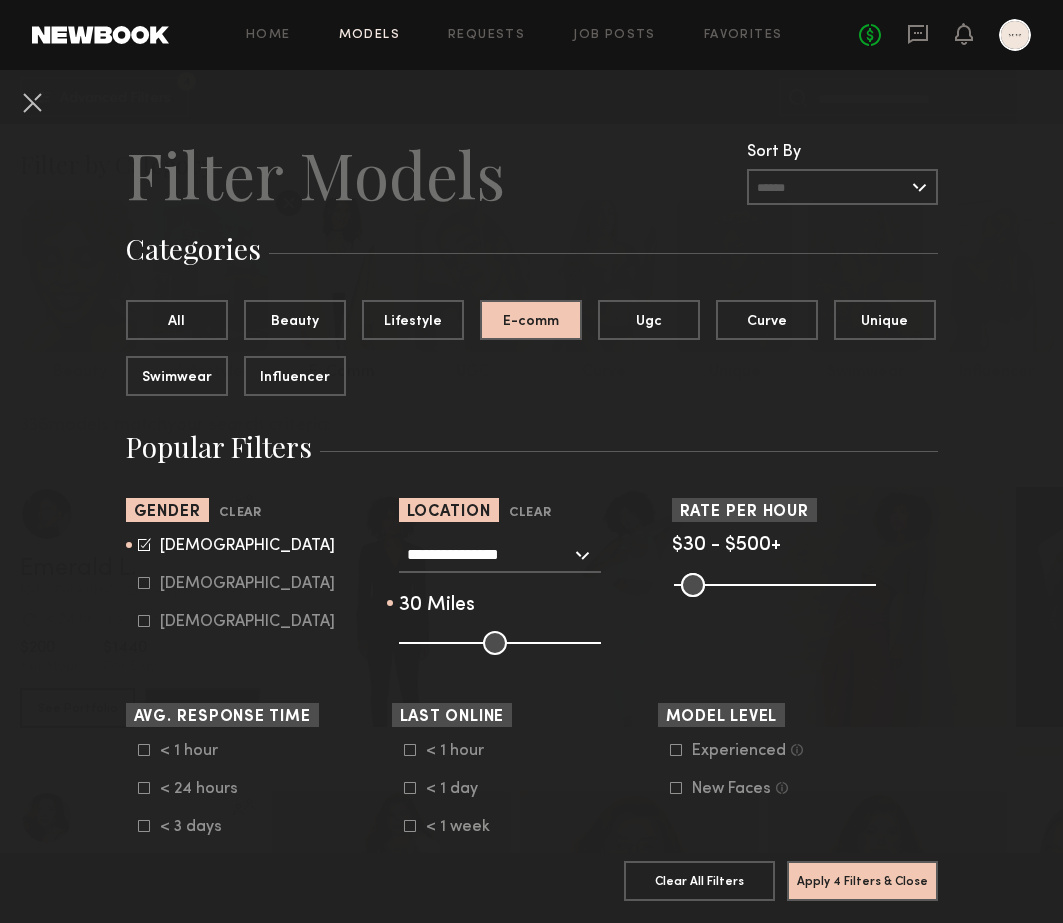 drag, startPoint x: 493, startPoint y: 639, endPoint x: 456, endPoint y: 643, distance: 37.215588 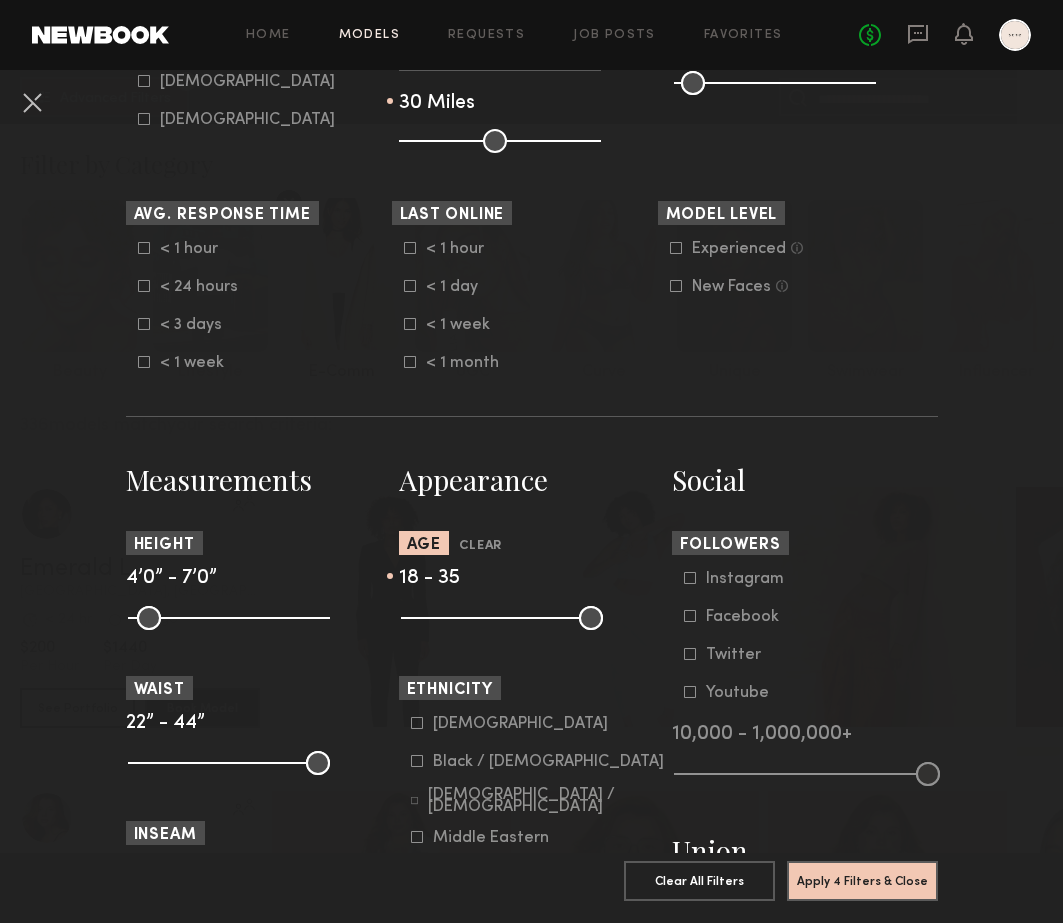 scroll, scrollTop: 0, scrollLeft: 0, axis: both 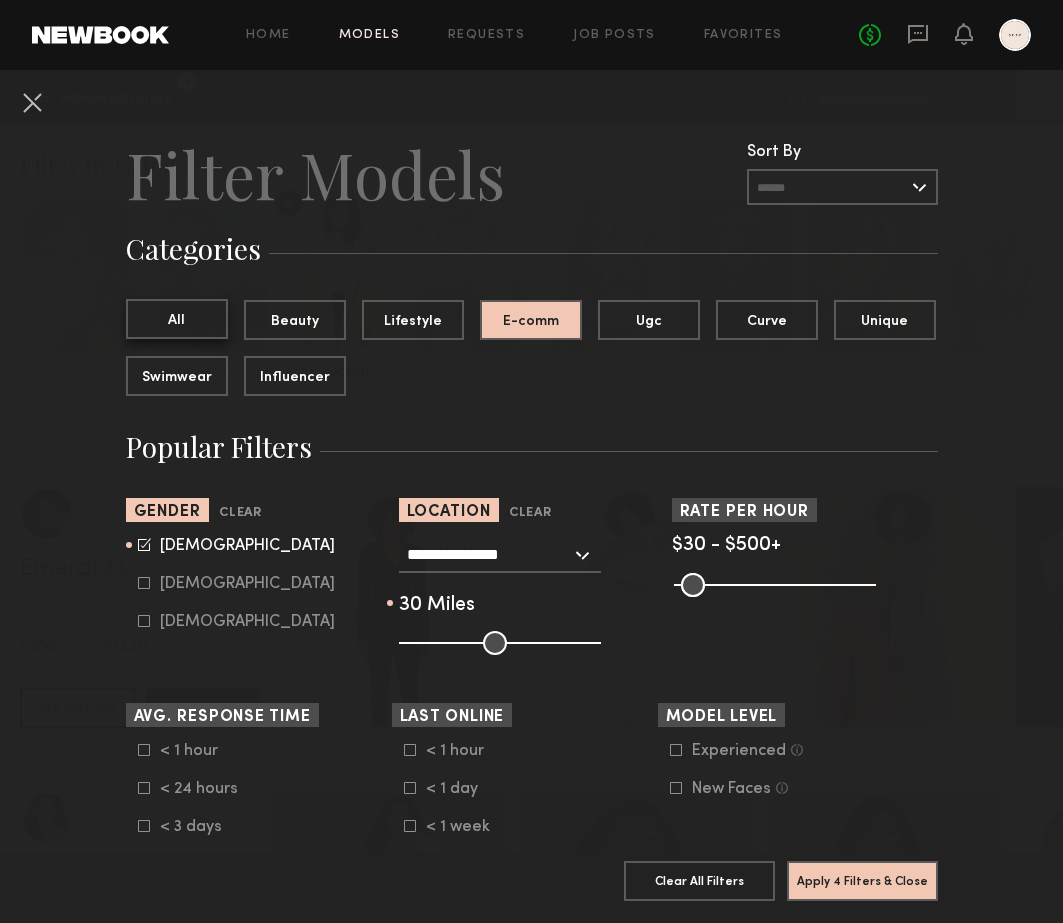 click on "All" 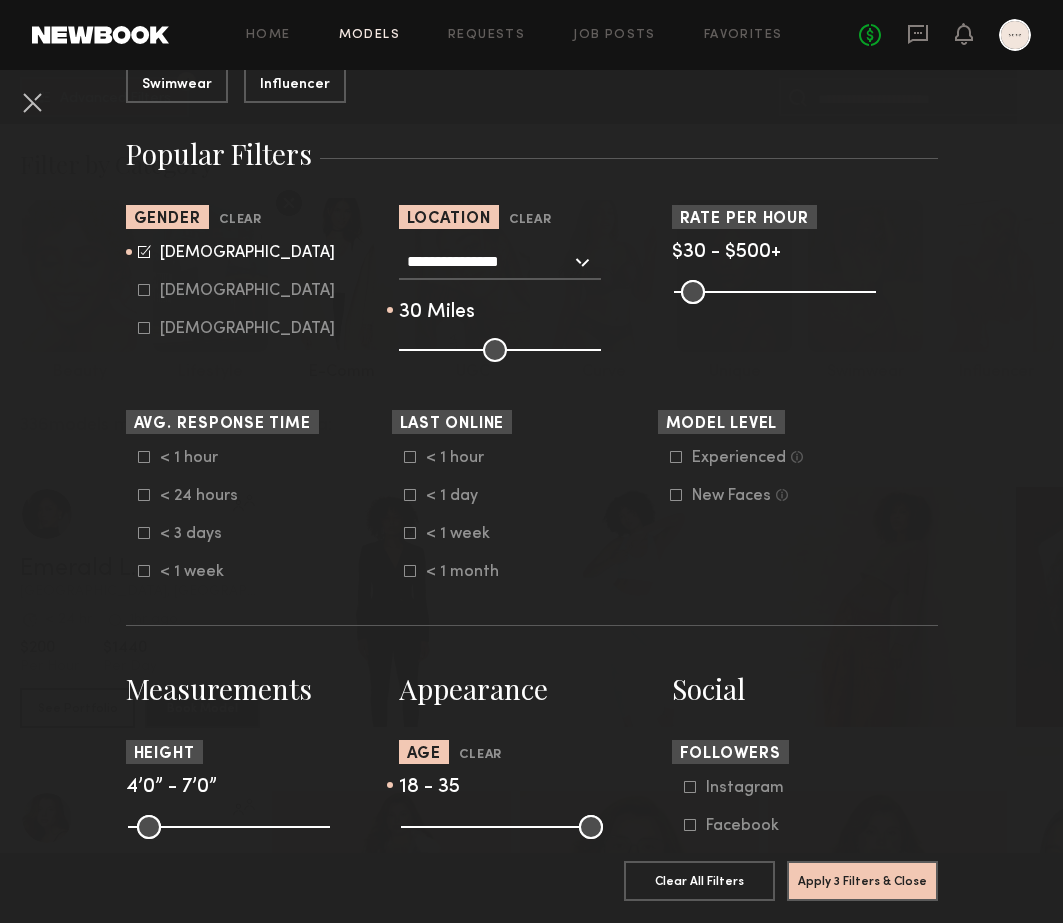 scroll, scrollTop: 643, scrollLeft: 0, axis: vertical 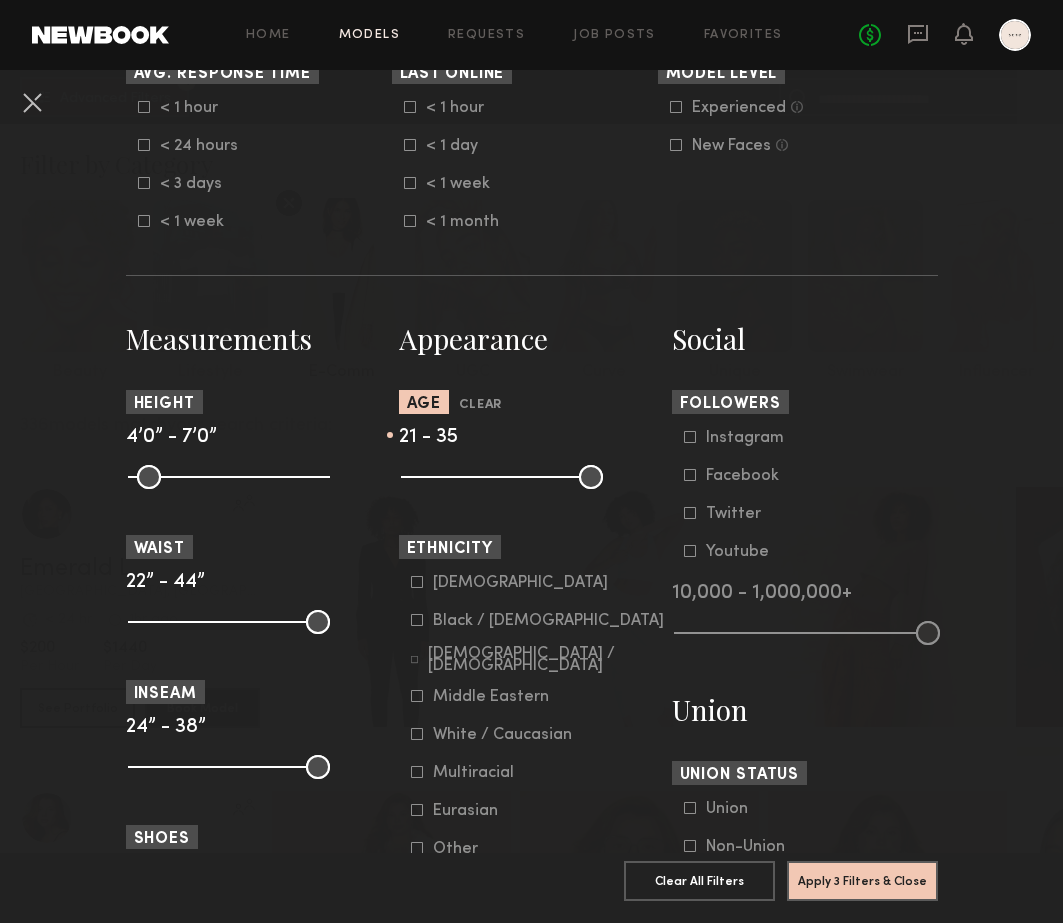 drag, startPoint x: 417, startPoint y: 479, endPoint x: 451, endPoint y: 479, distance: 34 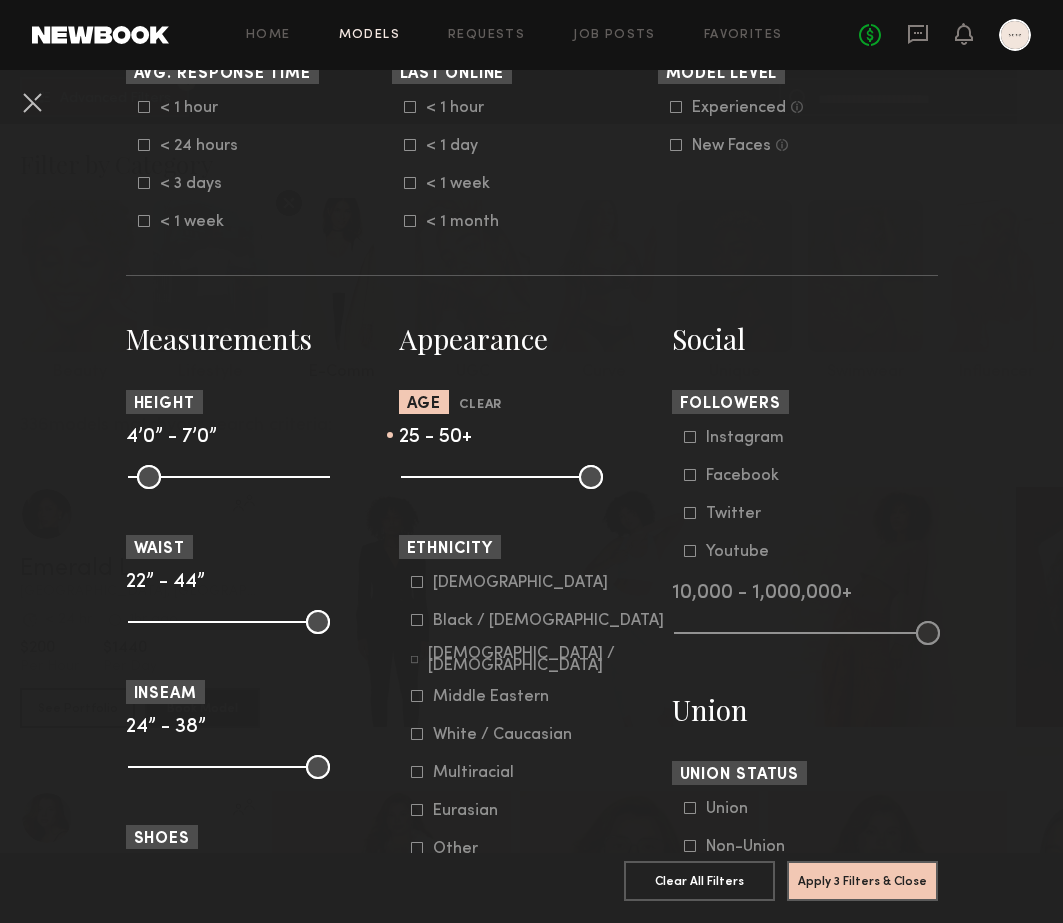 type on "**" 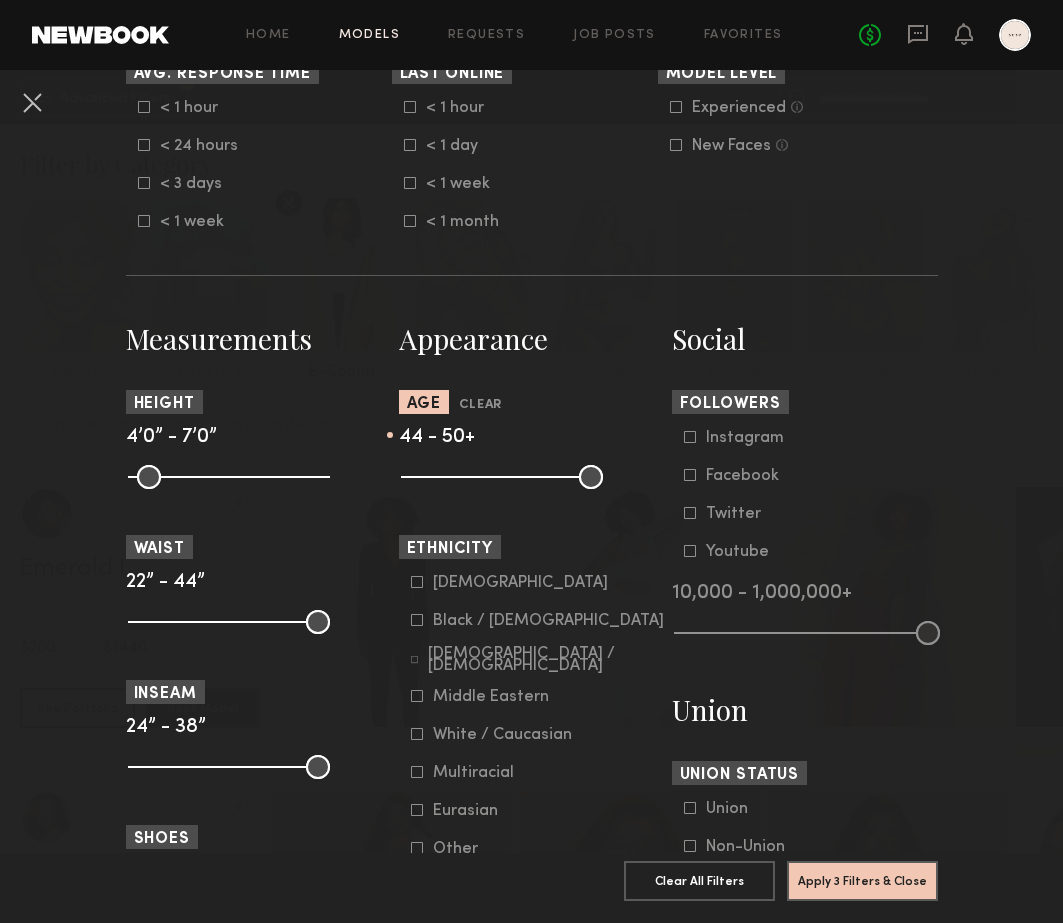 drag, startPoint x: 458, startPoint y: 476, endPoint x: 554, endPoint y: 490, distance: 97.015465 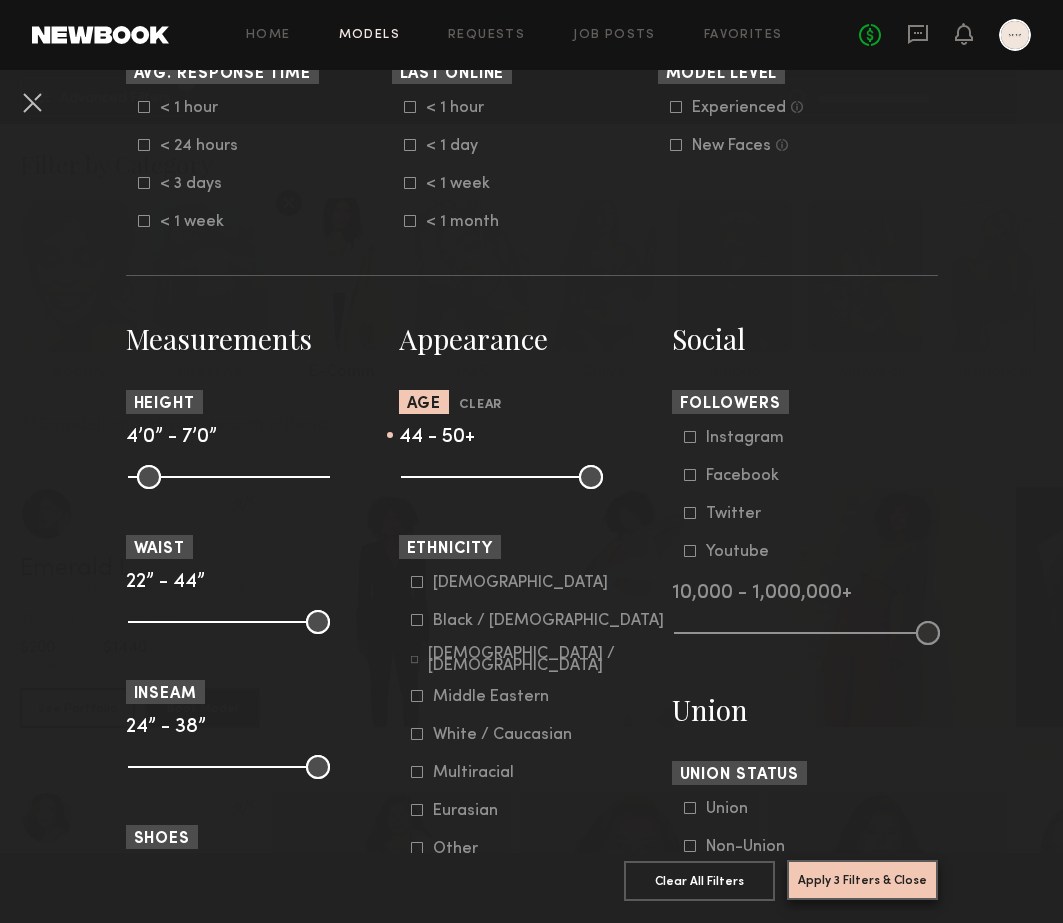 click on "Apply 3 Filters & Close" 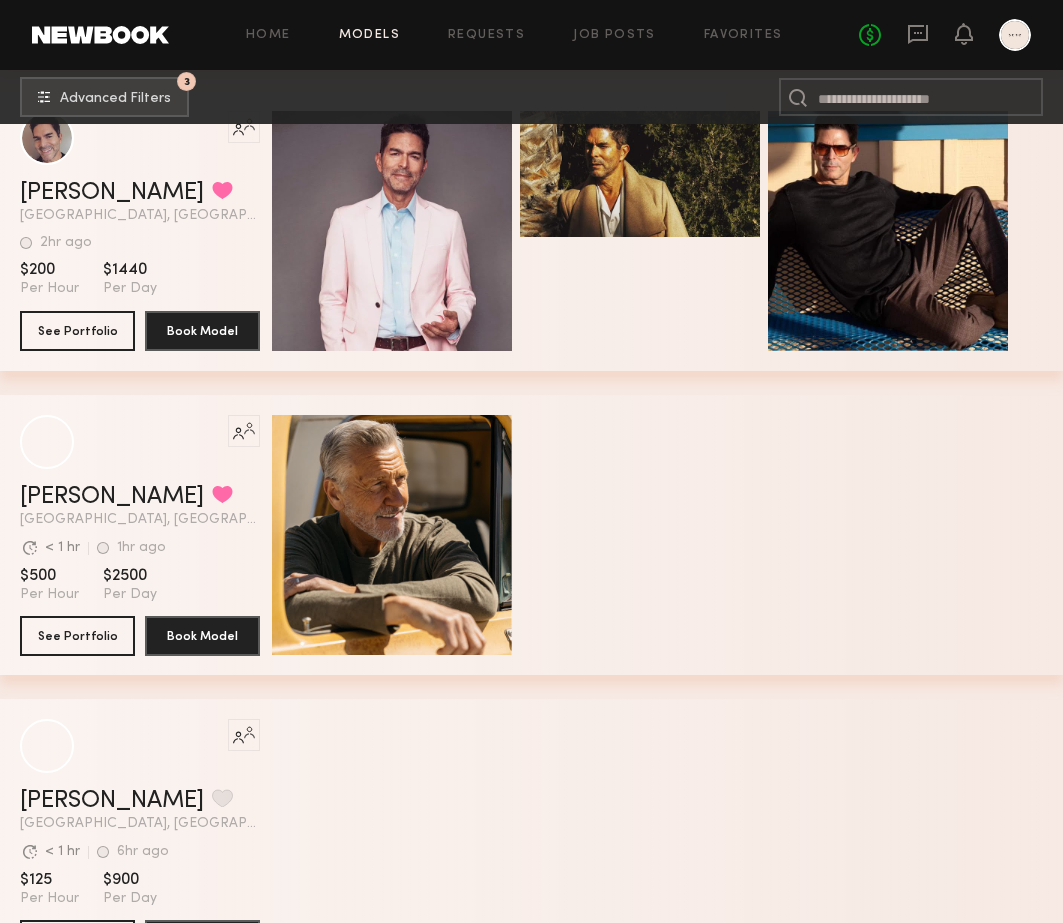scroll, scrollTop: 1596, scrollLeft: 0, axis: vertical 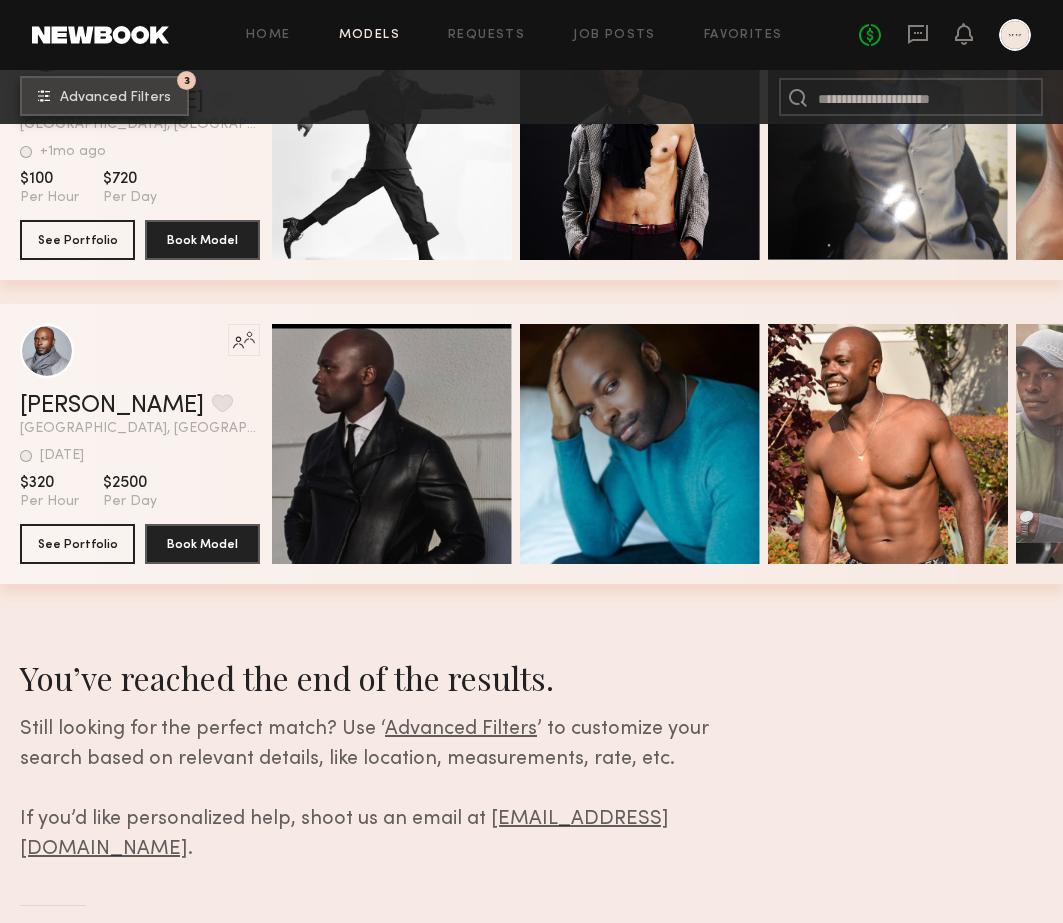 click on "Advanced Filters" 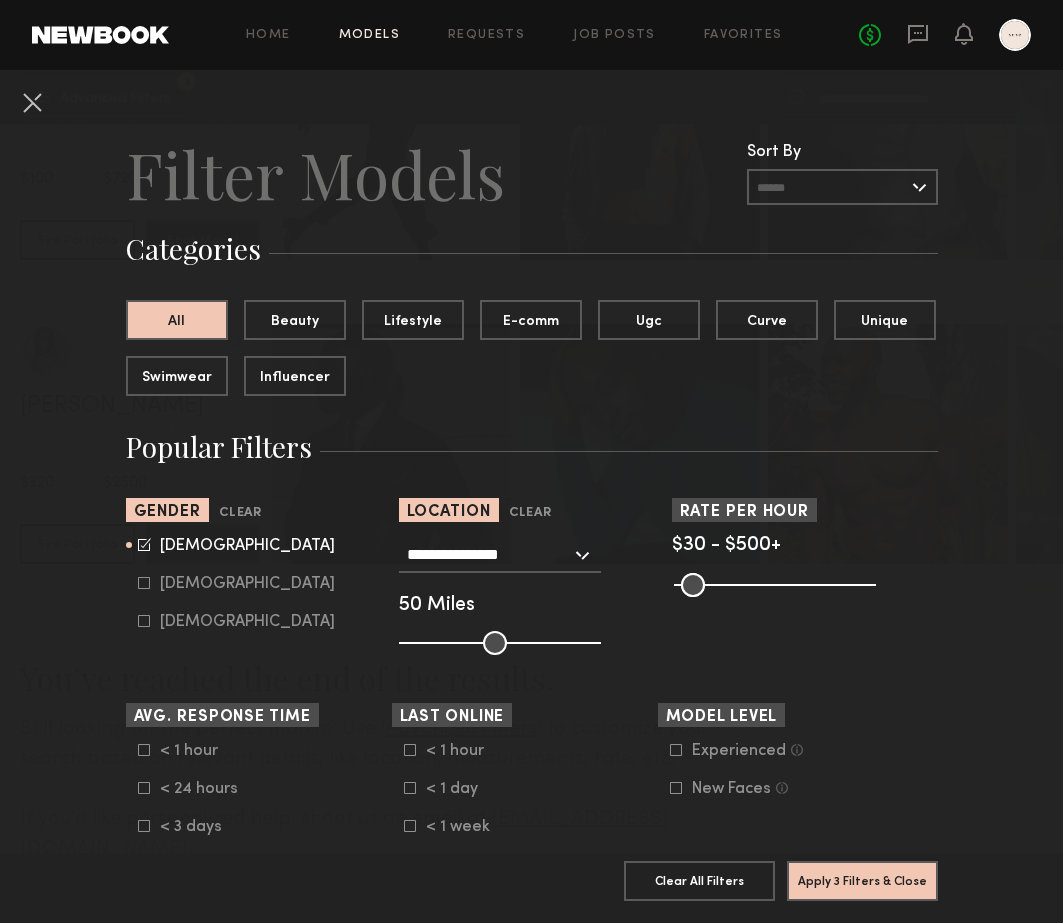 drag, startPoint x: 459, startPoint y: 640, endPoint x: 499, endPoint y: 647, distance: 40.60788 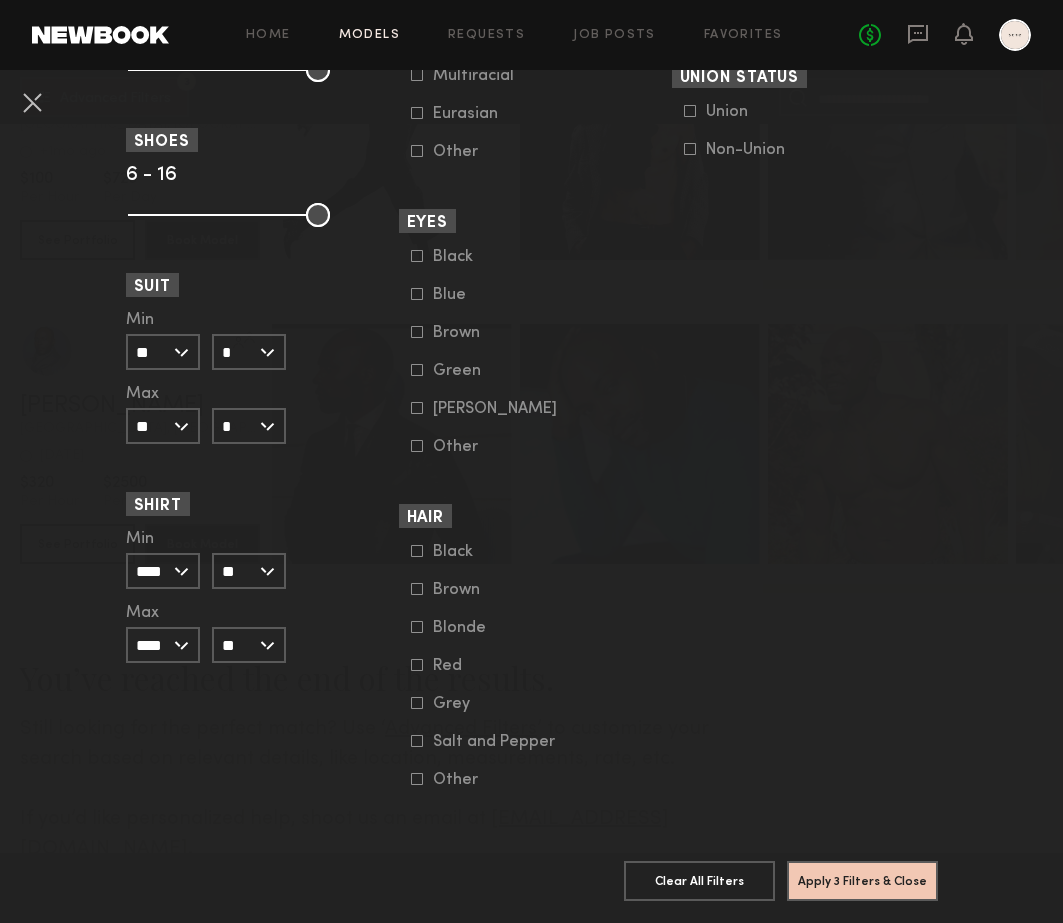 scroll, scrollTop: 1352, scrollLeft: 0, axis: vertical 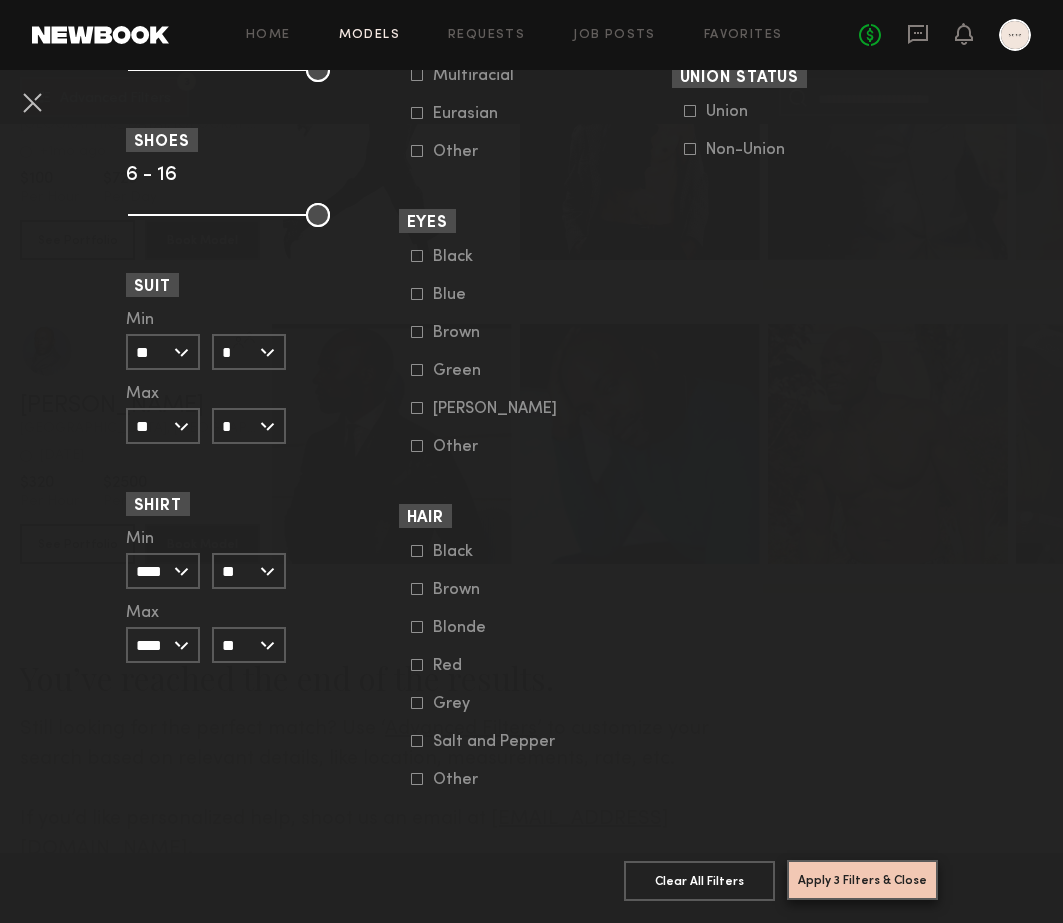 click on "Apply 3 Filters & Close" 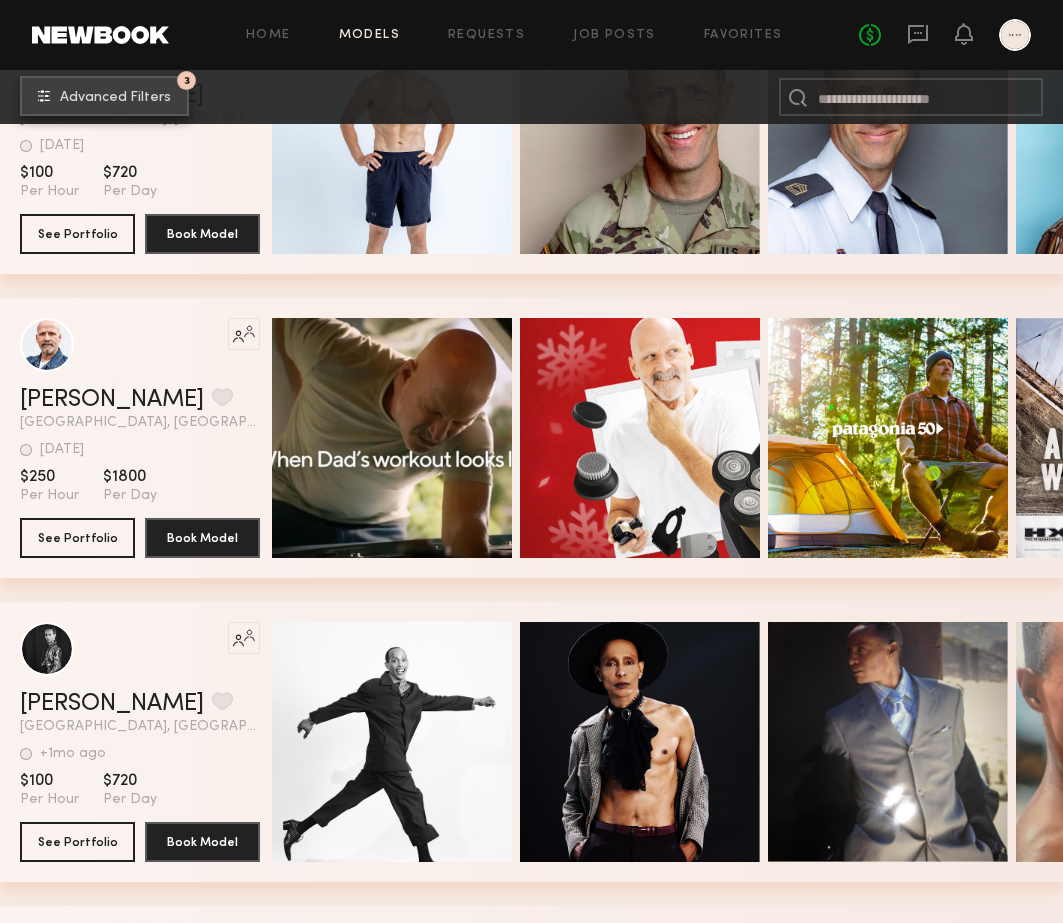 scroll, scrollTop: 8374, scrollLeft: 0, axis: vertical 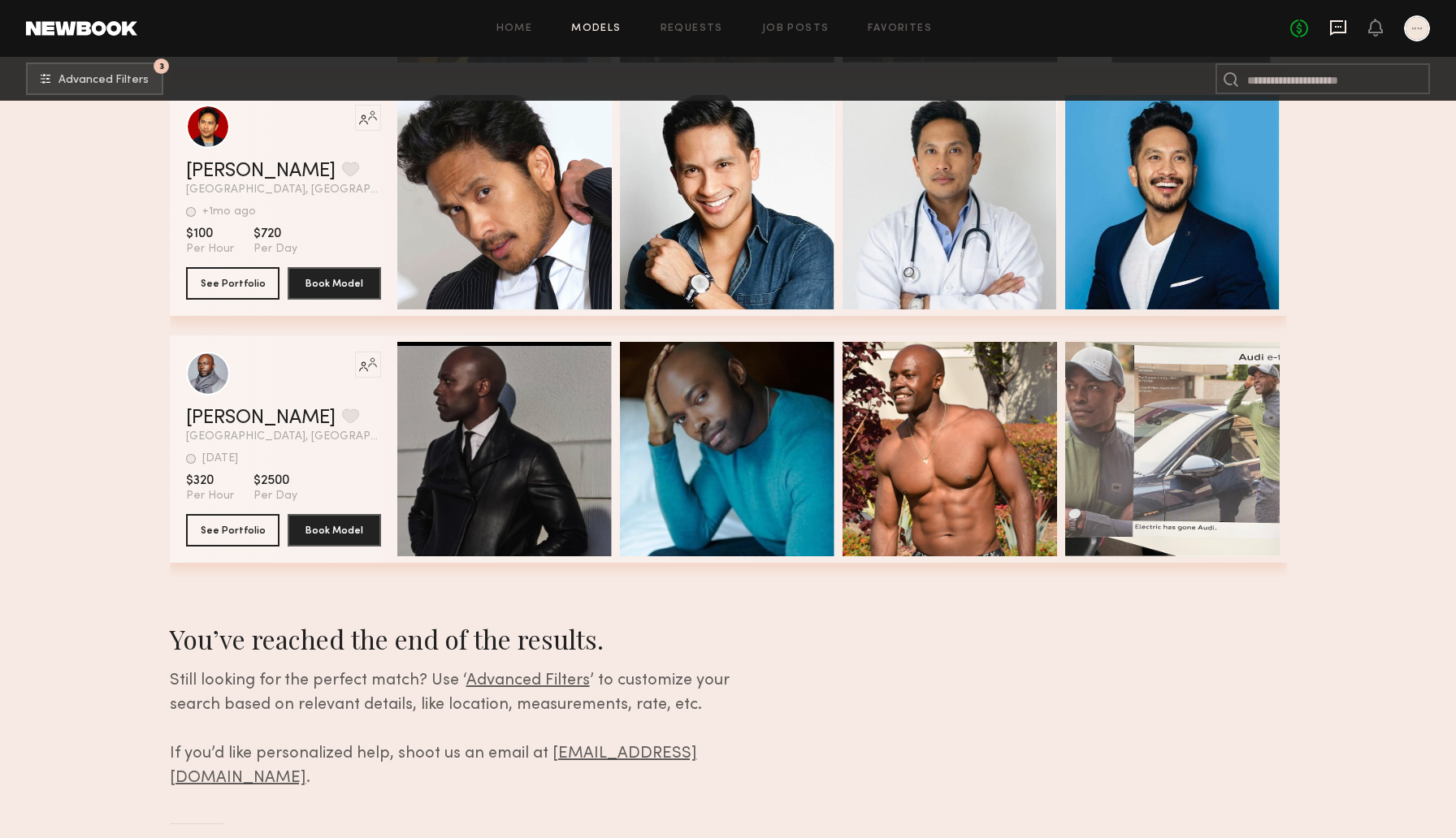 click 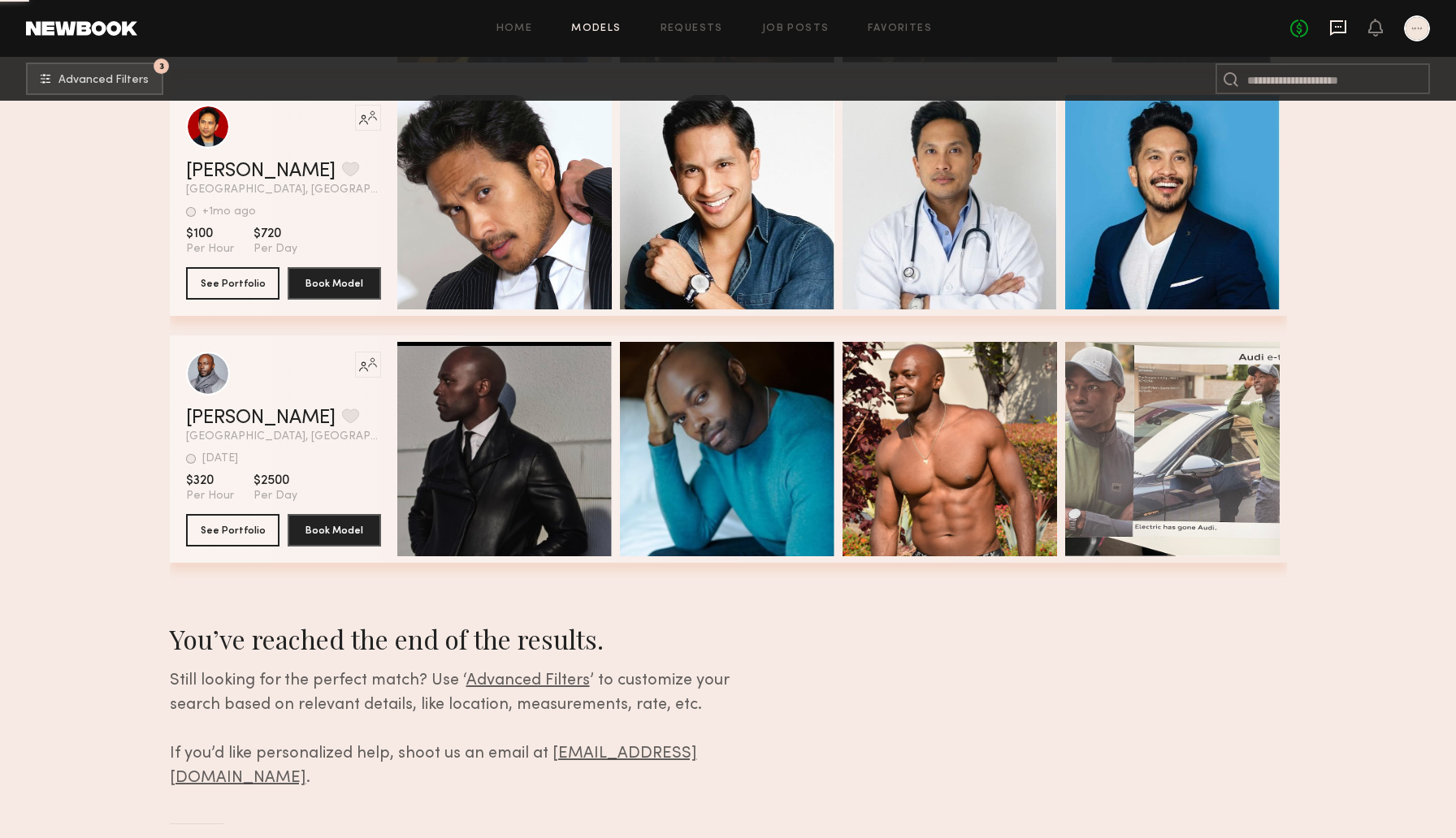 scroll, scrollTop: 0, scrollLeft: 0, axis: both 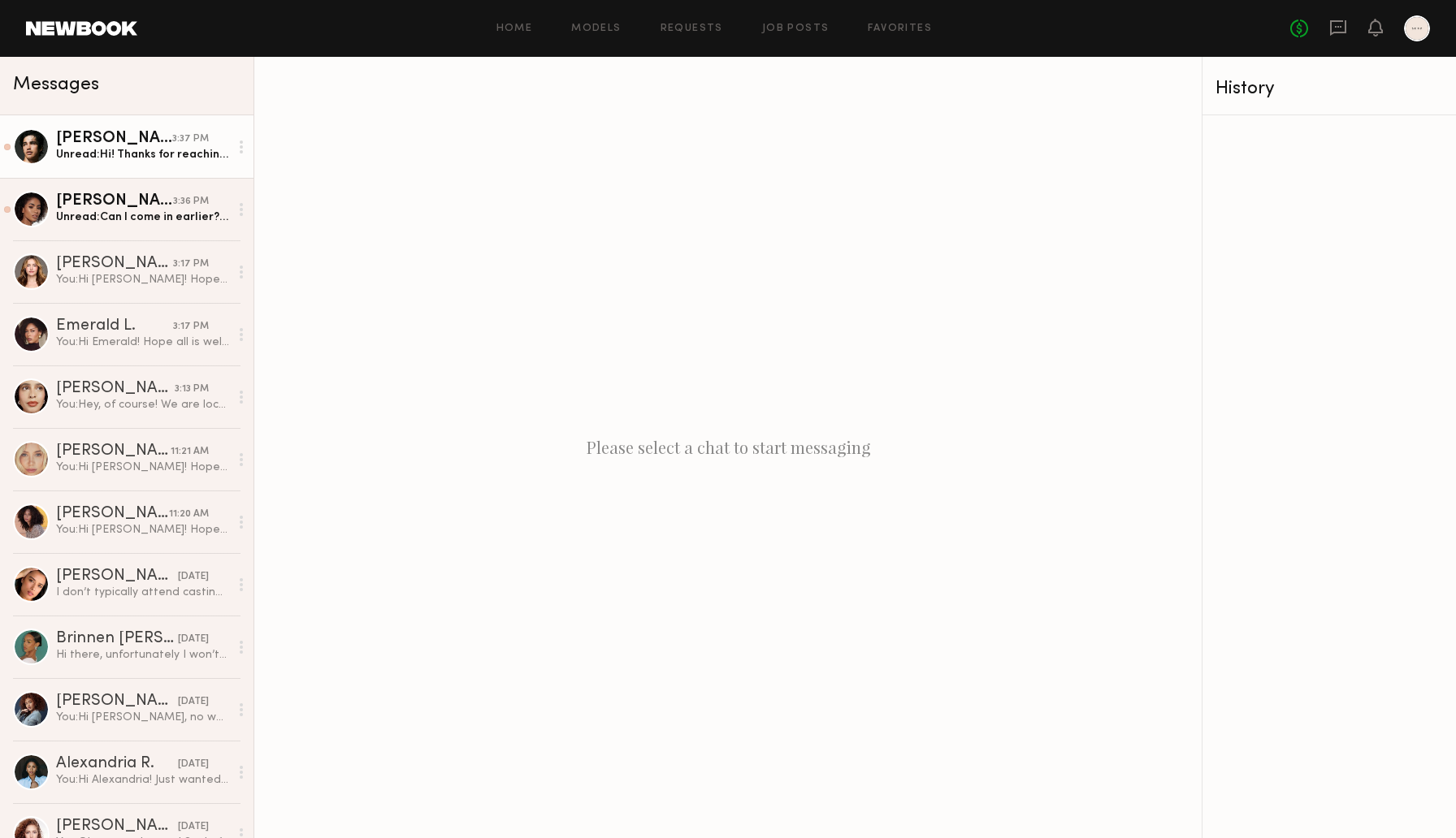 click on "Jessey S. 3:37 PM Unread:  Hi! Thanks for reaching out!
Next week I’m only available Monday to come in, is that possible?
Cheers x" 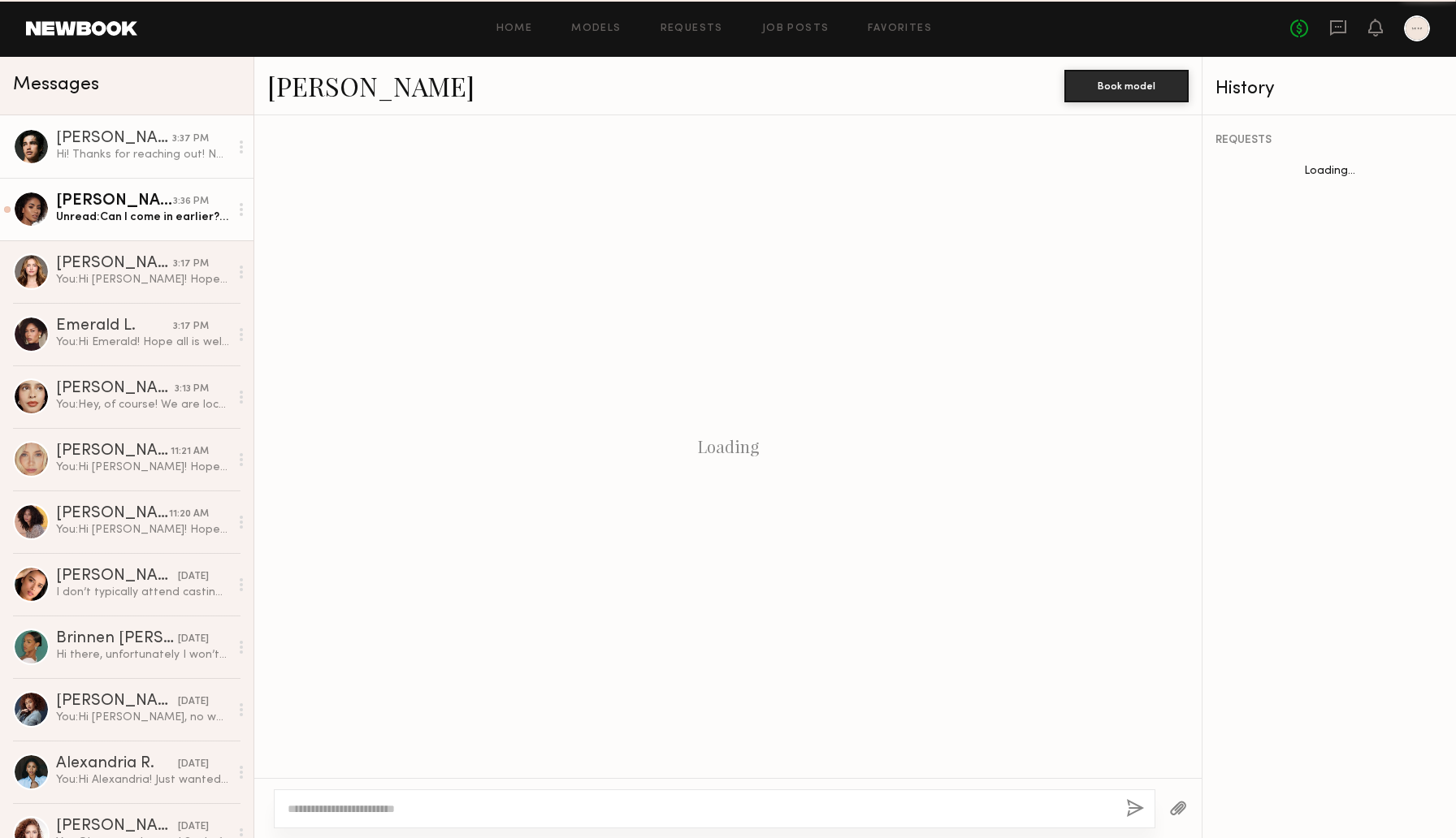 scroll, scrollTop: 356, scrollLeft: 0, axis: vertical 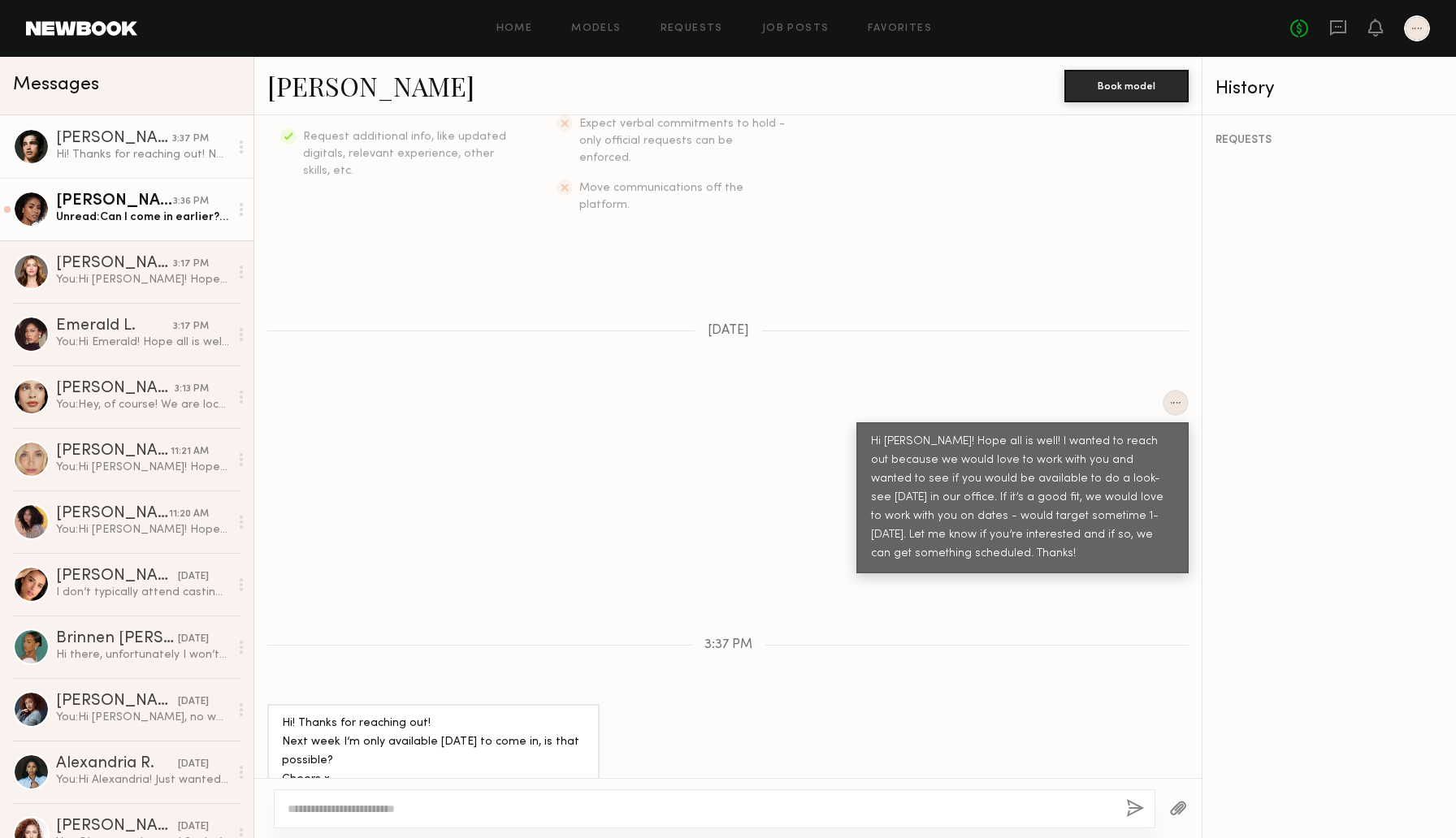 click on "[PERSON_NAME]" 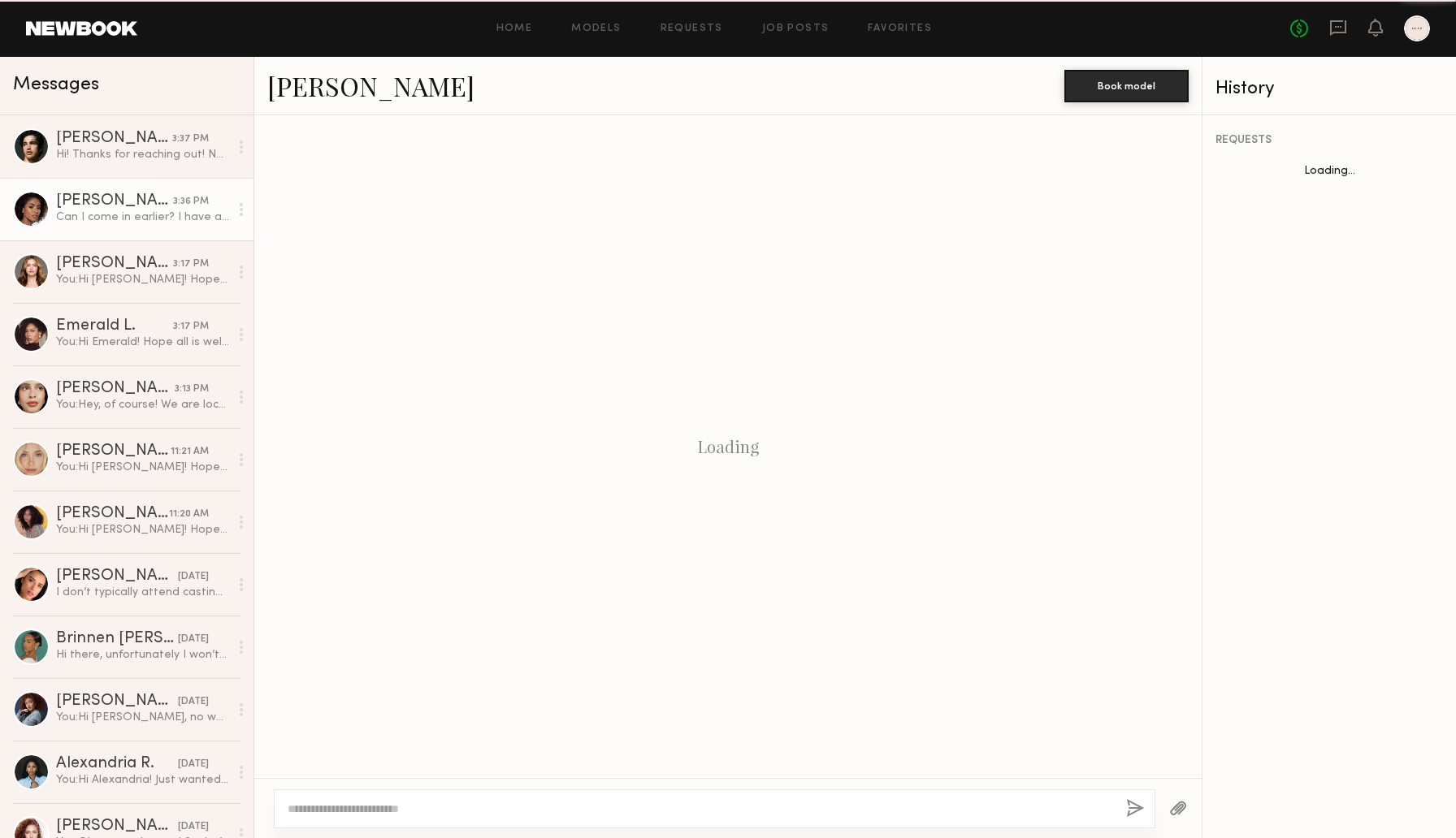 scroll, scrollTop: 408, scrollLeft: 0, axis: vertical 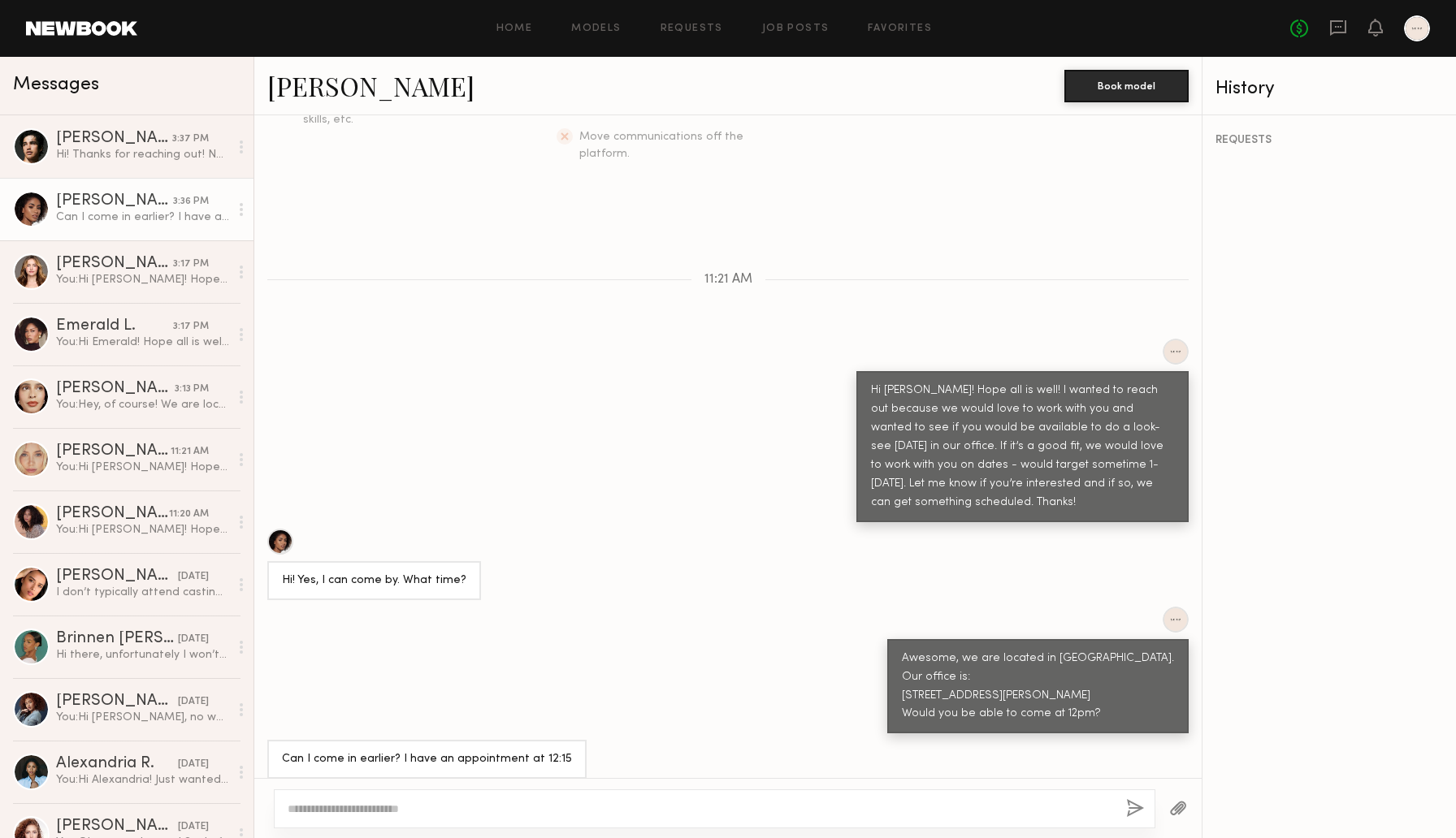 click 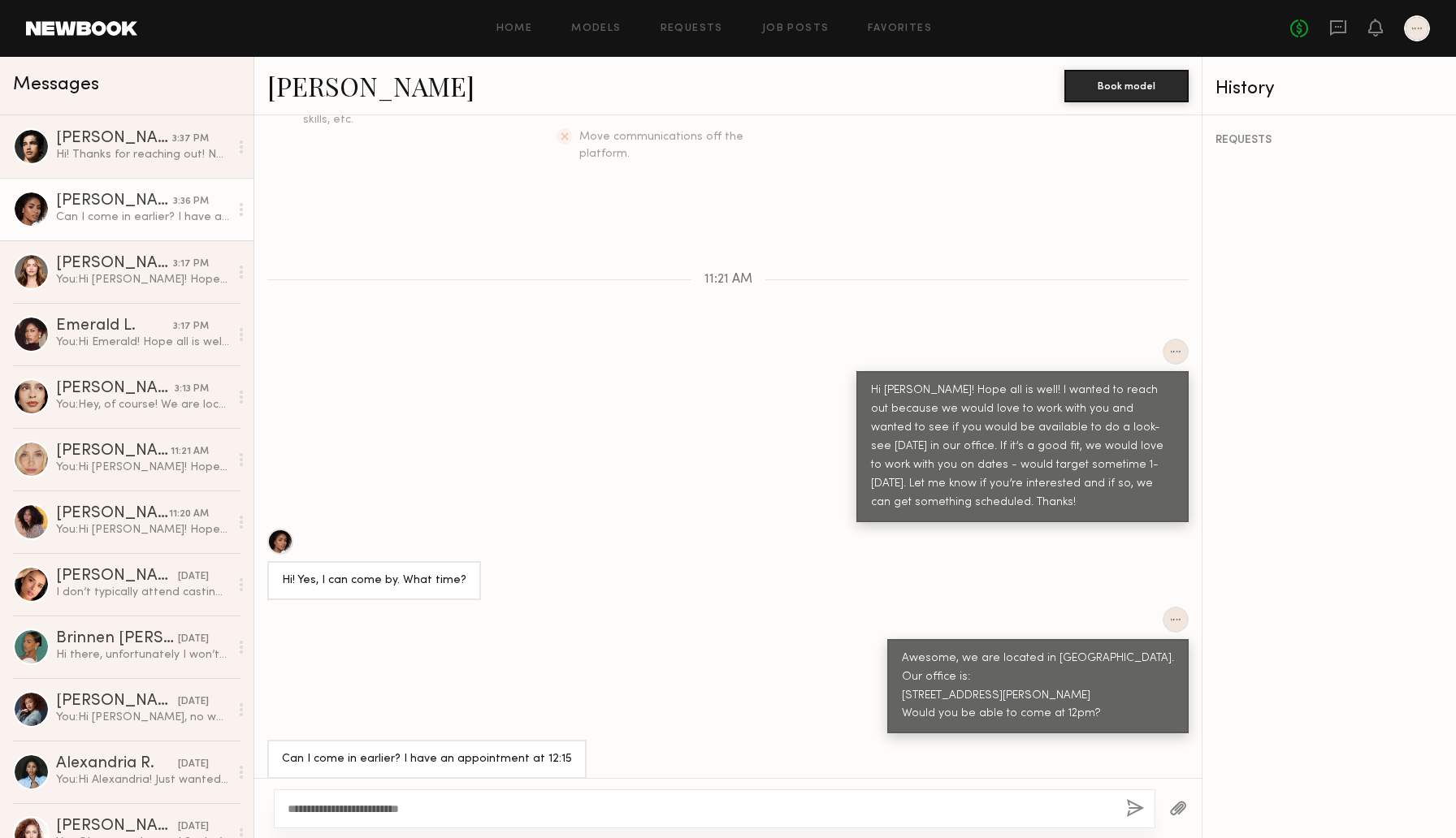click on "**********" 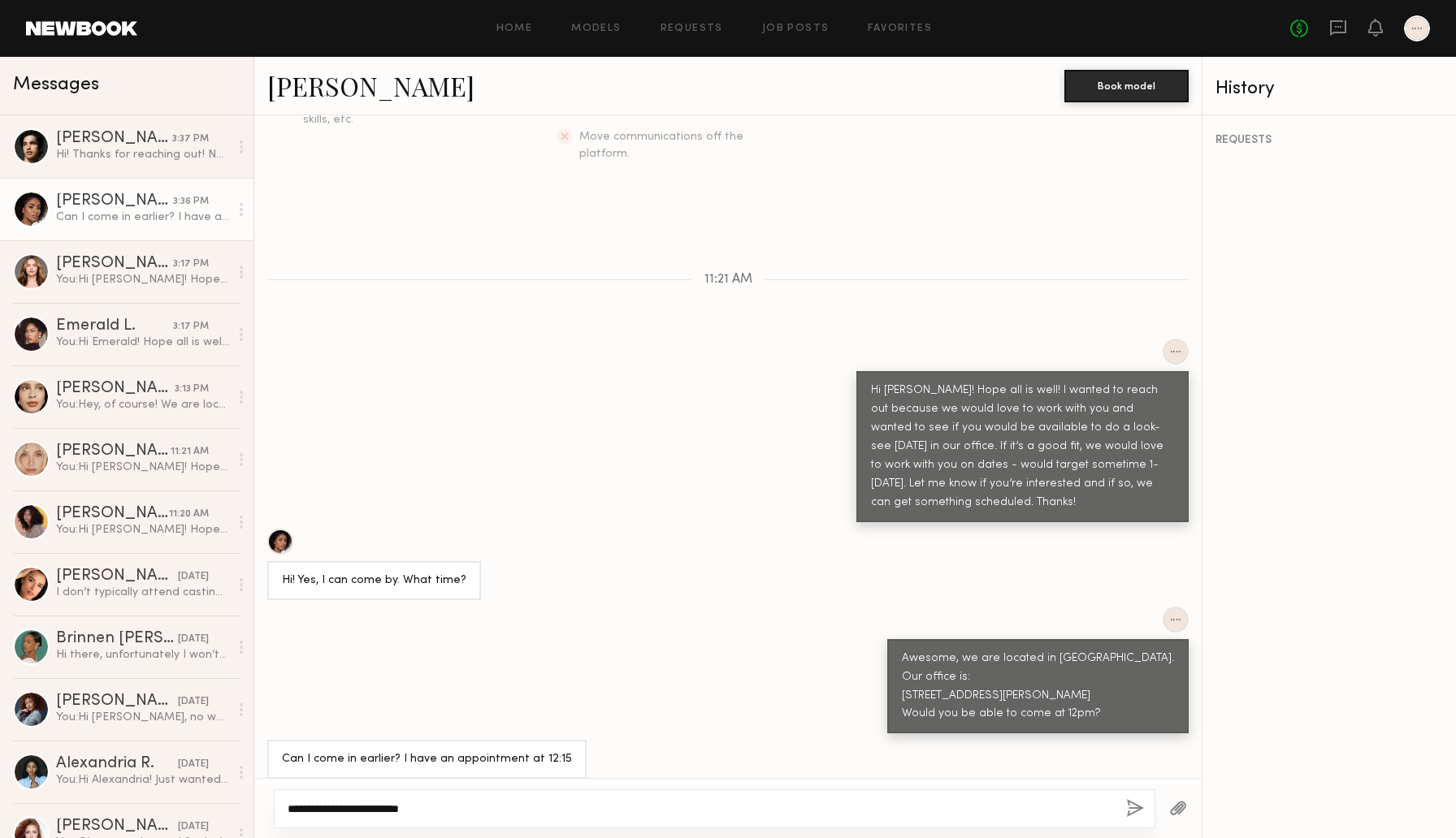 click on "**********" 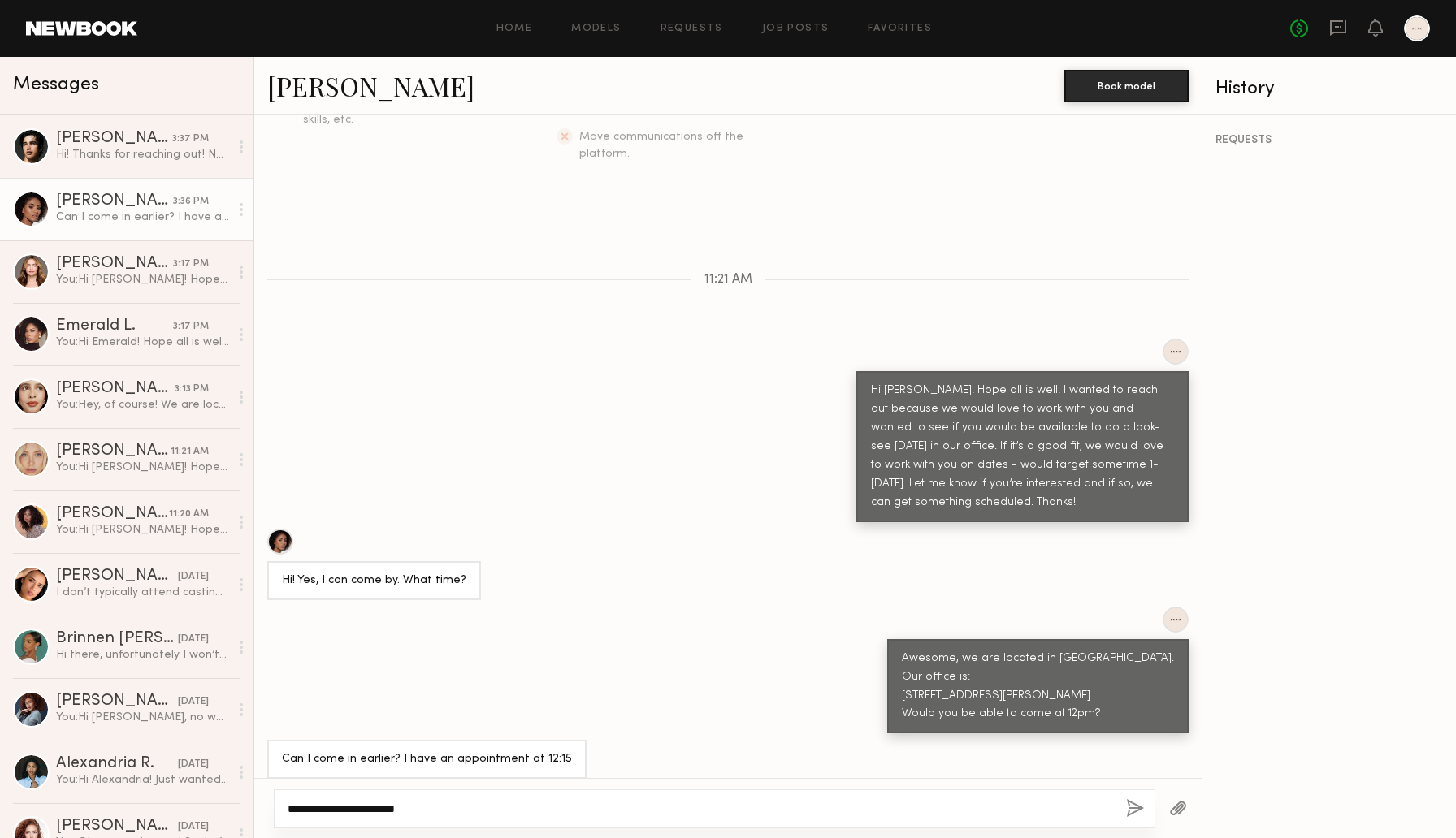 click on "**********" 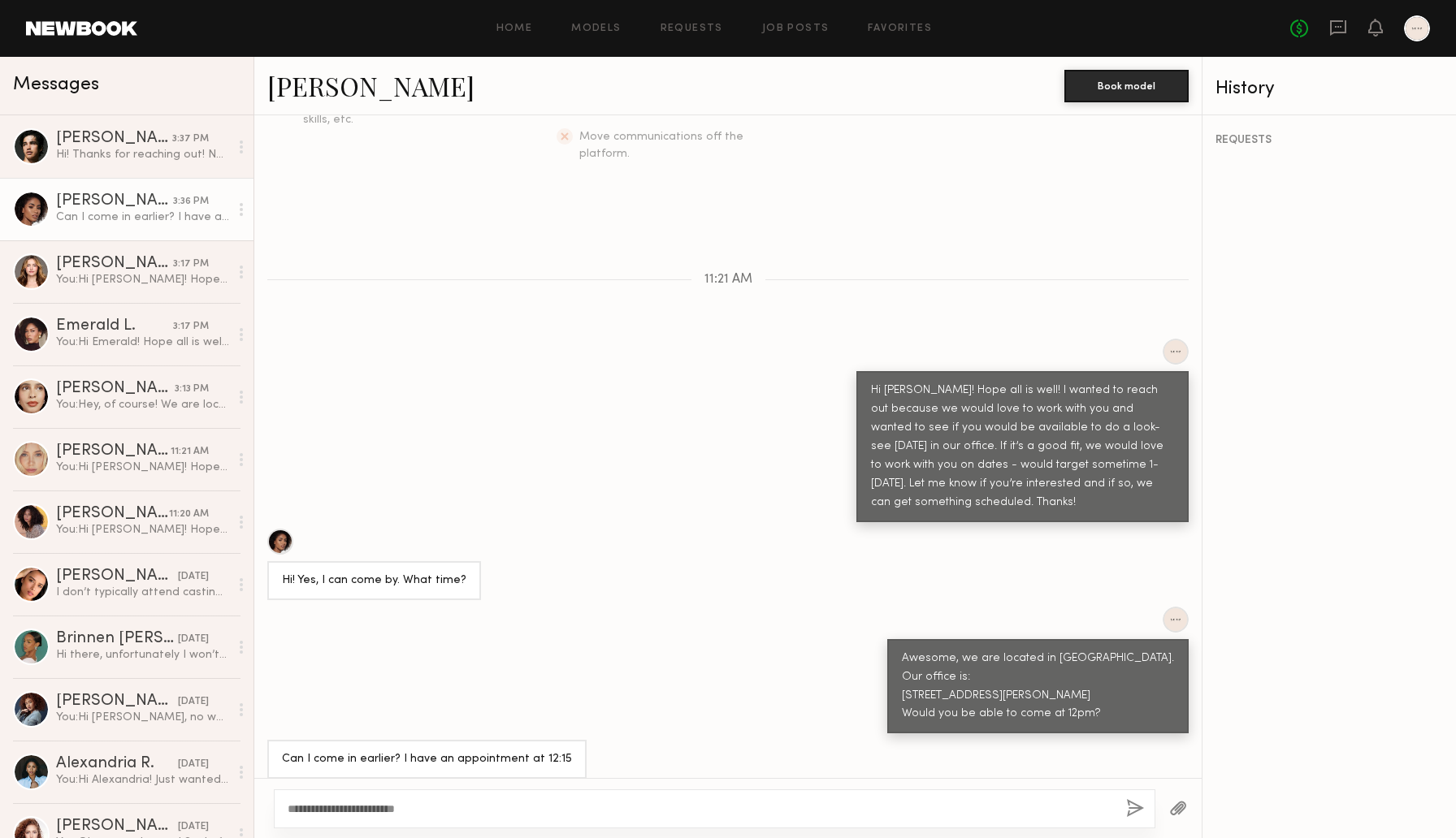 click 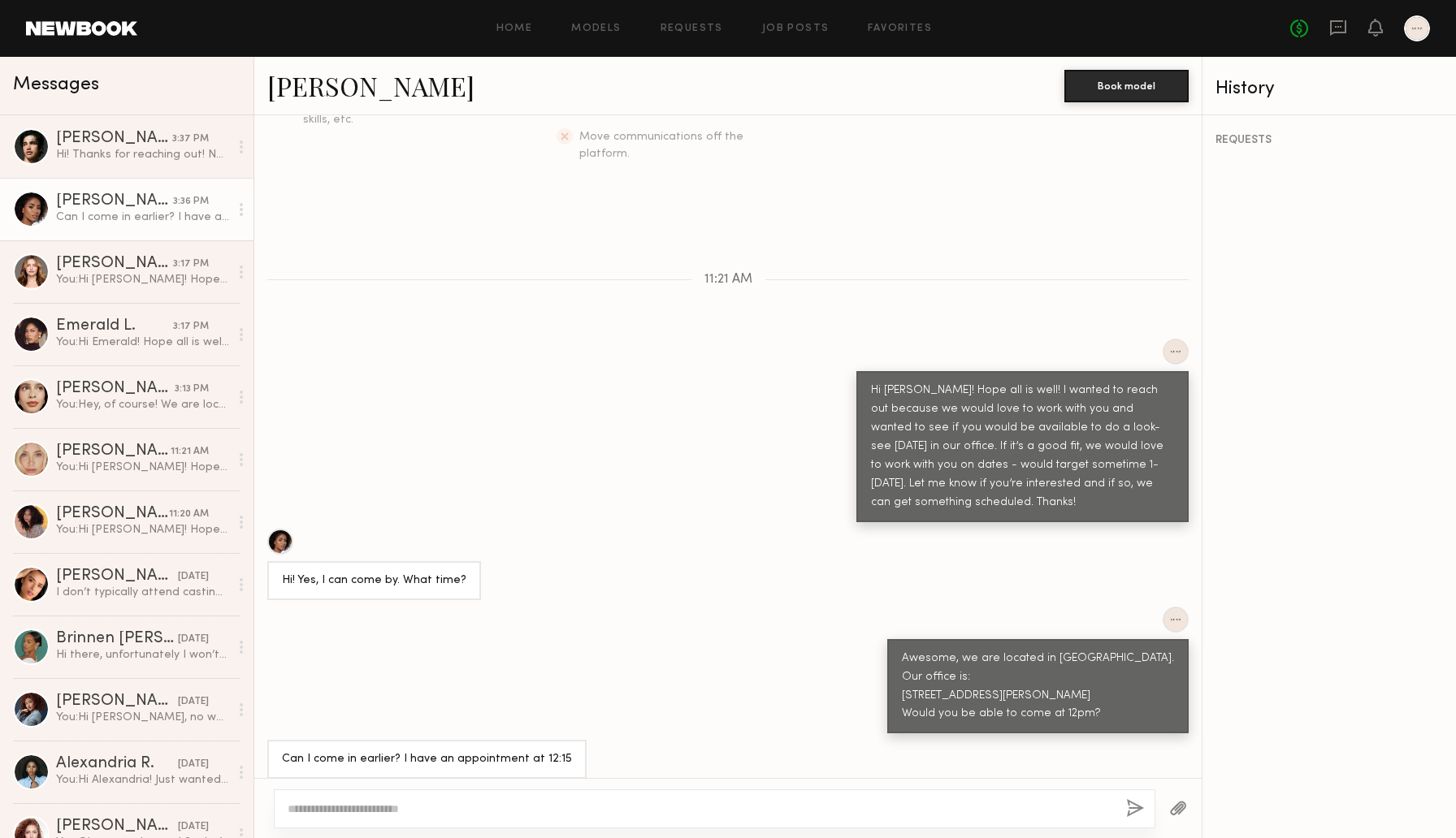 scroll, scrollTop: 609, scrollLeft: 0, axis: vertical 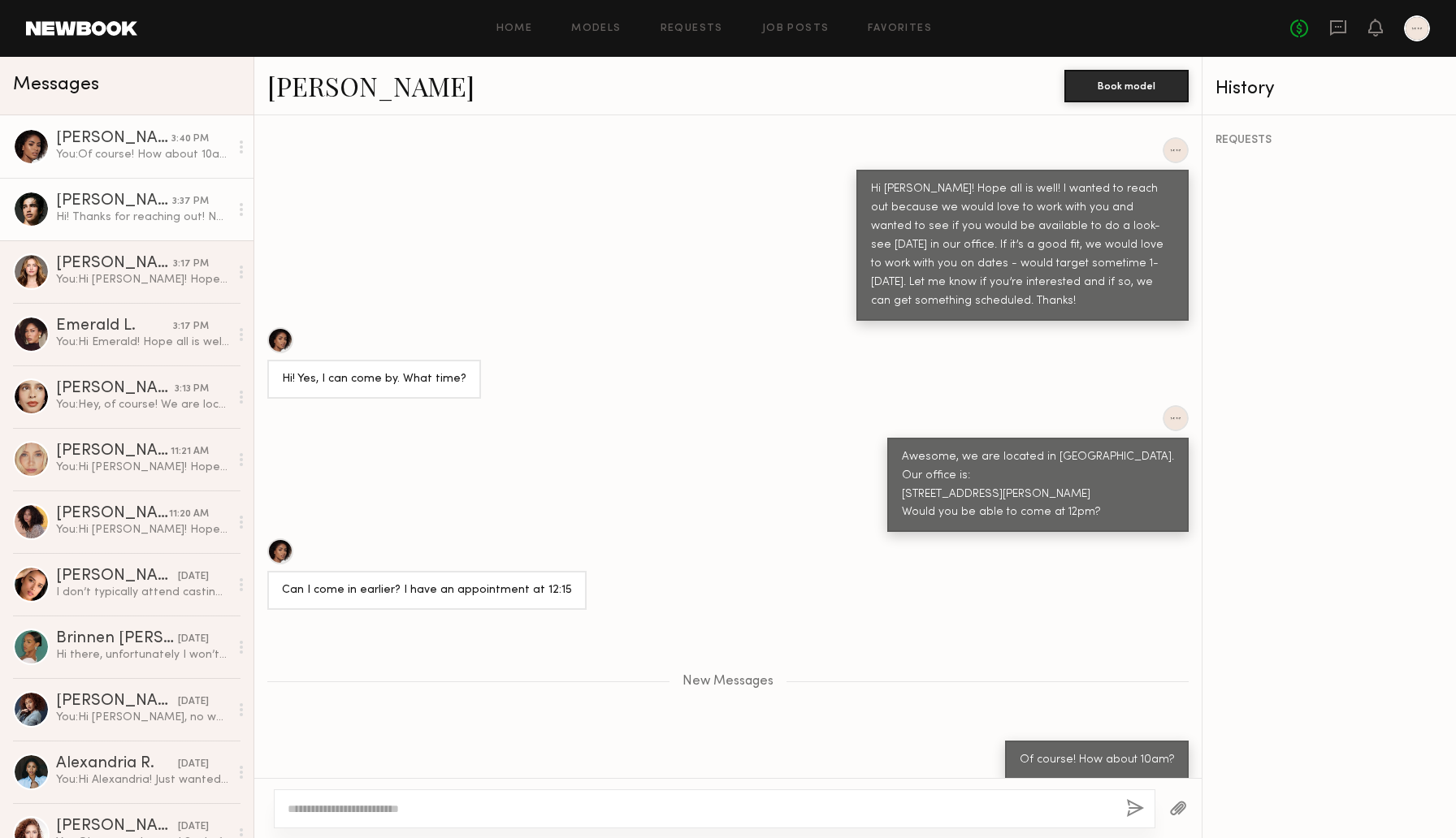 click on "[PERSON_NAME]" 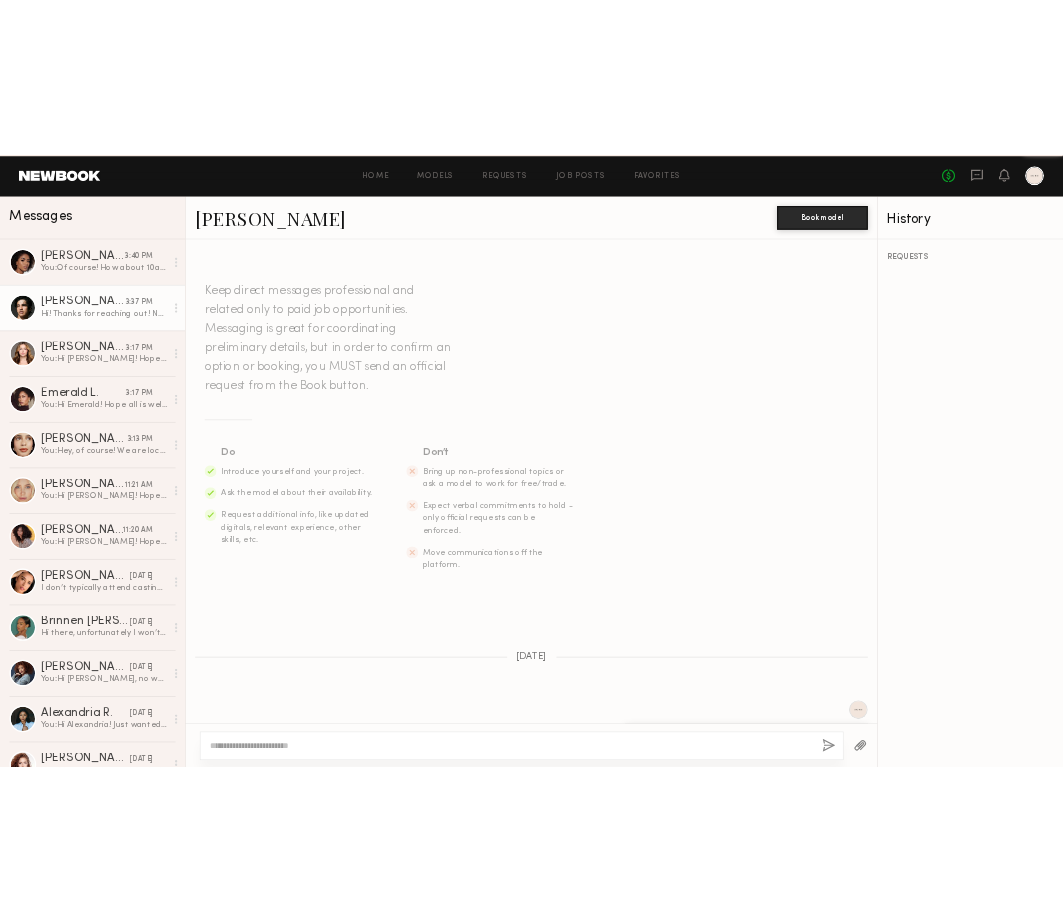 scroll, scrollTop: 439, scrollLeft: 0, axis: vertical 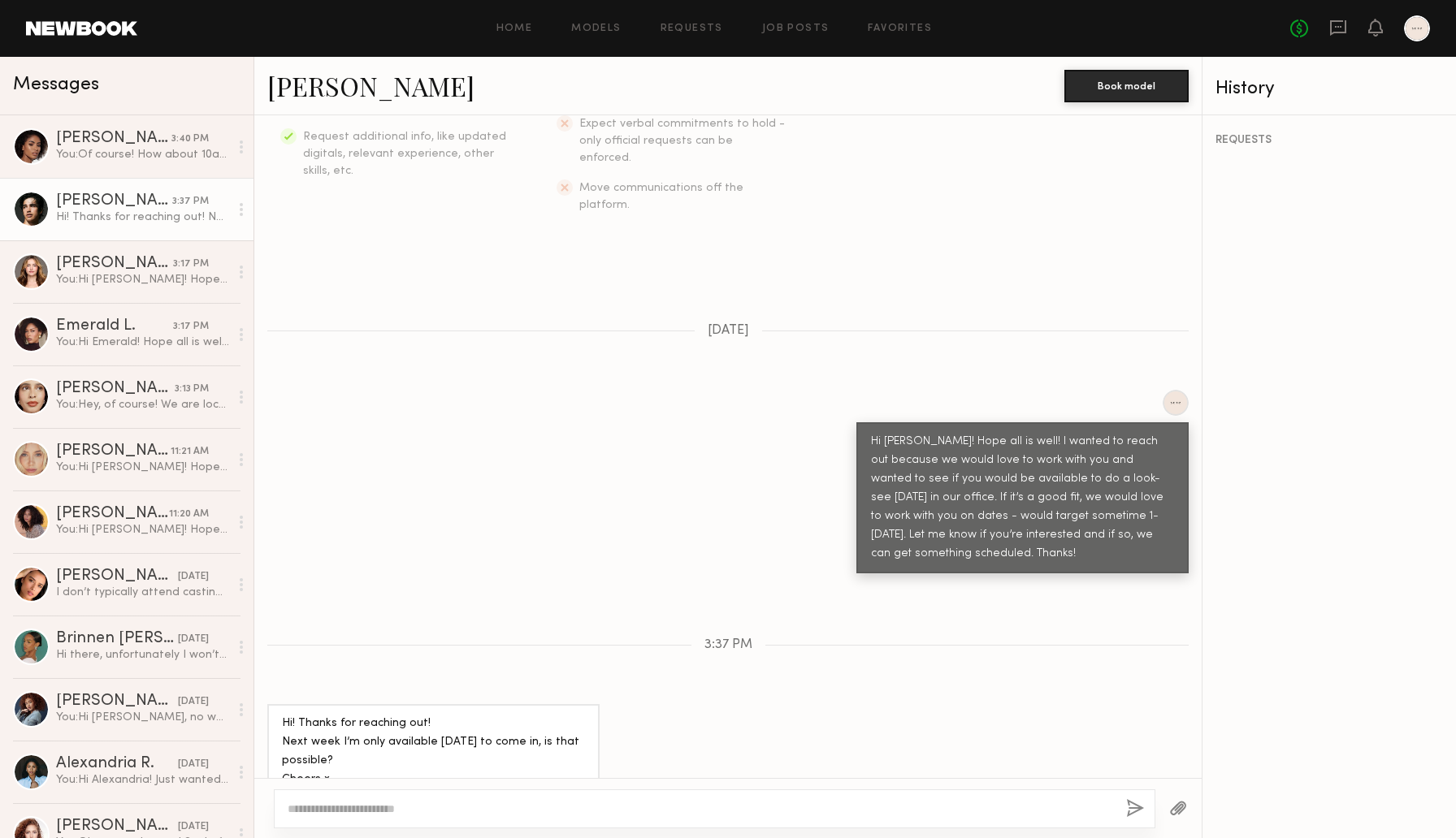 click on "Hi! Thanks for reaching out!
Next week I’m only available [DATE] to come in, is that possible?
Cheers x" 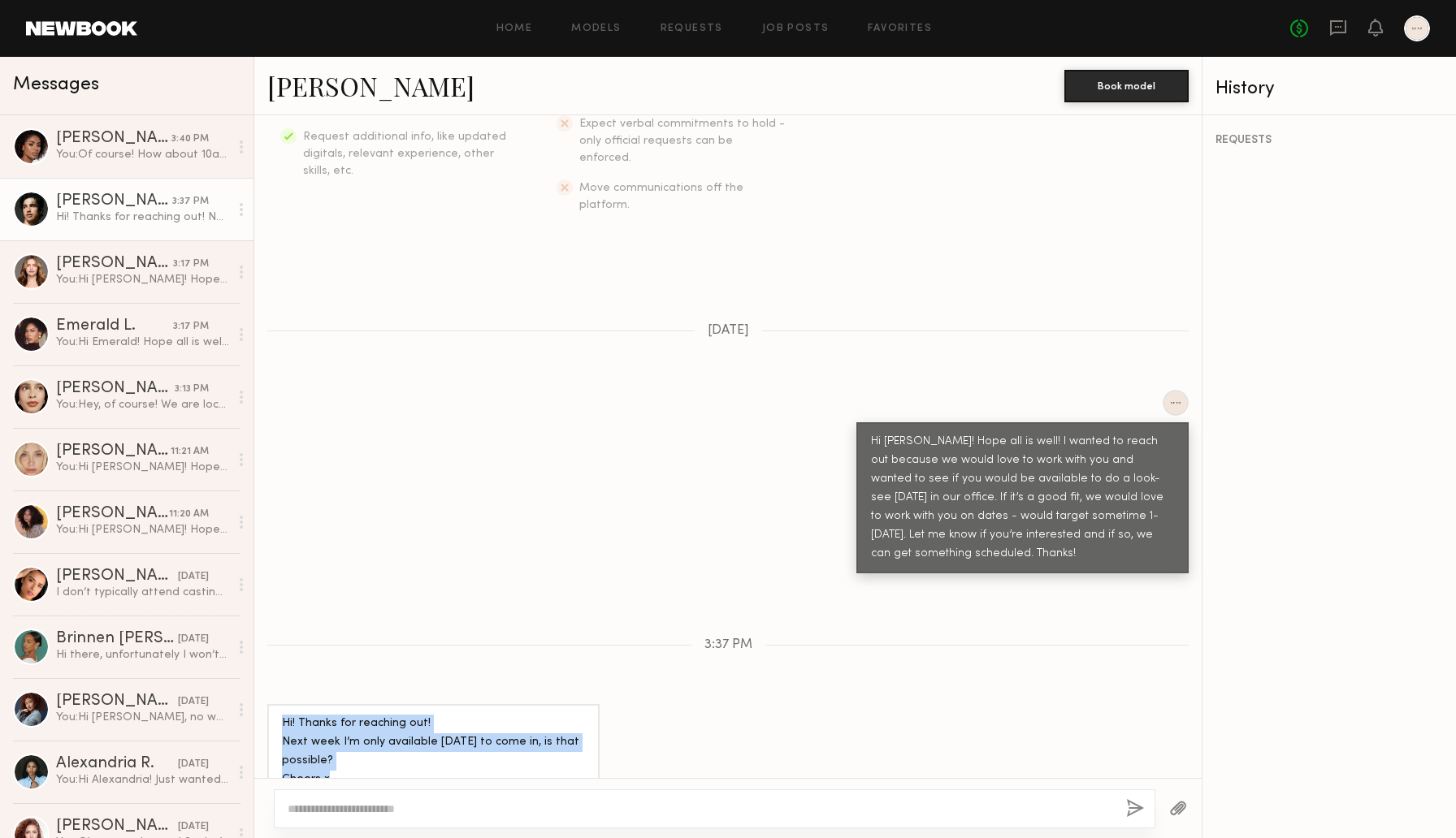 drag, startPoint x: 331, startPoint y: 747, endPoint x: 258, endPoint y: 668, distance: 107.56393 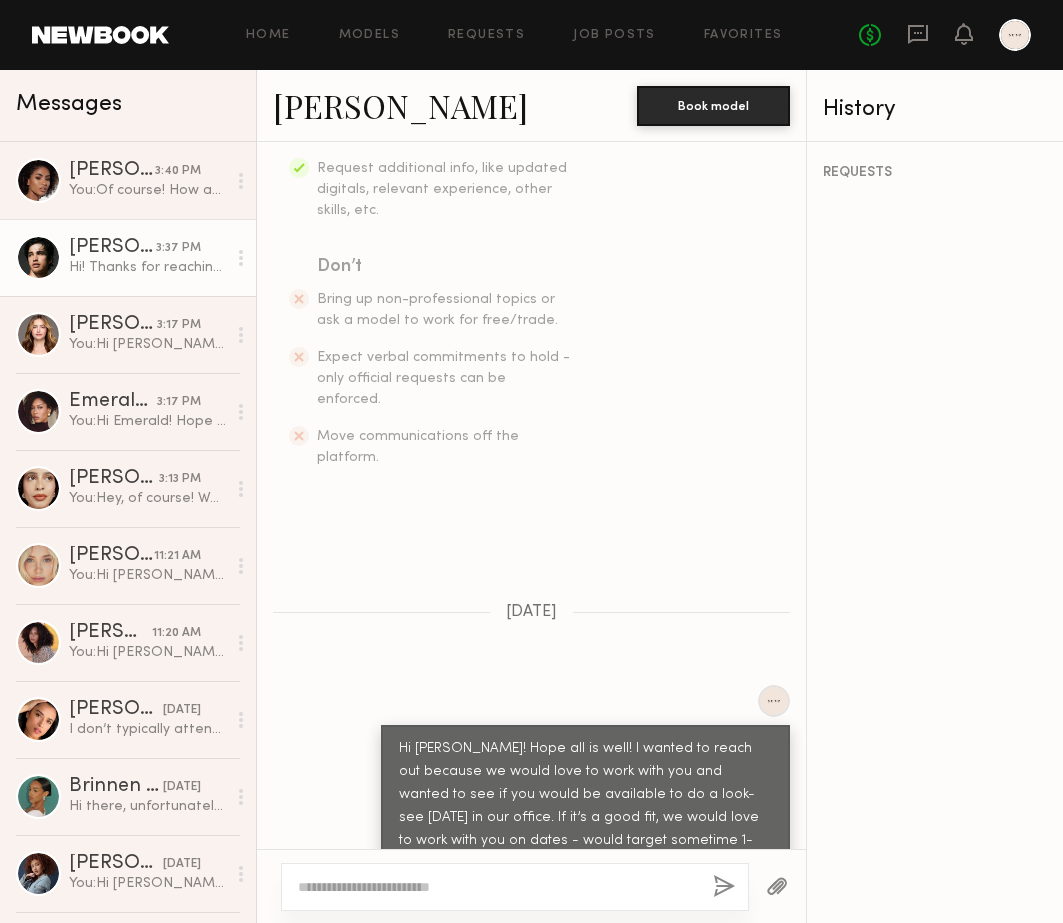 scroll, scrollTop: 439, scrollLeft: 0, axis: vertical 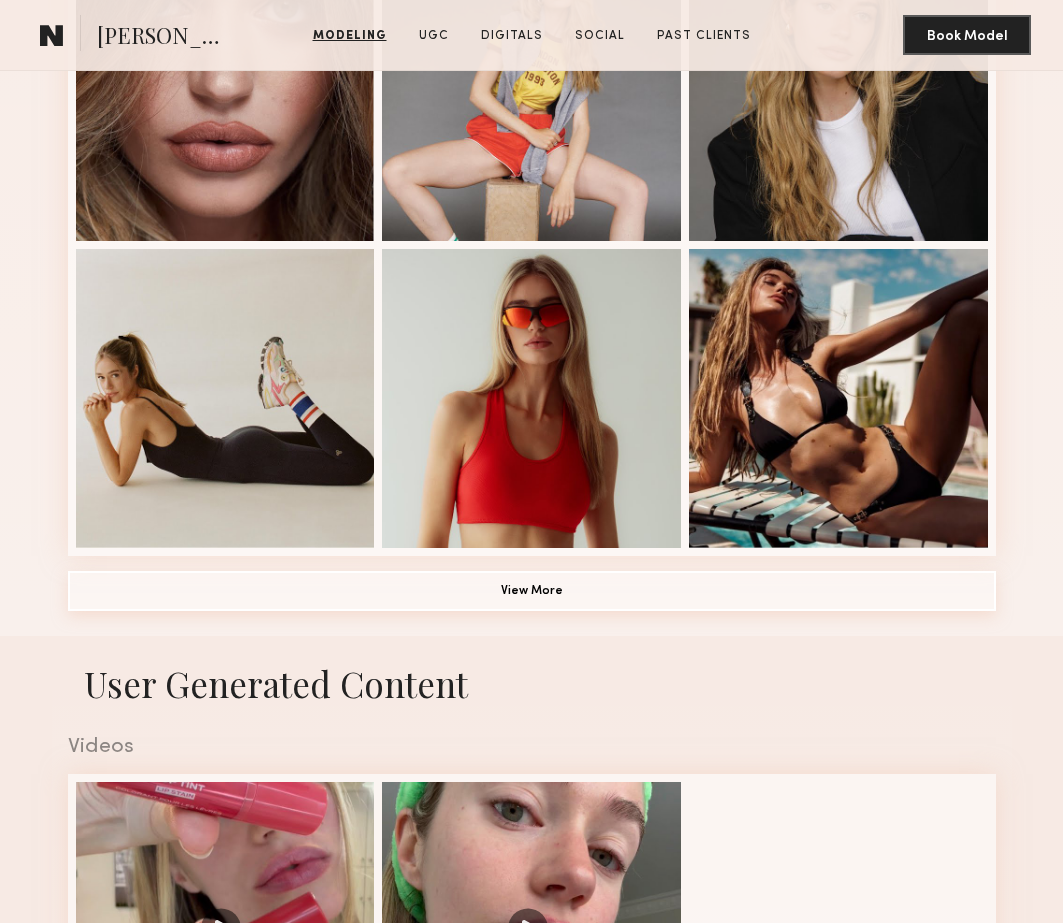 click on "View More" 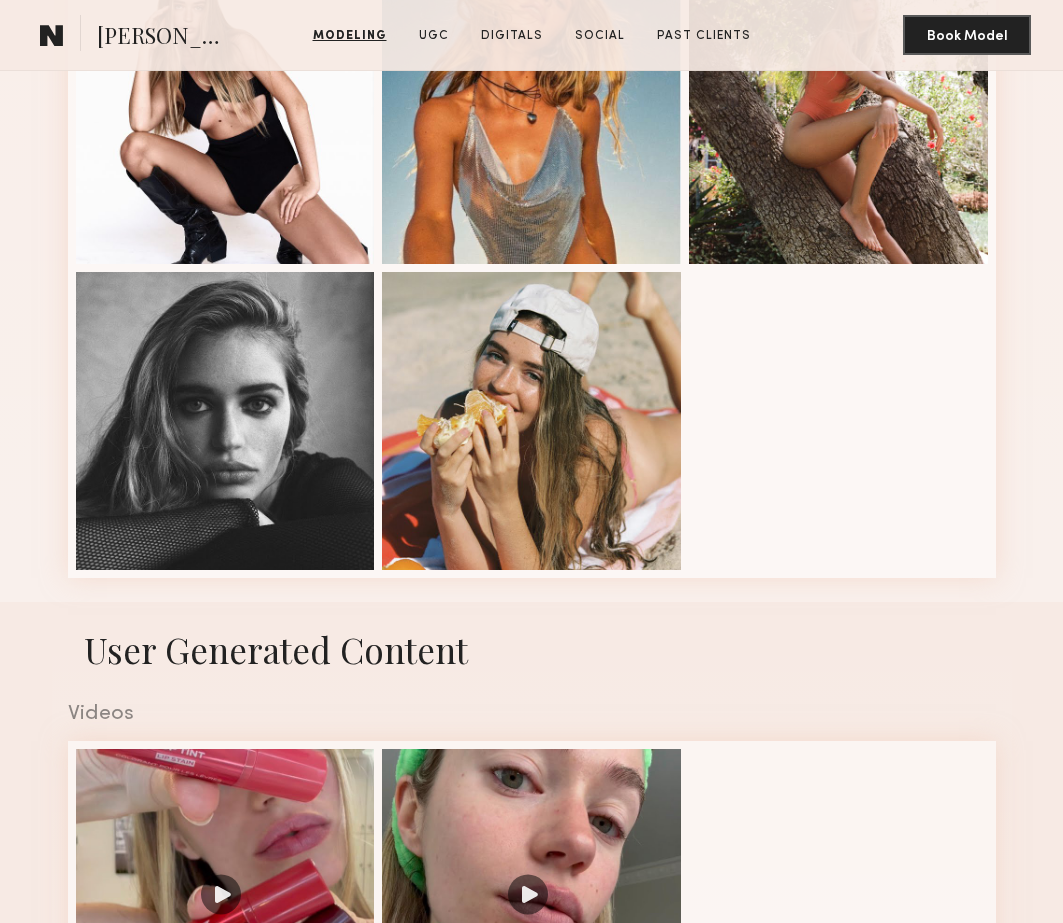 scroll, scrollTop: 2421, scrollLeft: 0, axis: vertical 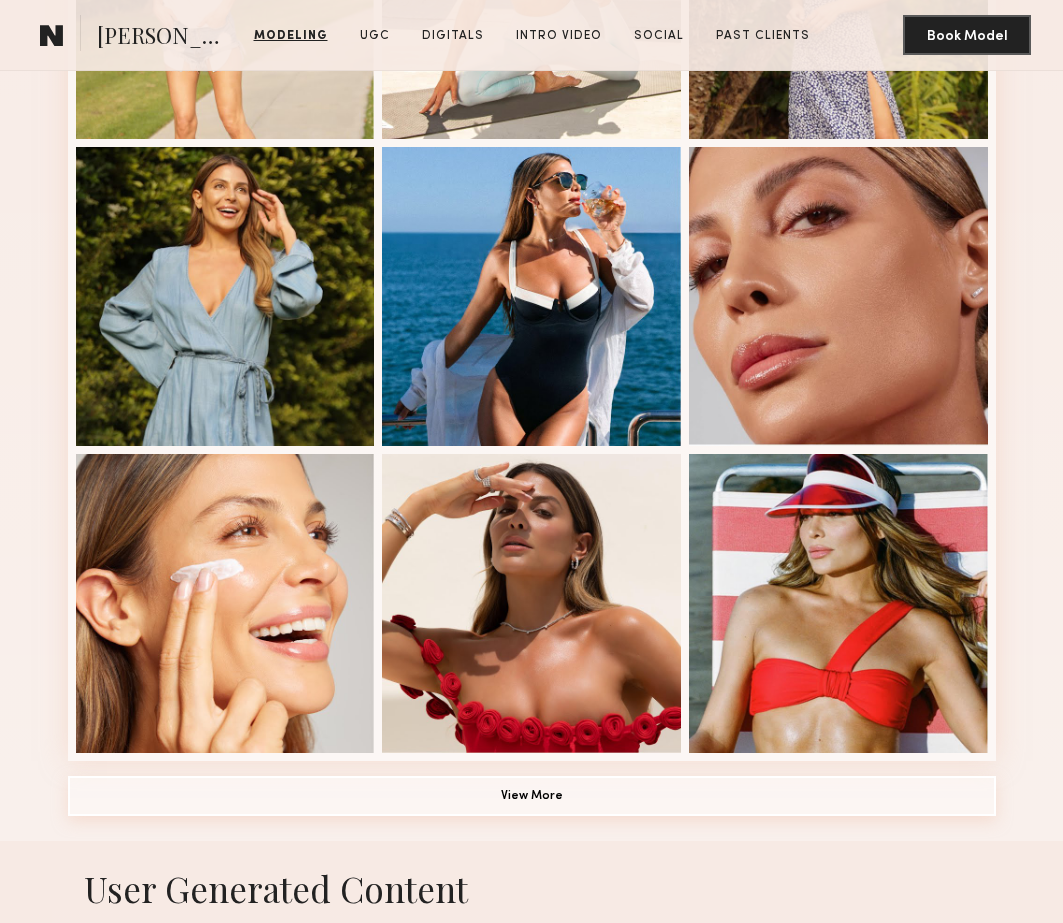 click on "View More" 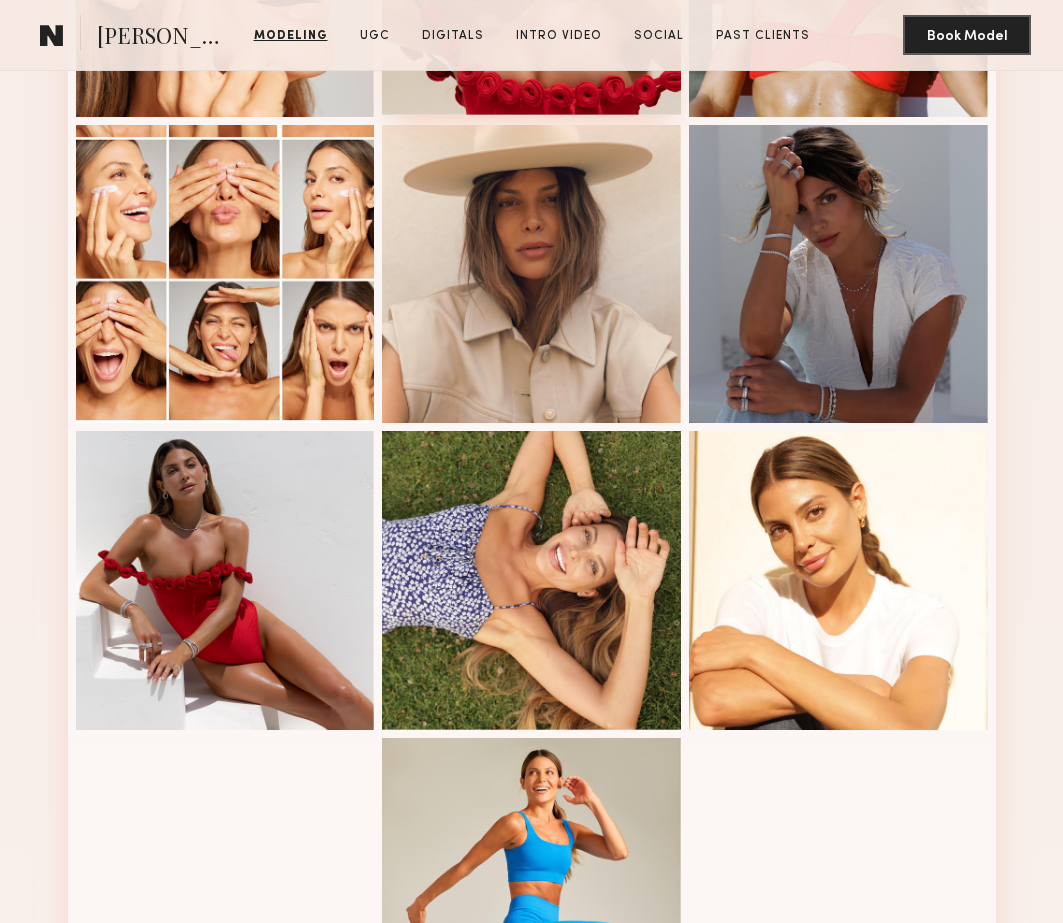 scroll, scrollTop: 1656, scrollLeft: 0, axis: vertical 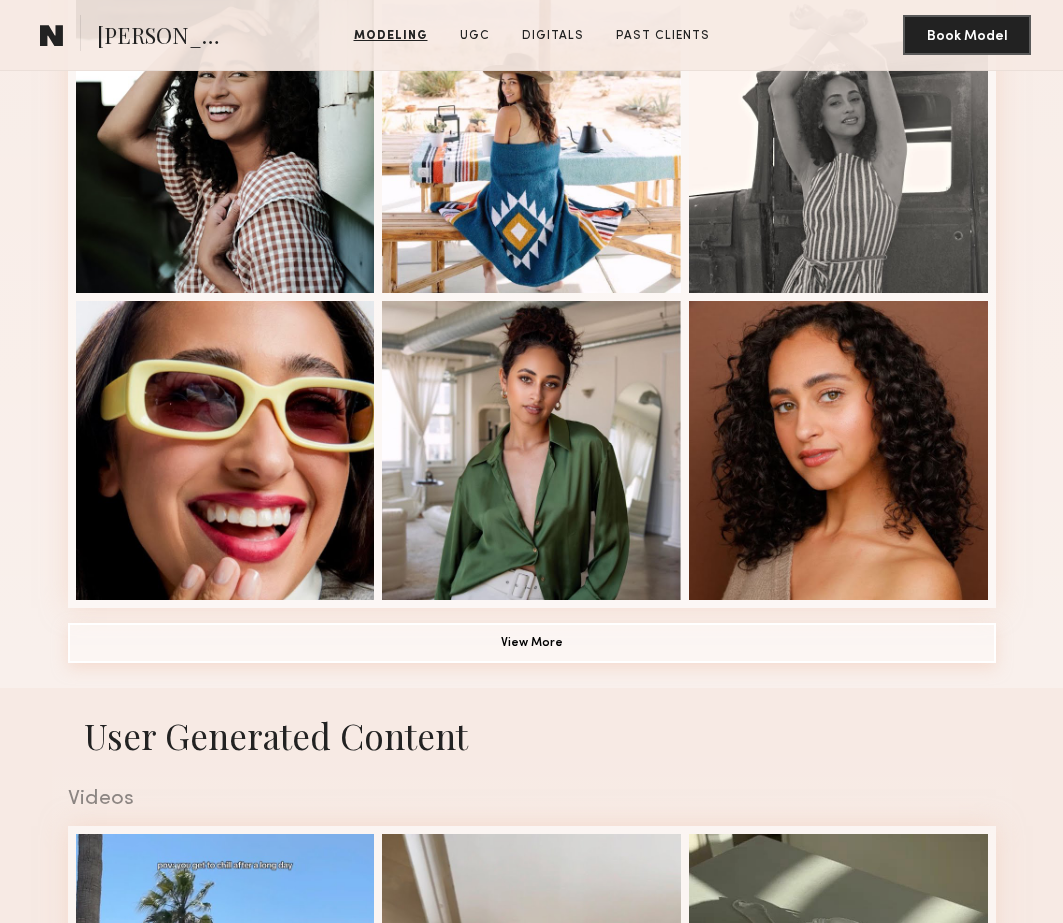 click on "View More" 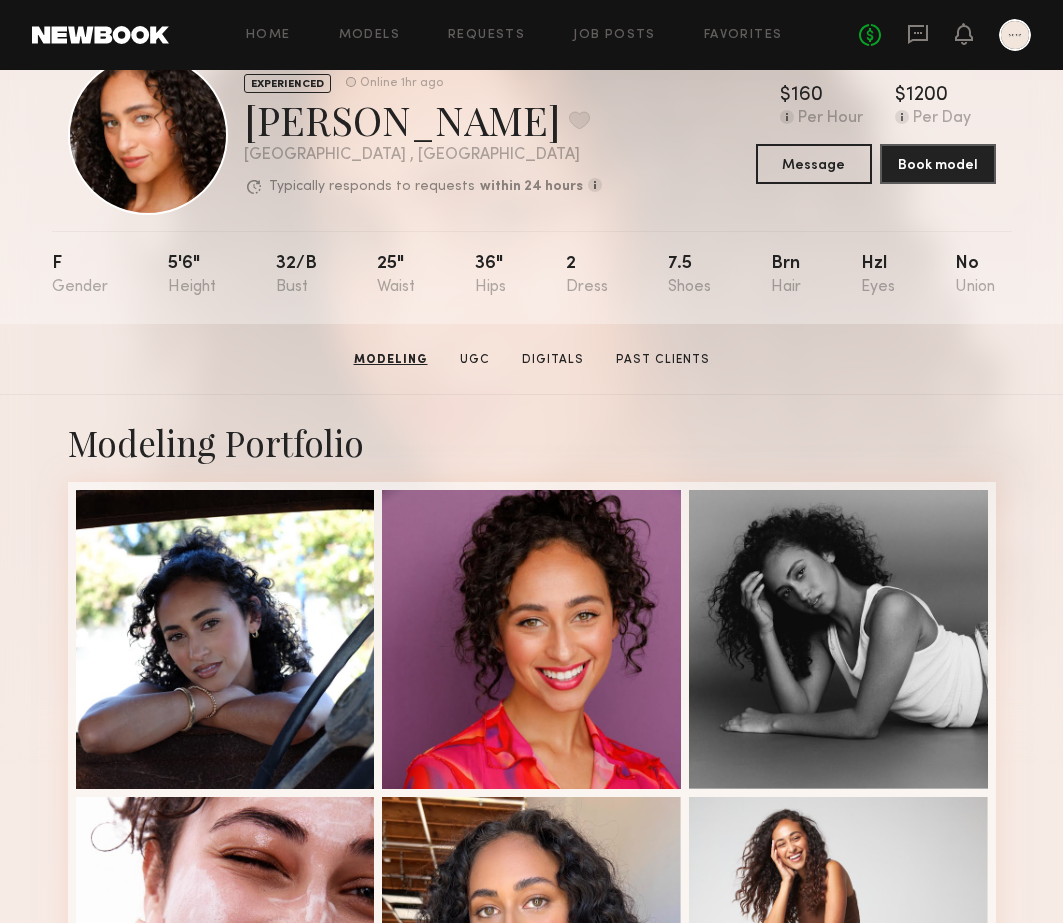 scroll, scrollTop: 0, scrollLeft: 0, axis: both 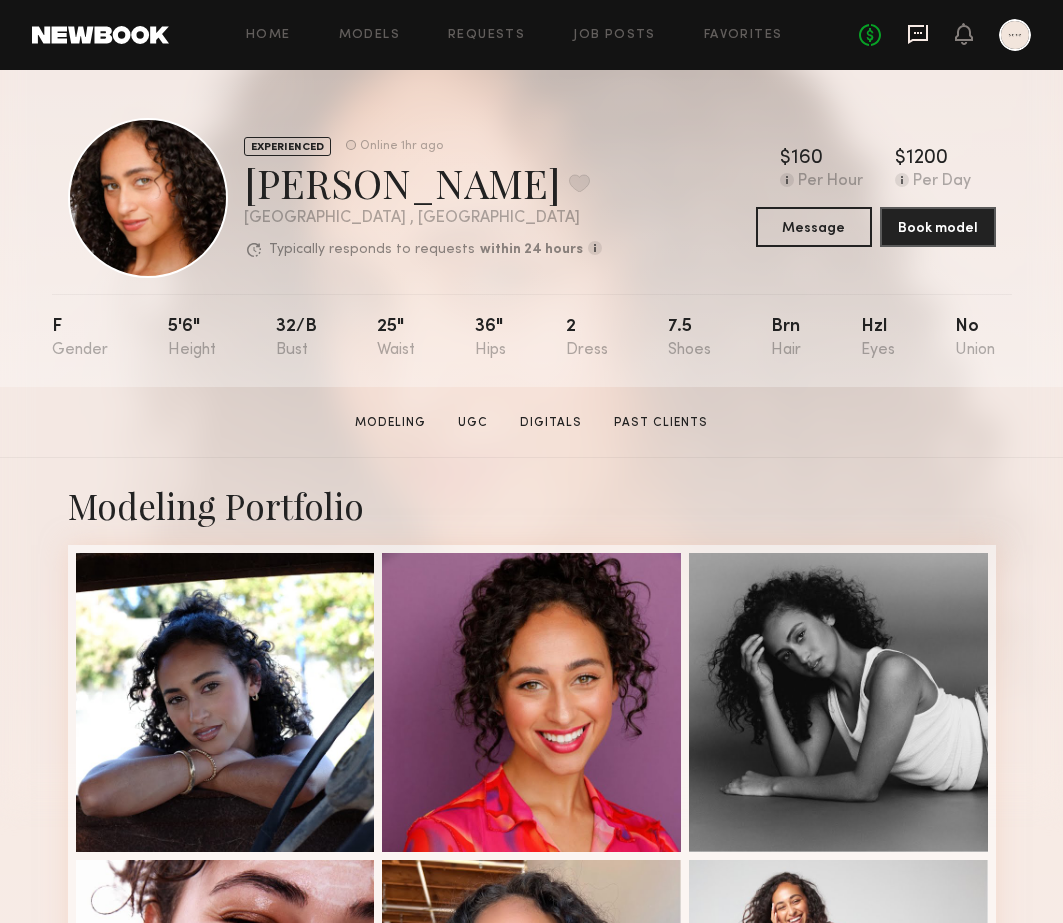 click 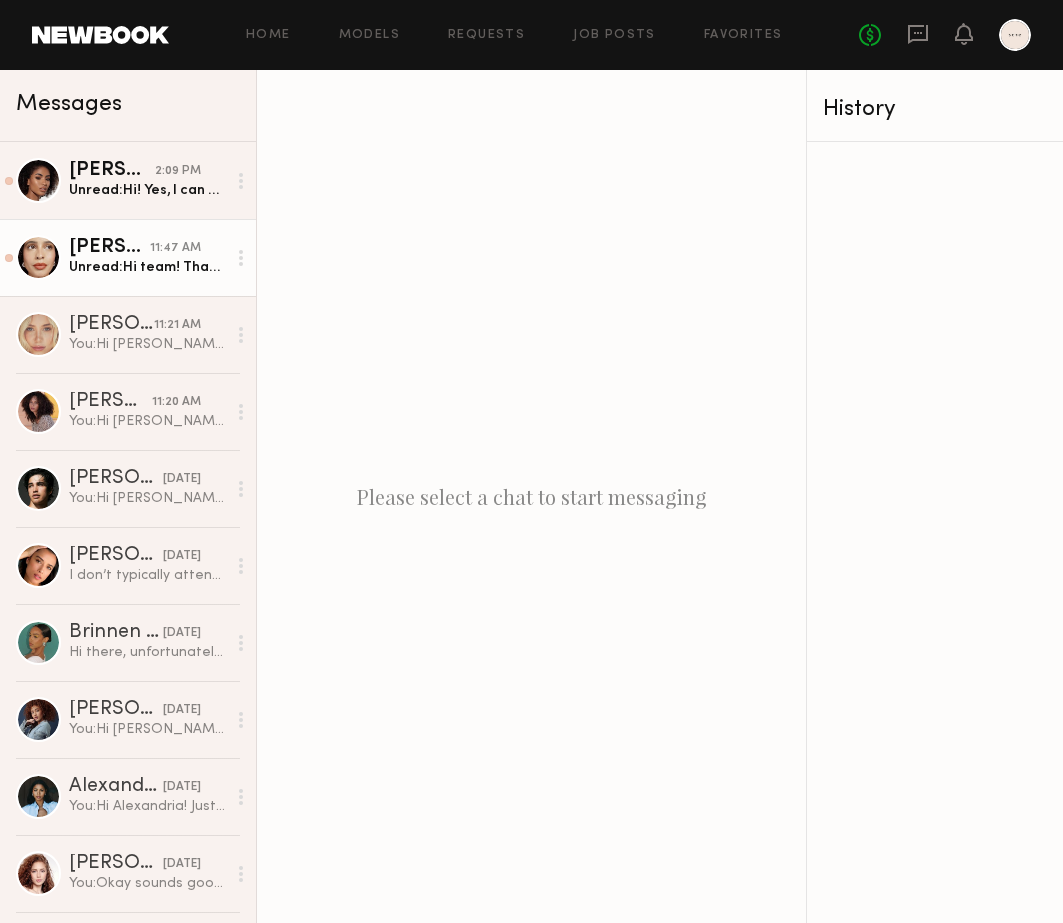 click on "[PERSON_NAME]" 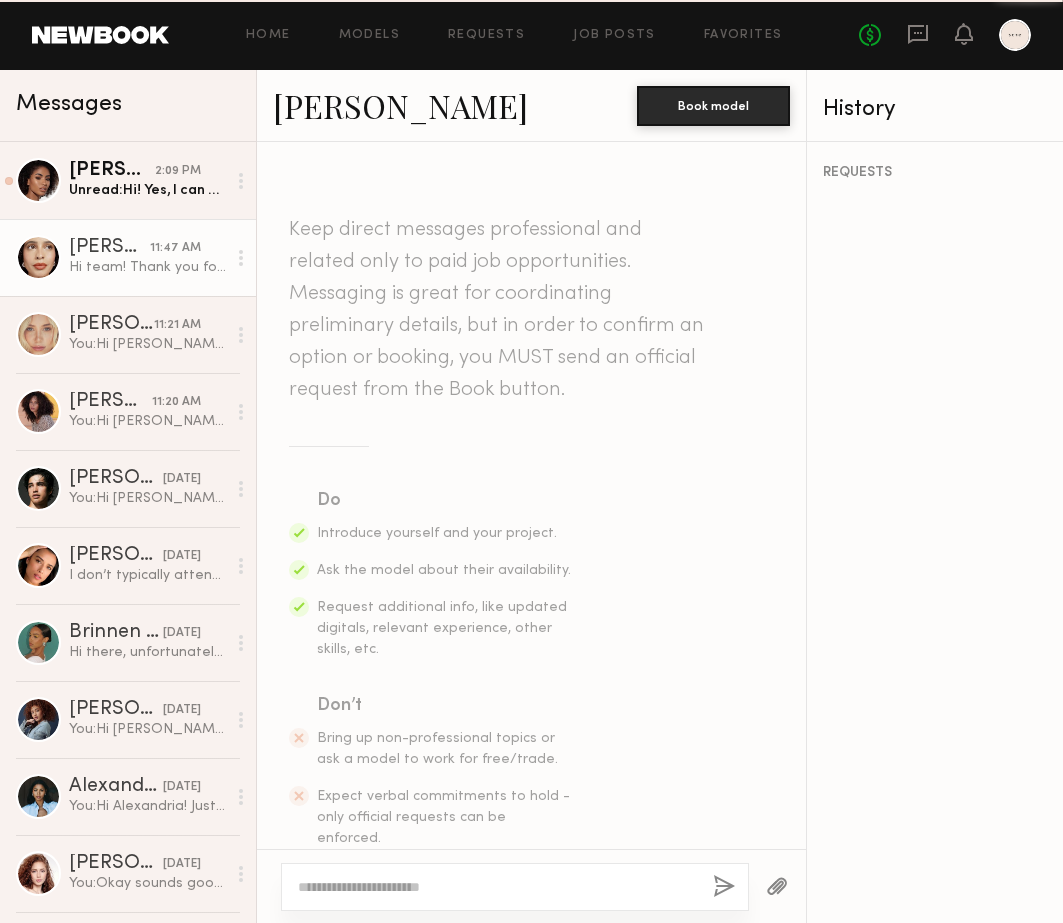 scroll, scrollTop: 558, scrollLeft: 0, axis: vertical 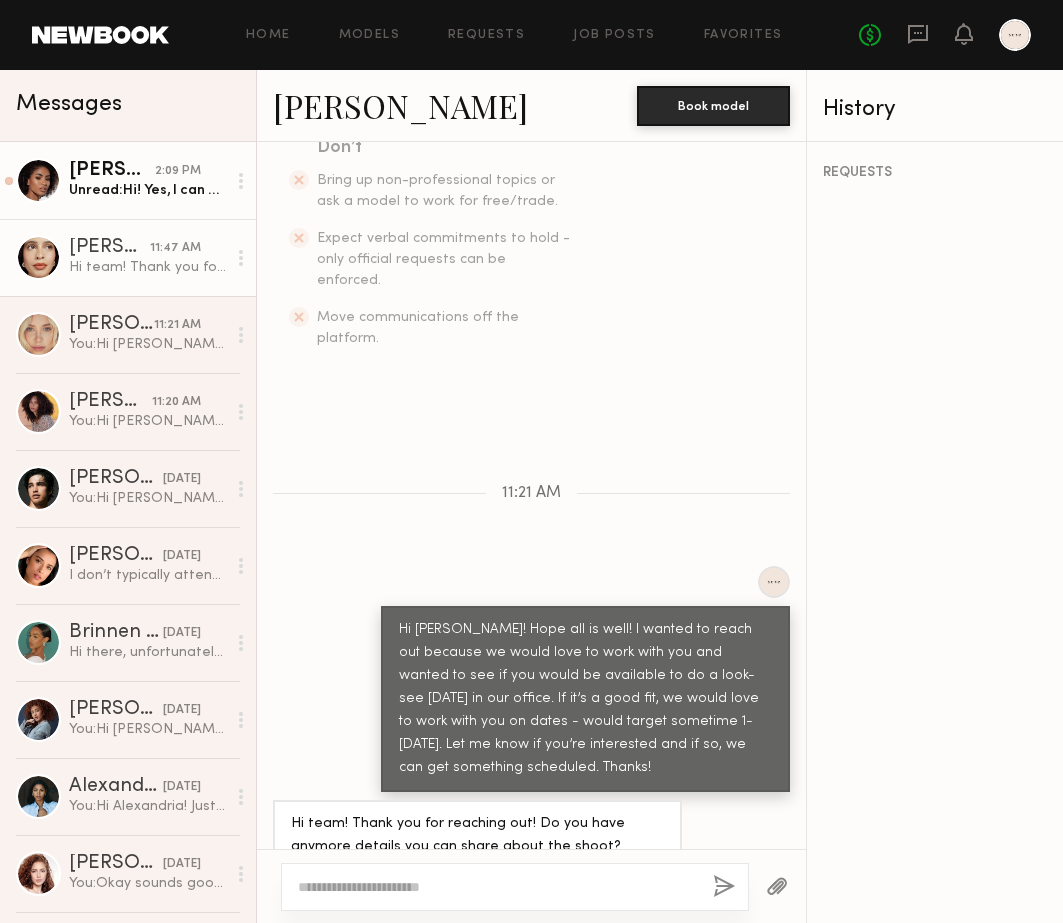 click on "Melissa B. 2:09 PM Unread:  Hi! Yes, I can come by. What time?" 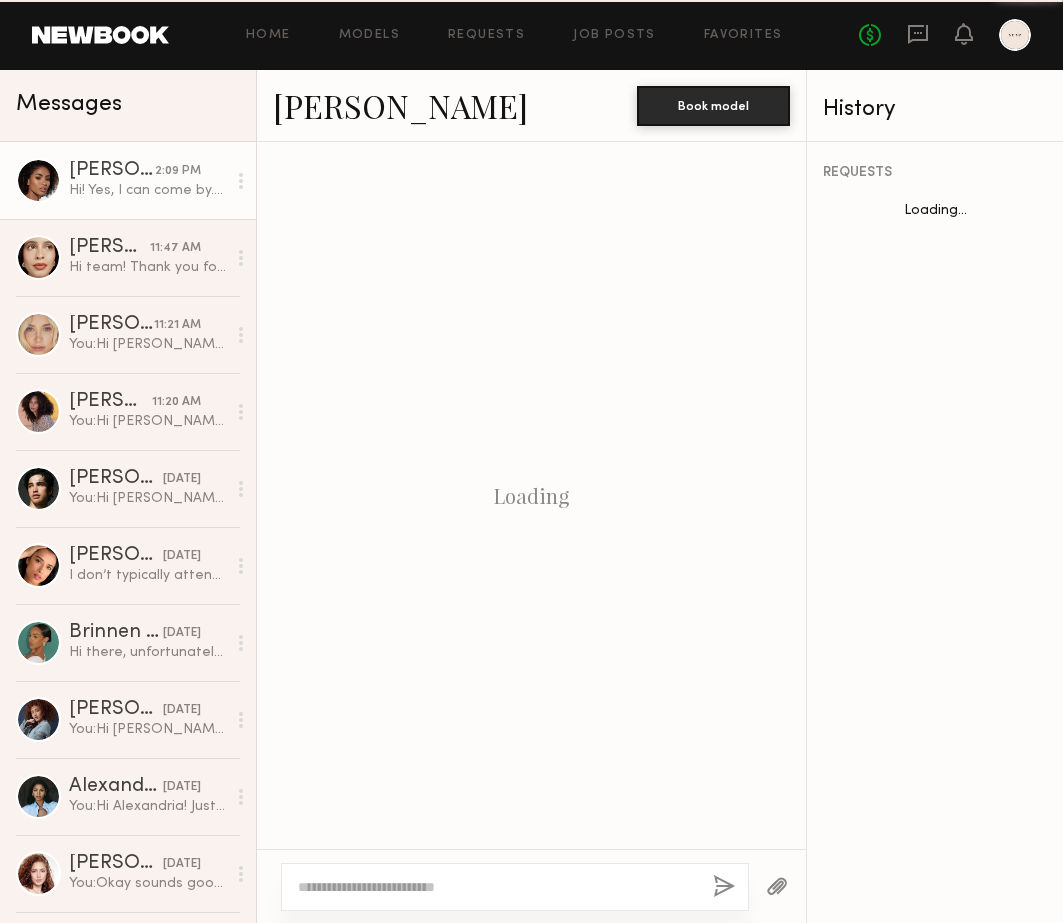 scroll, scrollTop: 535, scrollLeft: 0, axis: vertical 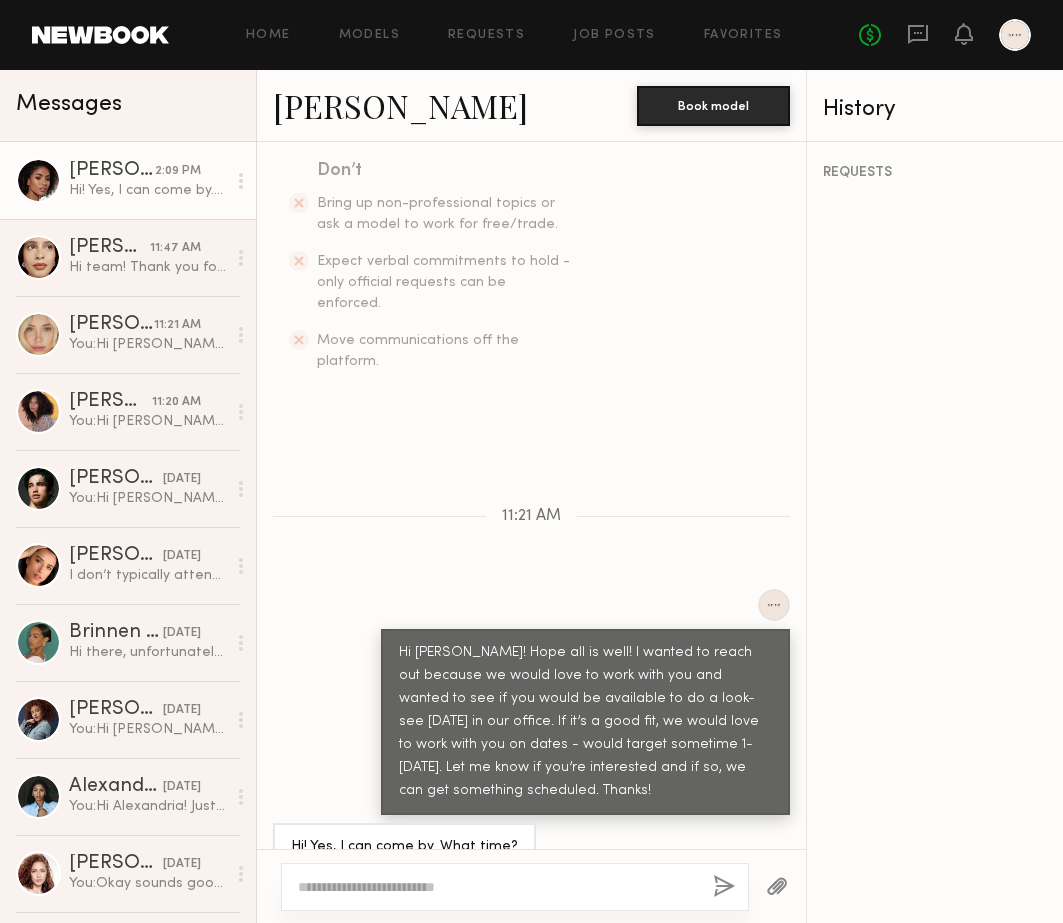 click 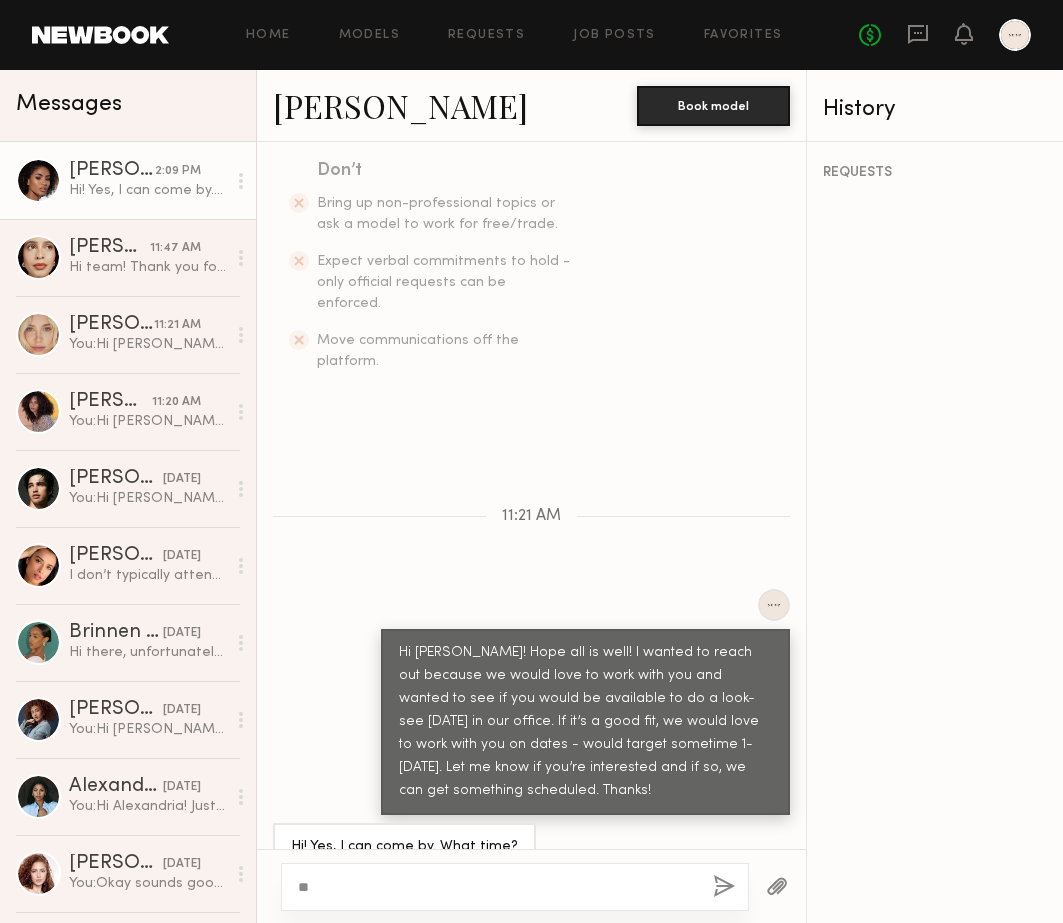 type on "*" 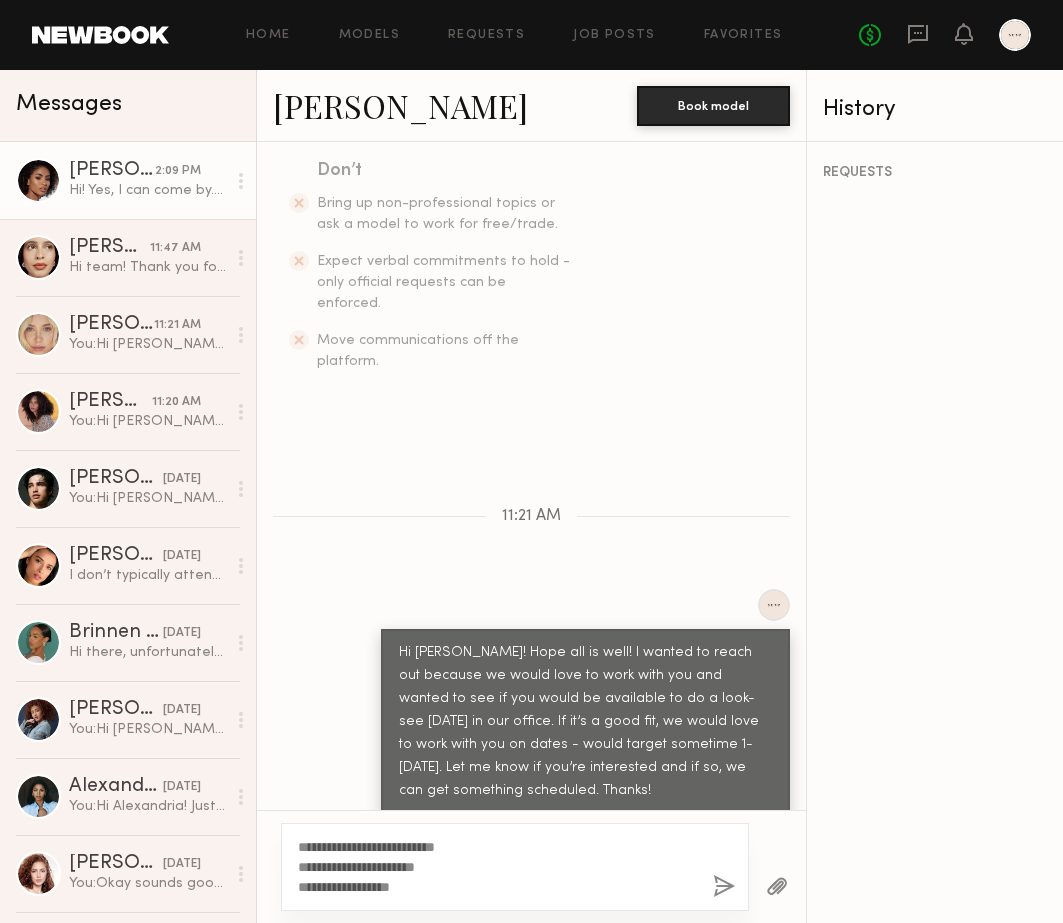 click on "**********" 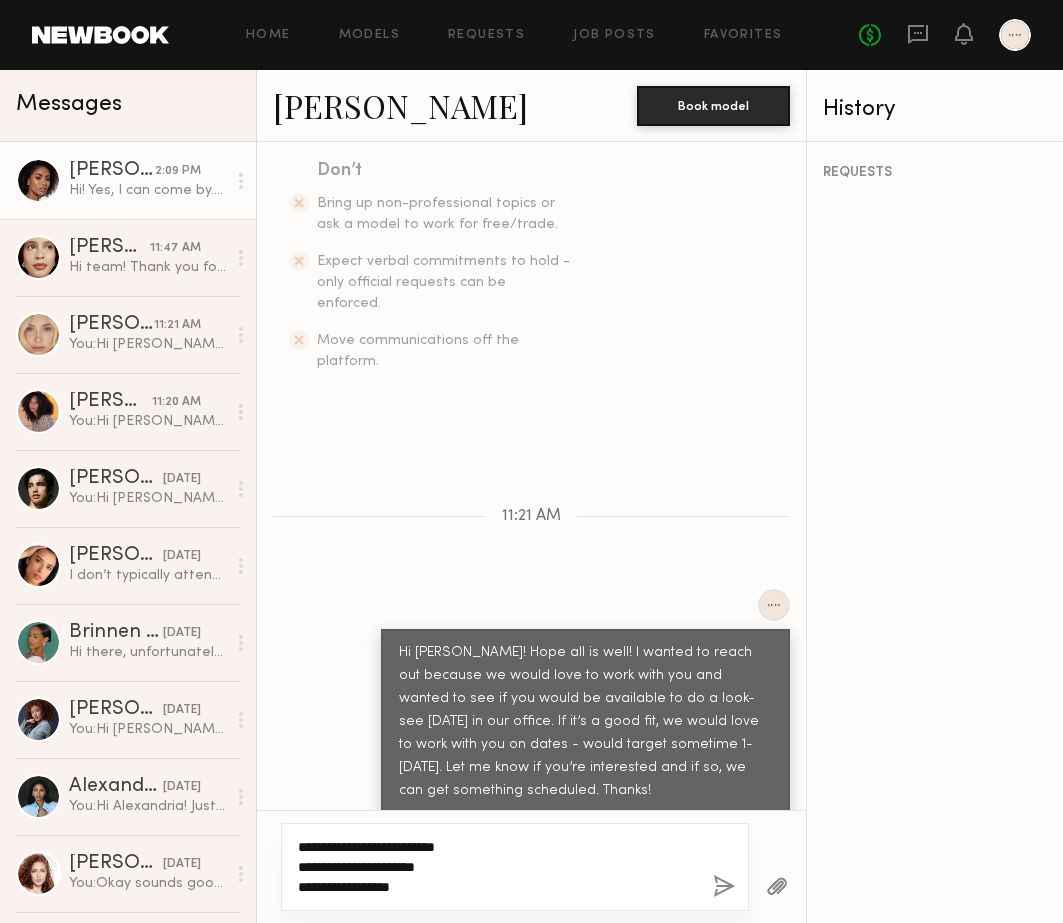 click on "**********" 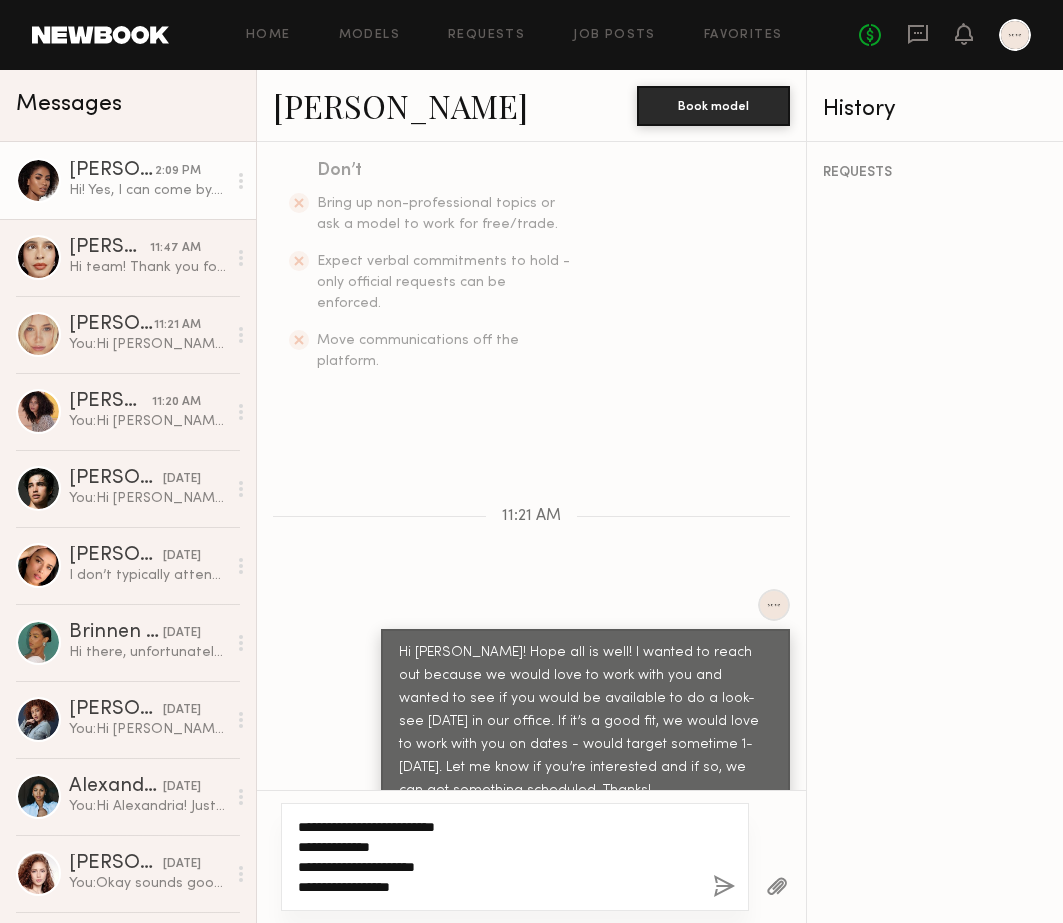 click on "**********" 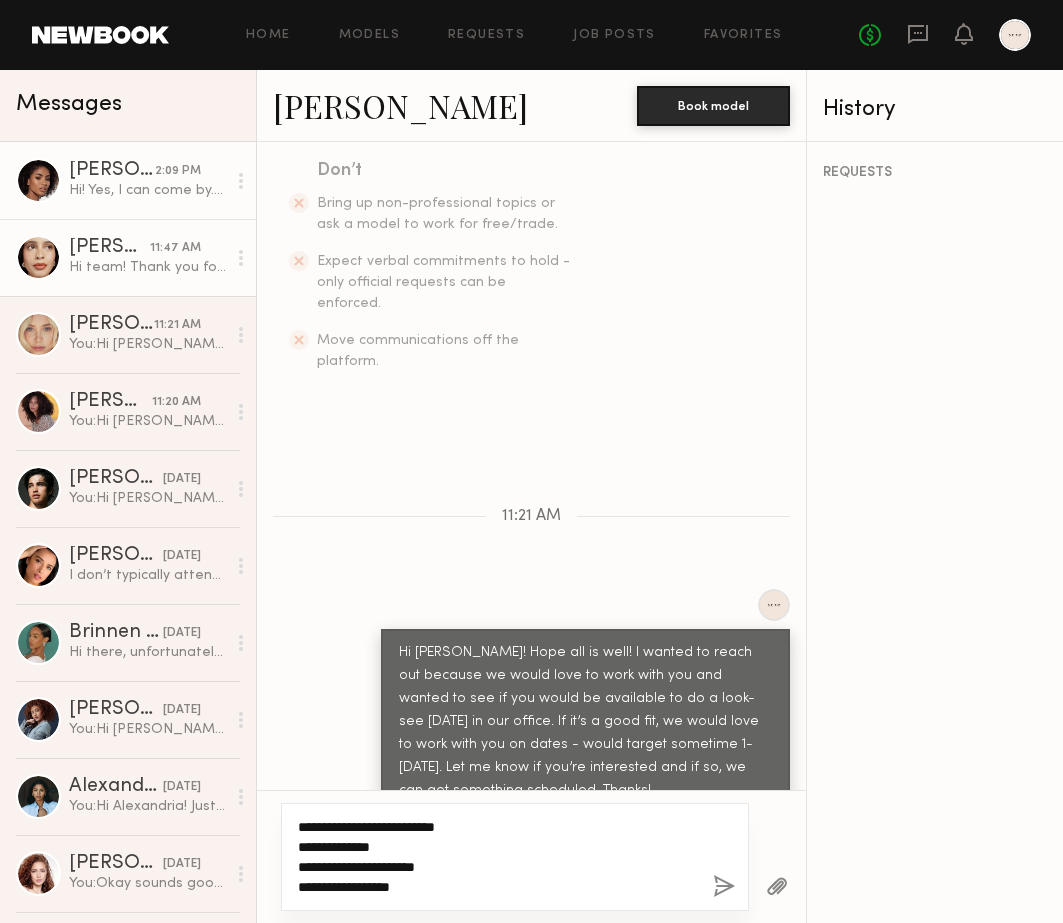type on "**********" 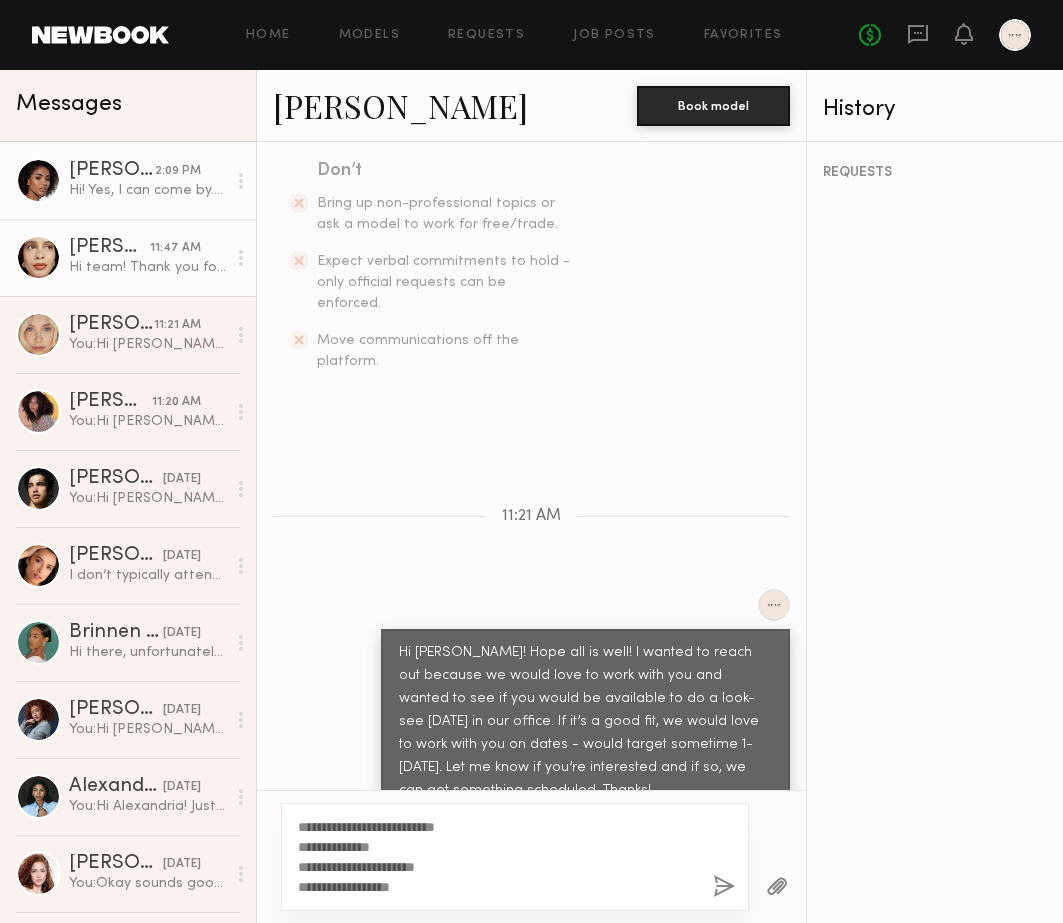 click on "Hi team! Thank you for reaching out! Do you have anymore details you can share about the shoot?" 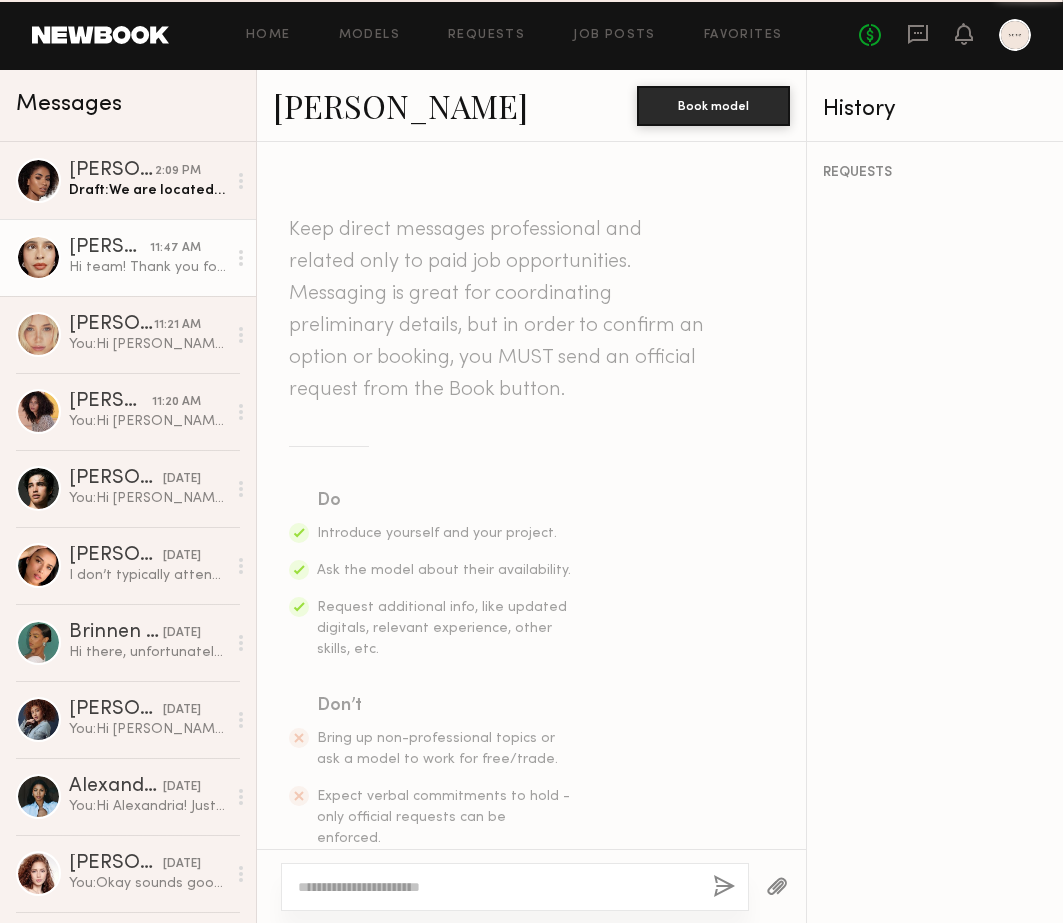 scroll, scrollTop: 558, scrollLeft: 0, axis: vertical 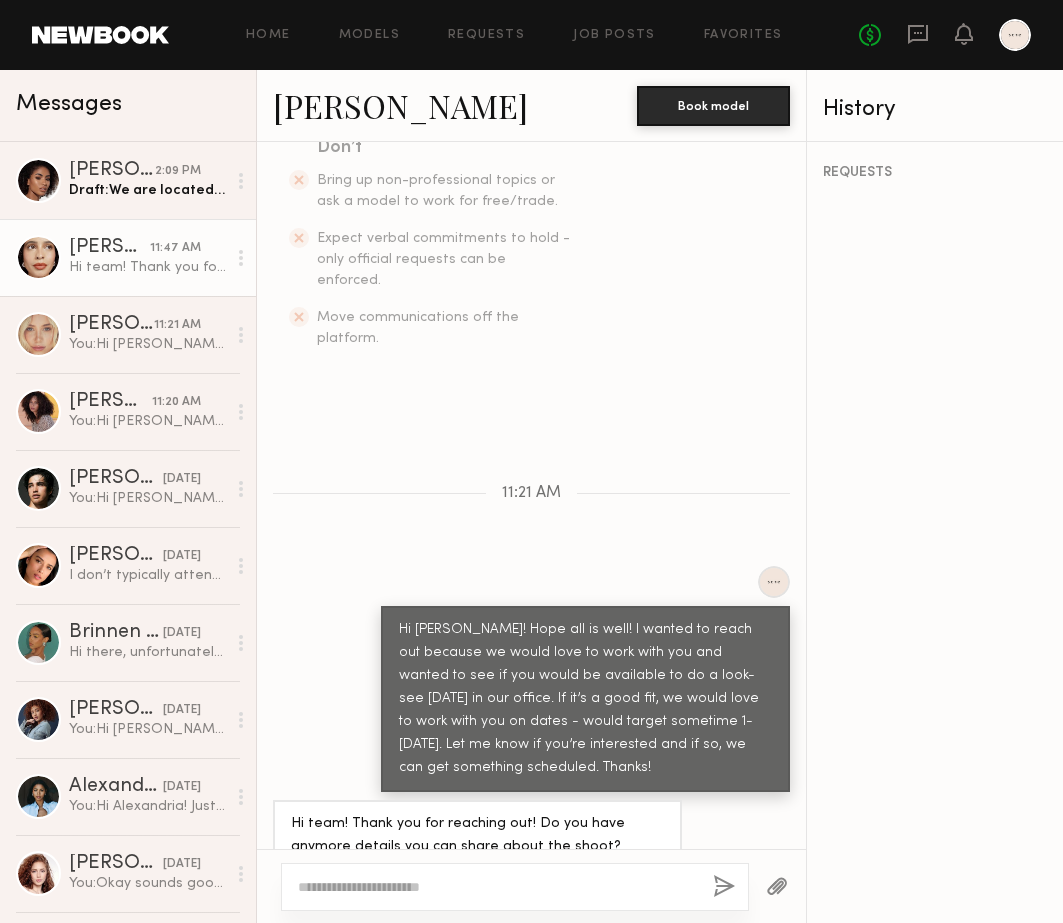 click 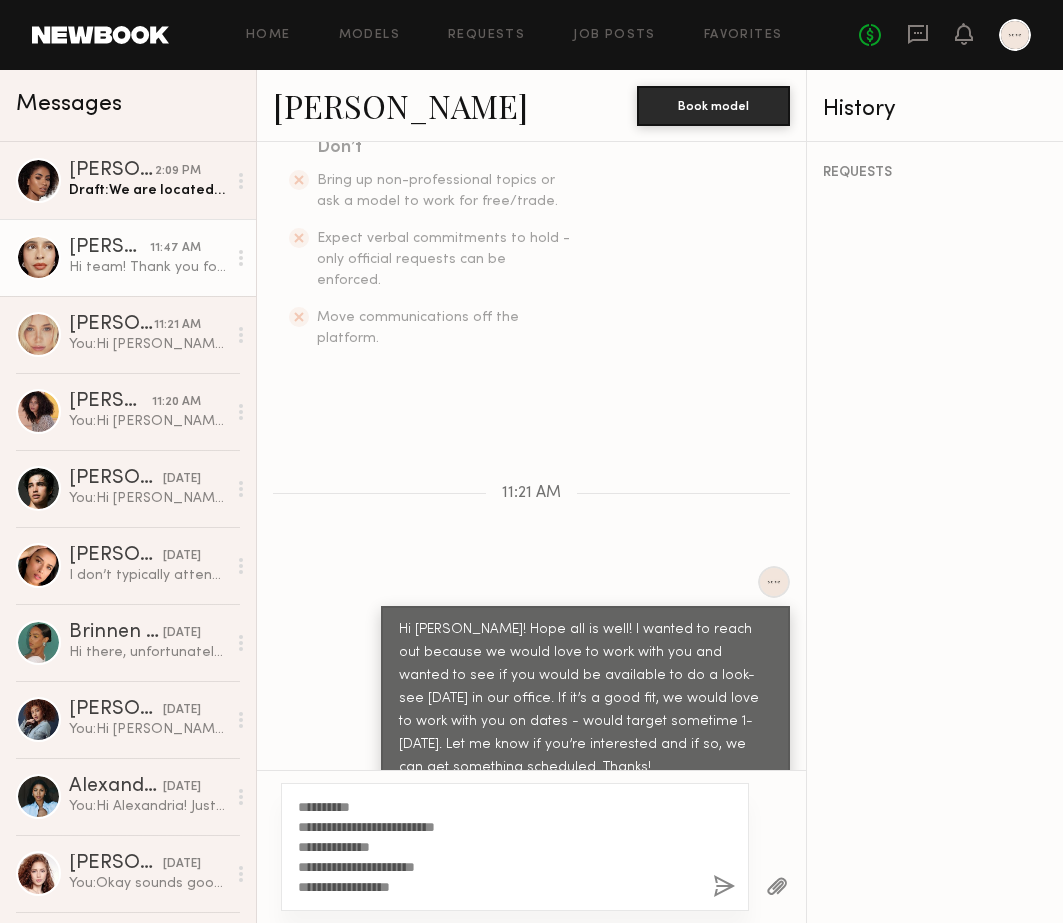 click on "**********" 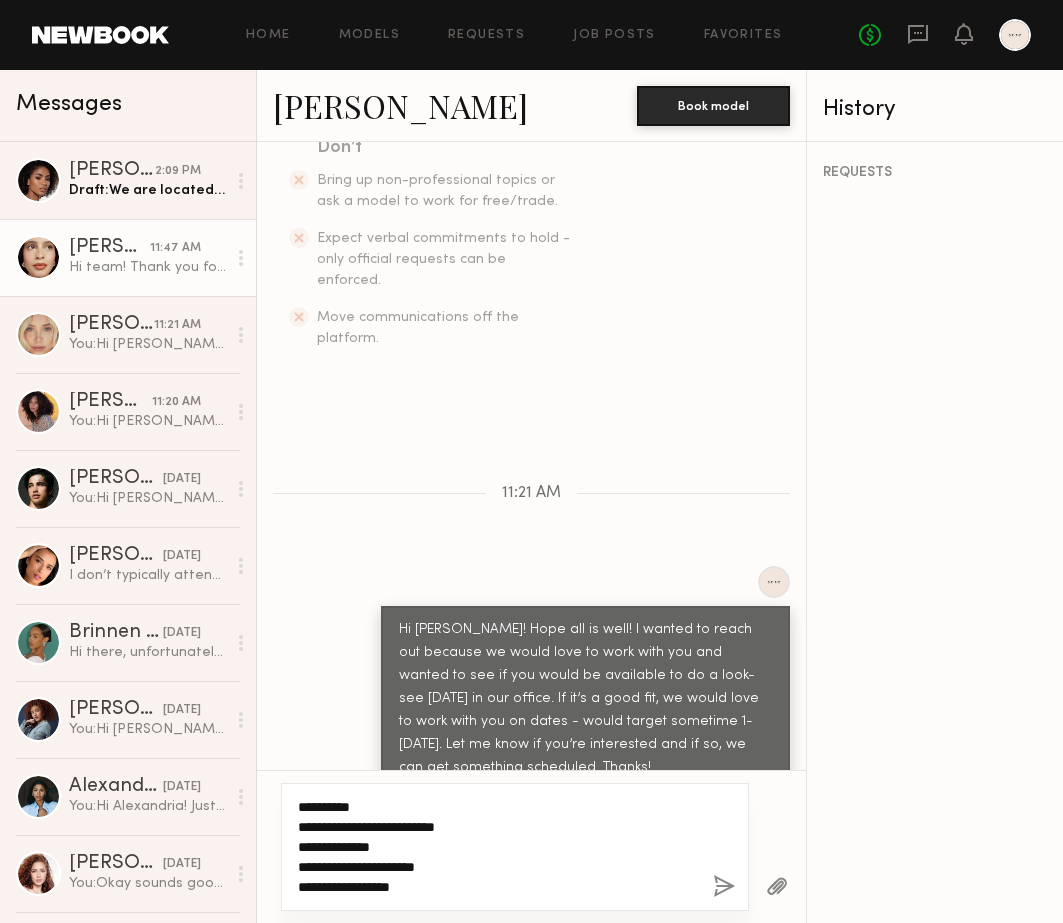 click on "**********" 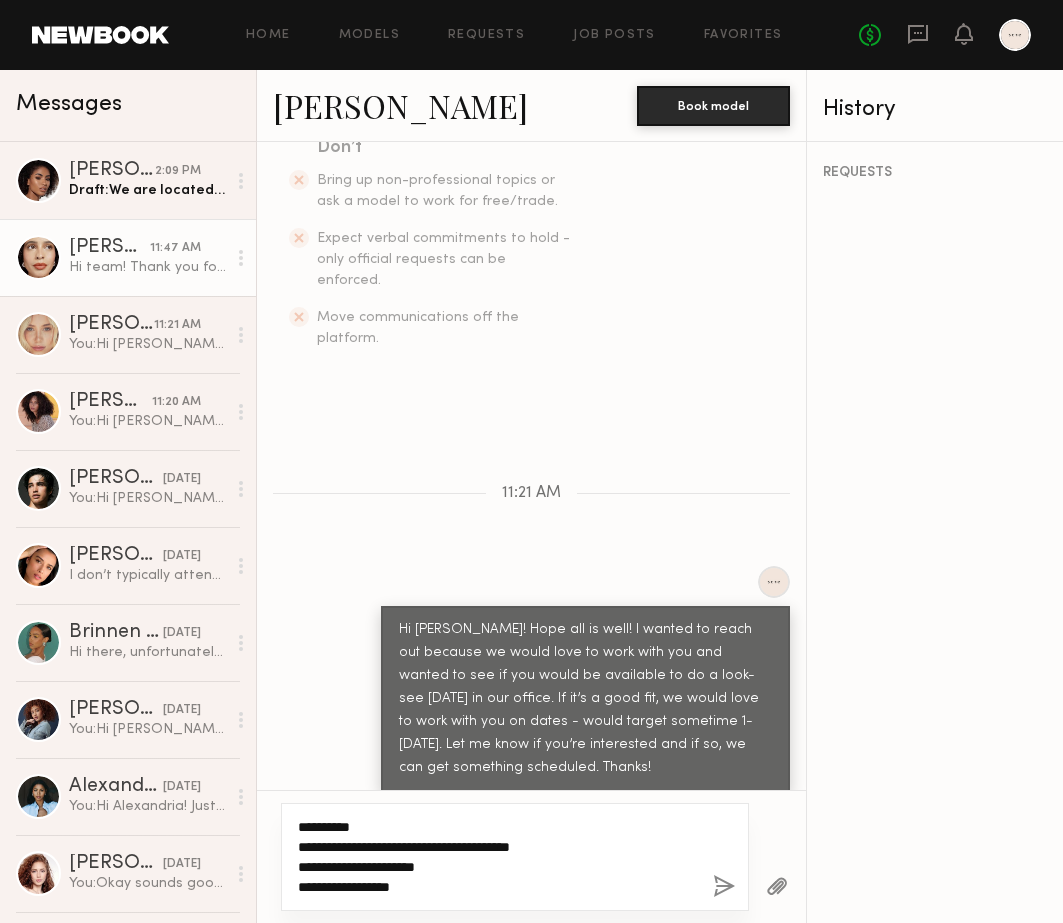 click on "**********" 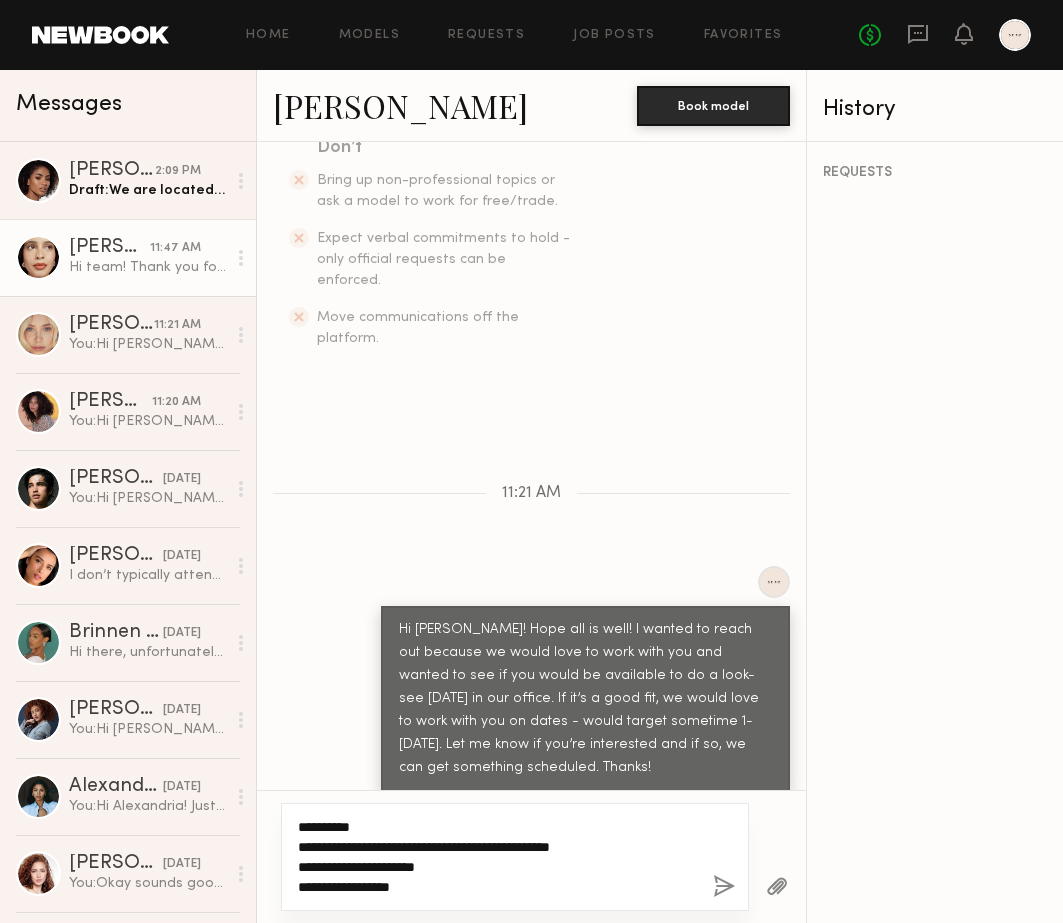 click on "**********" 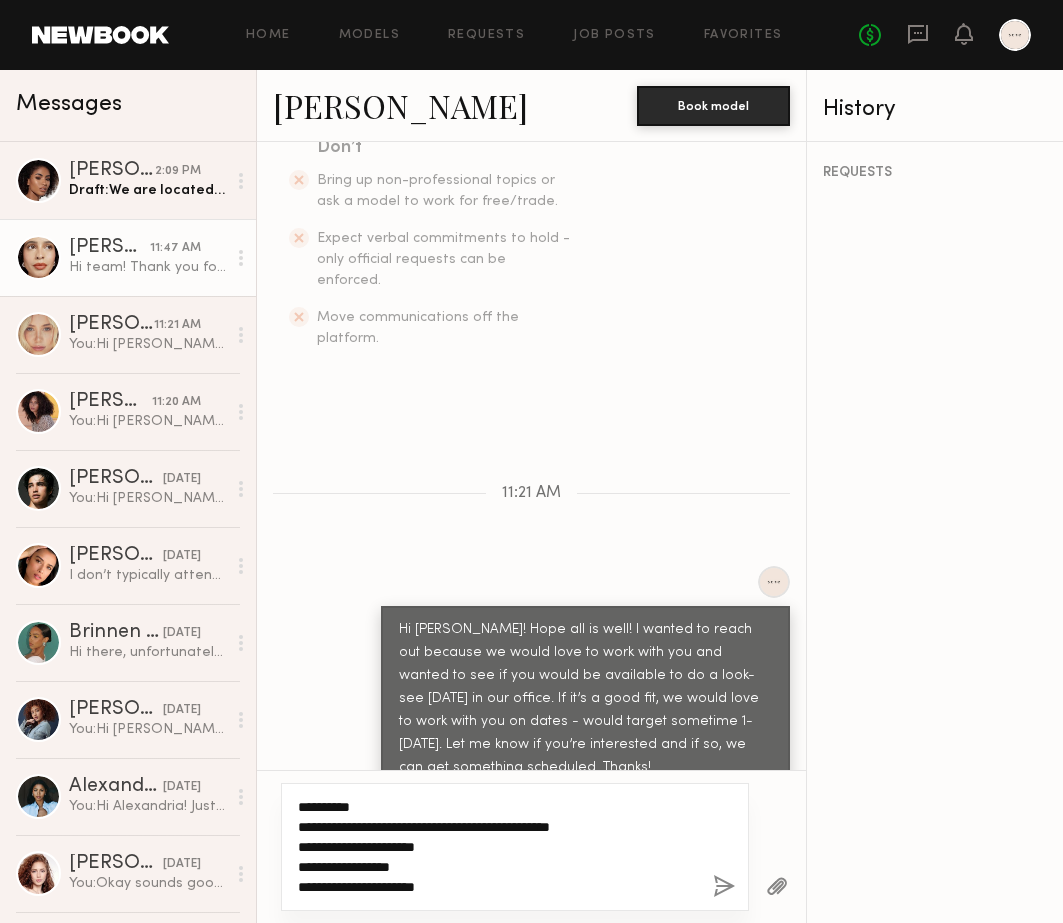 click on "**********" 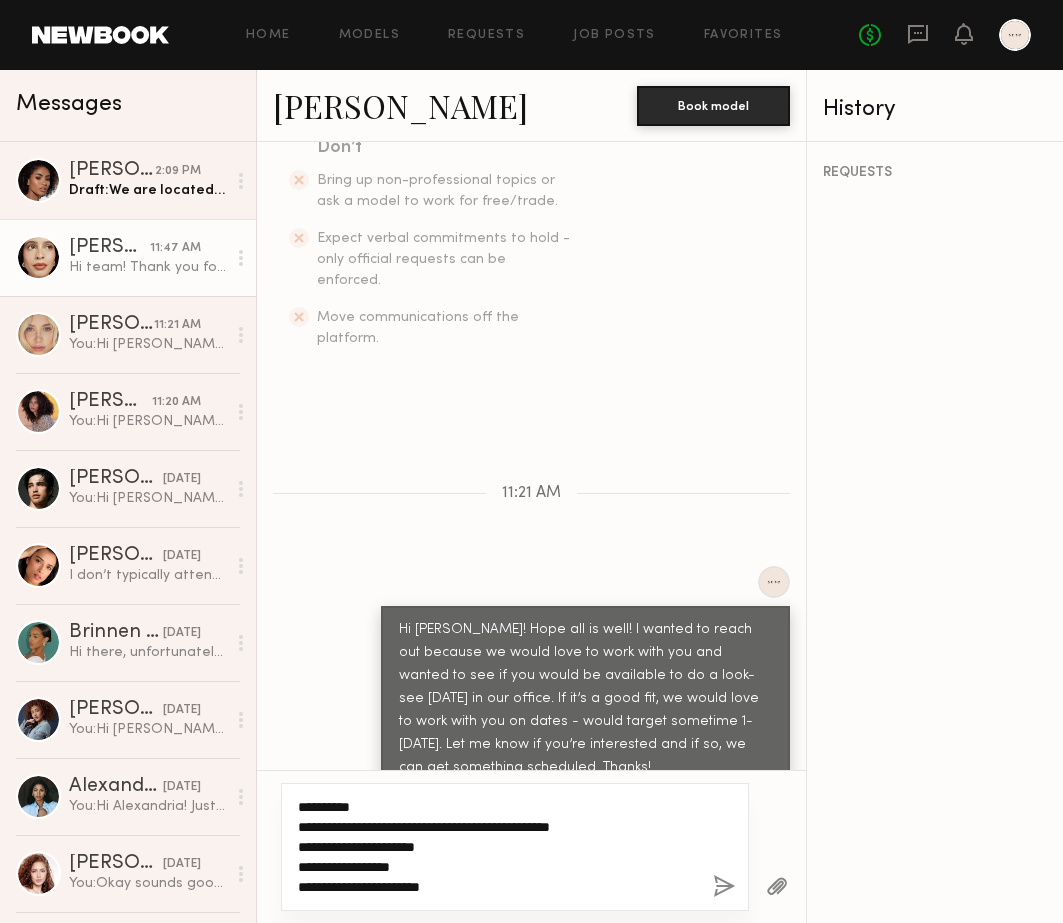 click on "**********" 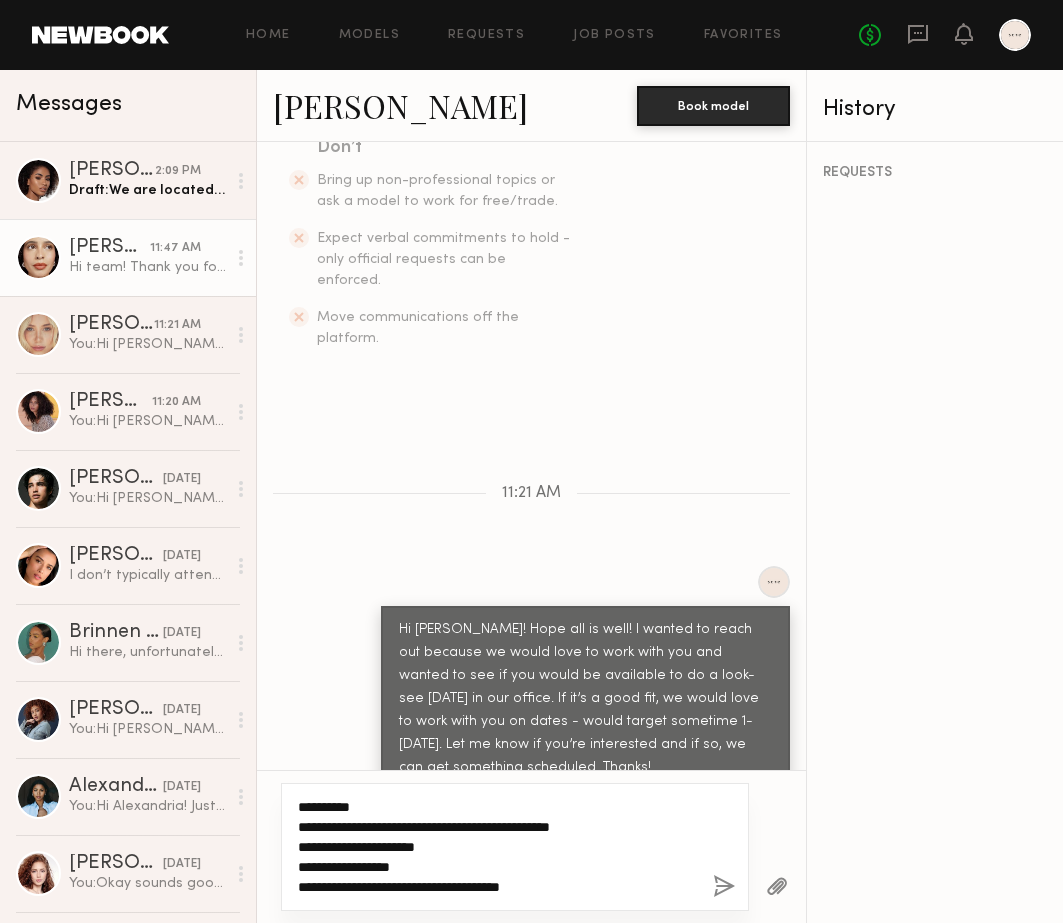 click on "**********" 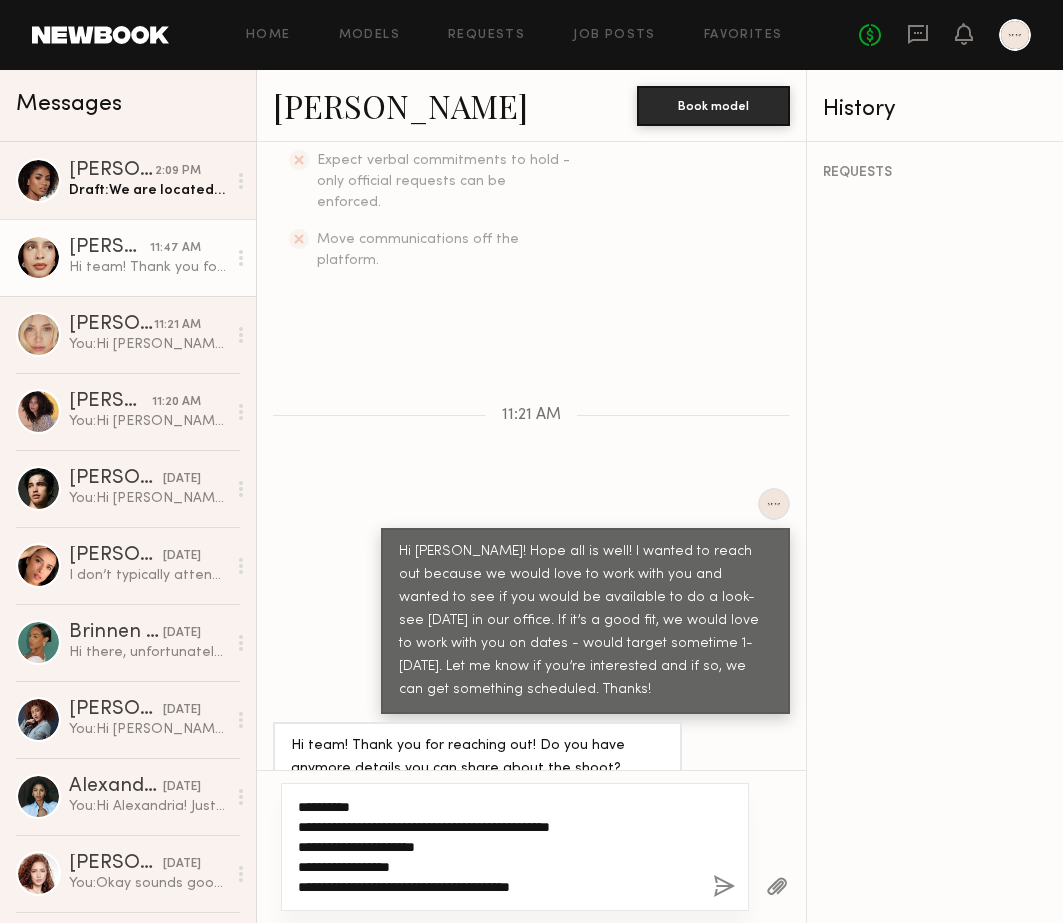 scroll, scrollTop: 636, scrollLeft: 0, axis: vertical 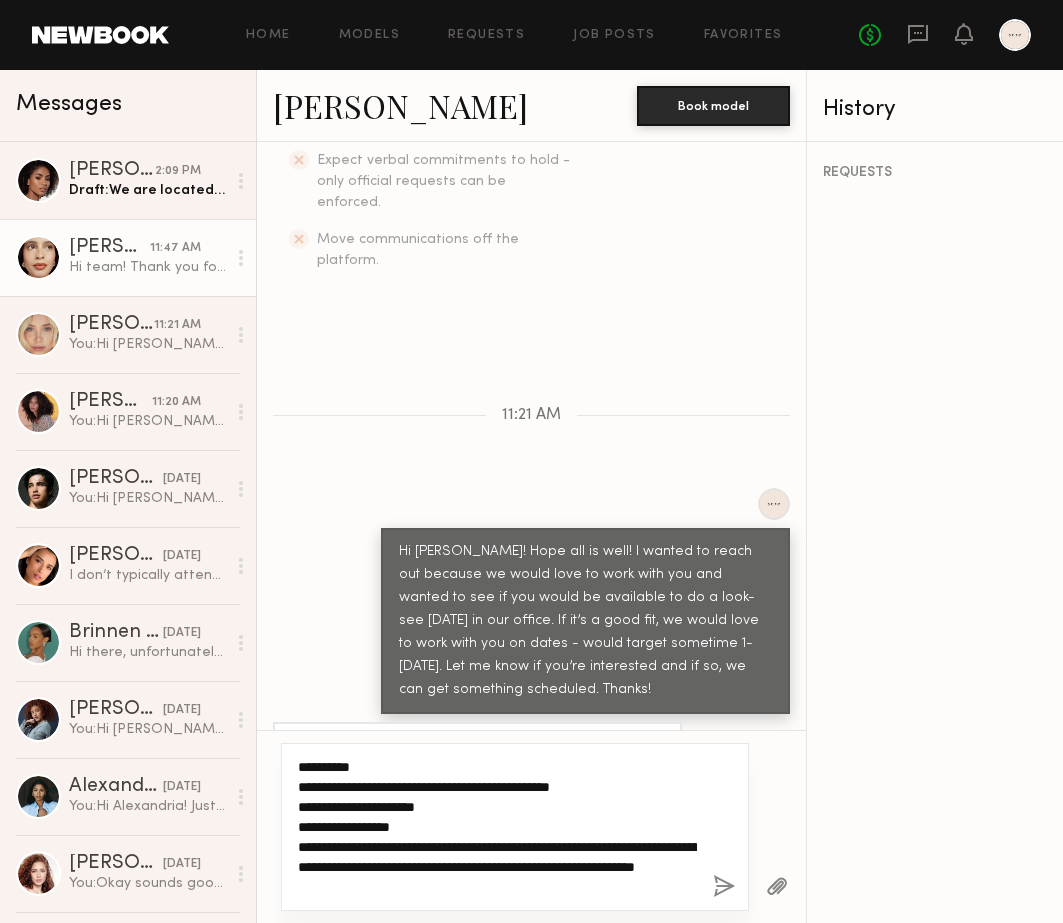 drag, startPoint x: 637, startPoint y: 866, endPoint x: 645, endPoint y: 885, distance: 20.615528 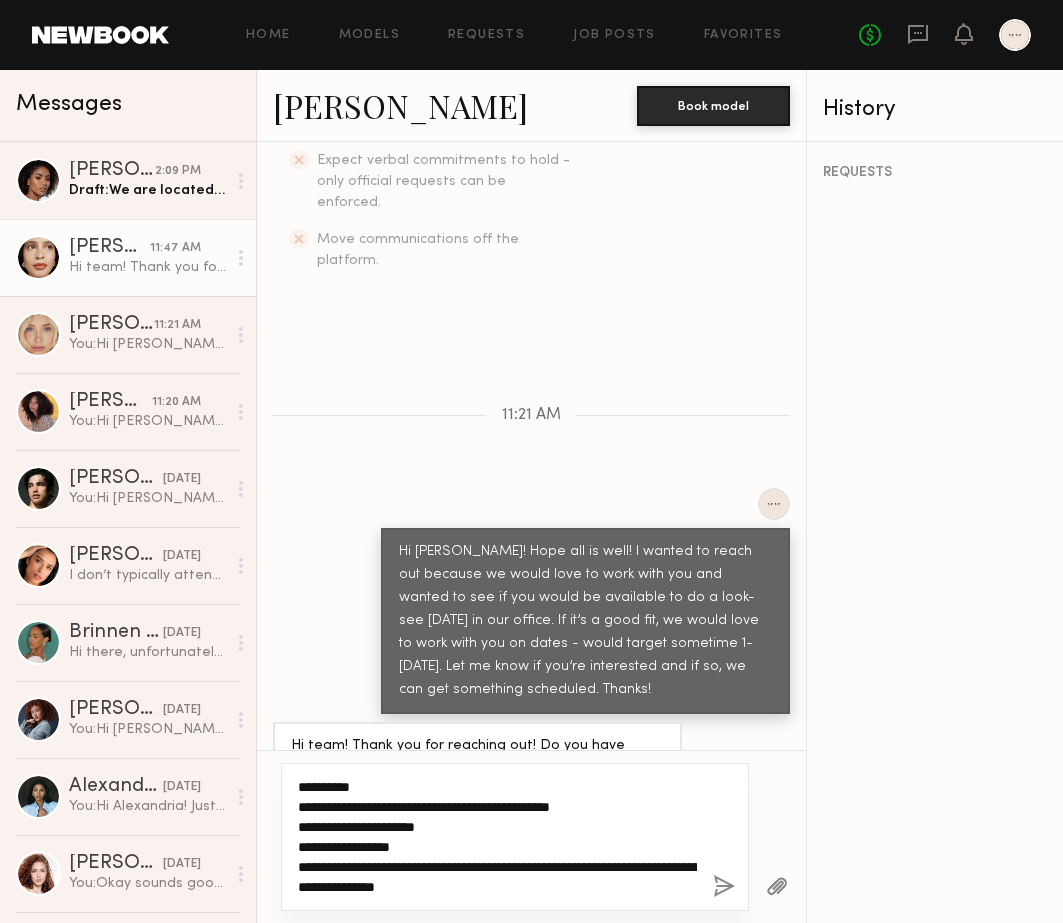 drag, startPoint x: 537, startPoint y: 882, endPoint x: 290, endPoint y: 866, distance: 247.51767 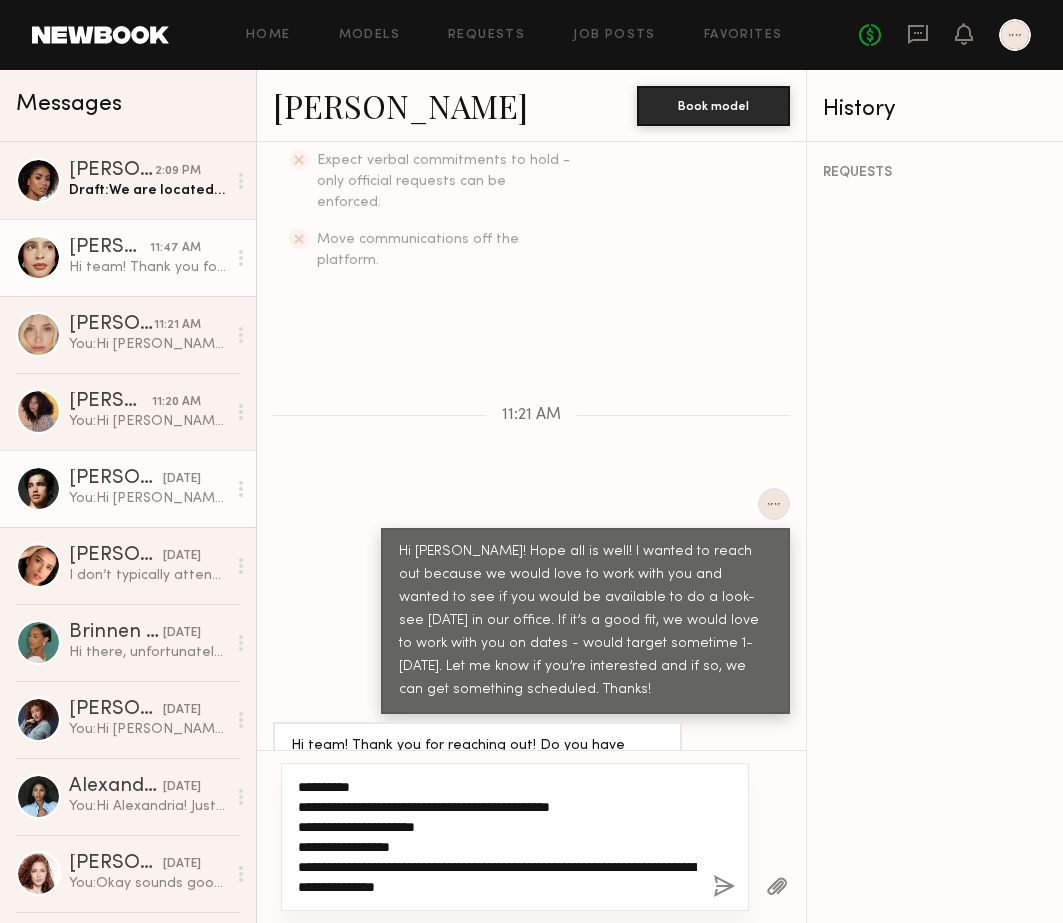 type on "**********" 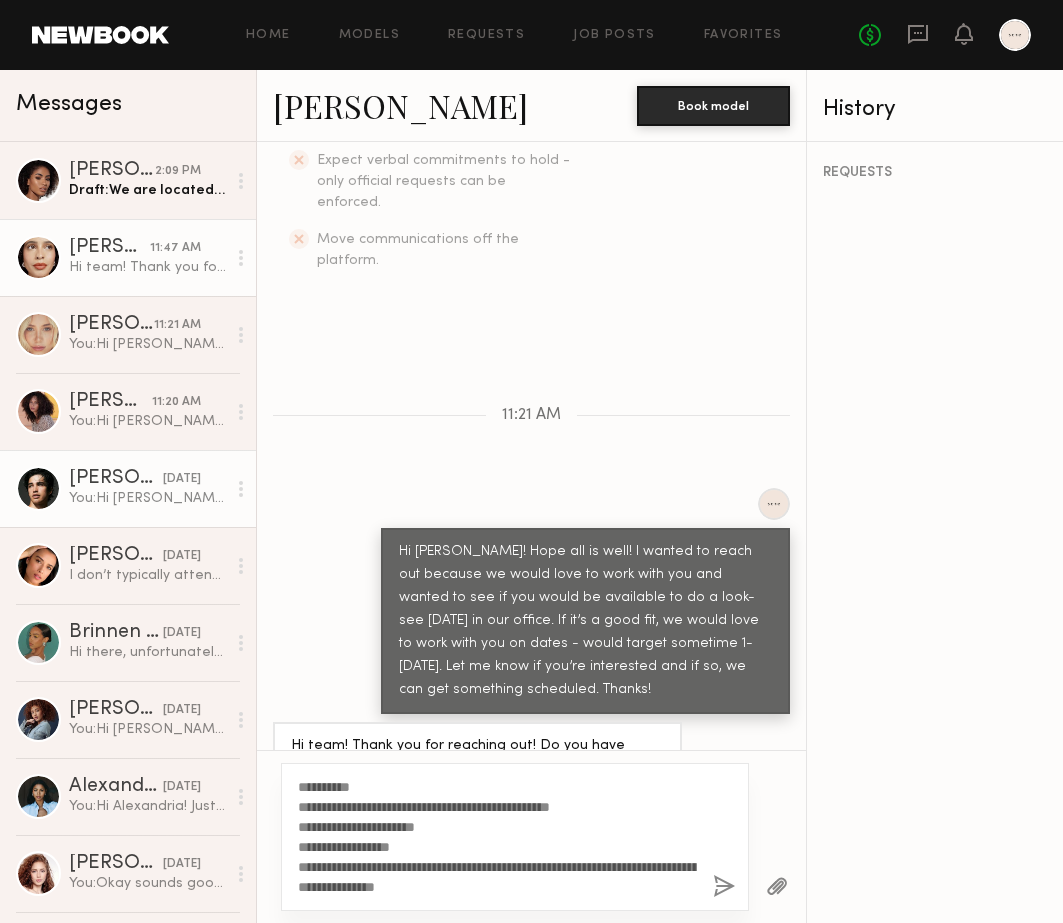 click on "You:  Hi Jessey! Hope all is well! I wanted to reach out because we would love to work with you and wanted to see if you would be available to do a look-see next Tuesday in our office. If it’s a good fit, we would love to work with you on dates - would target sometime 1-2 weeks later. Let me know if you’re interested and if so, we can get something scheduled. Thanks!" 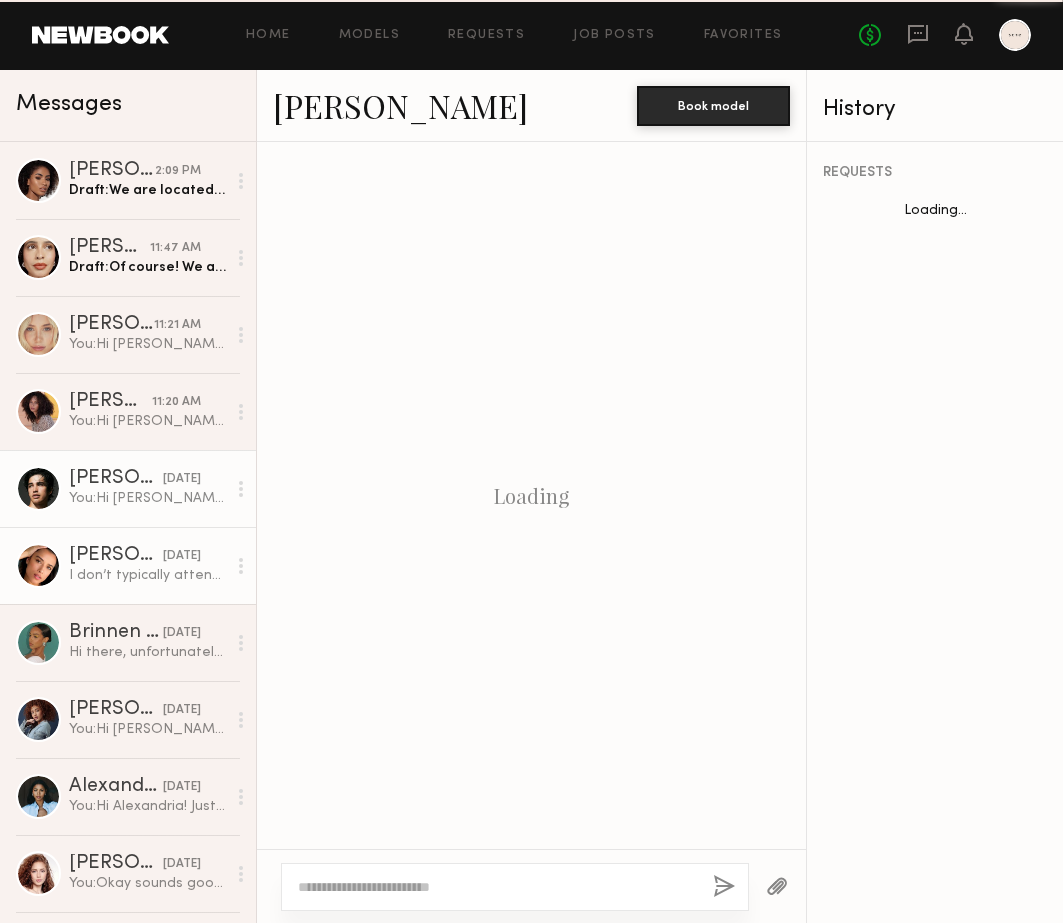 scroll, scrollTop: 479, scrollLeft: 0, axis: vertical 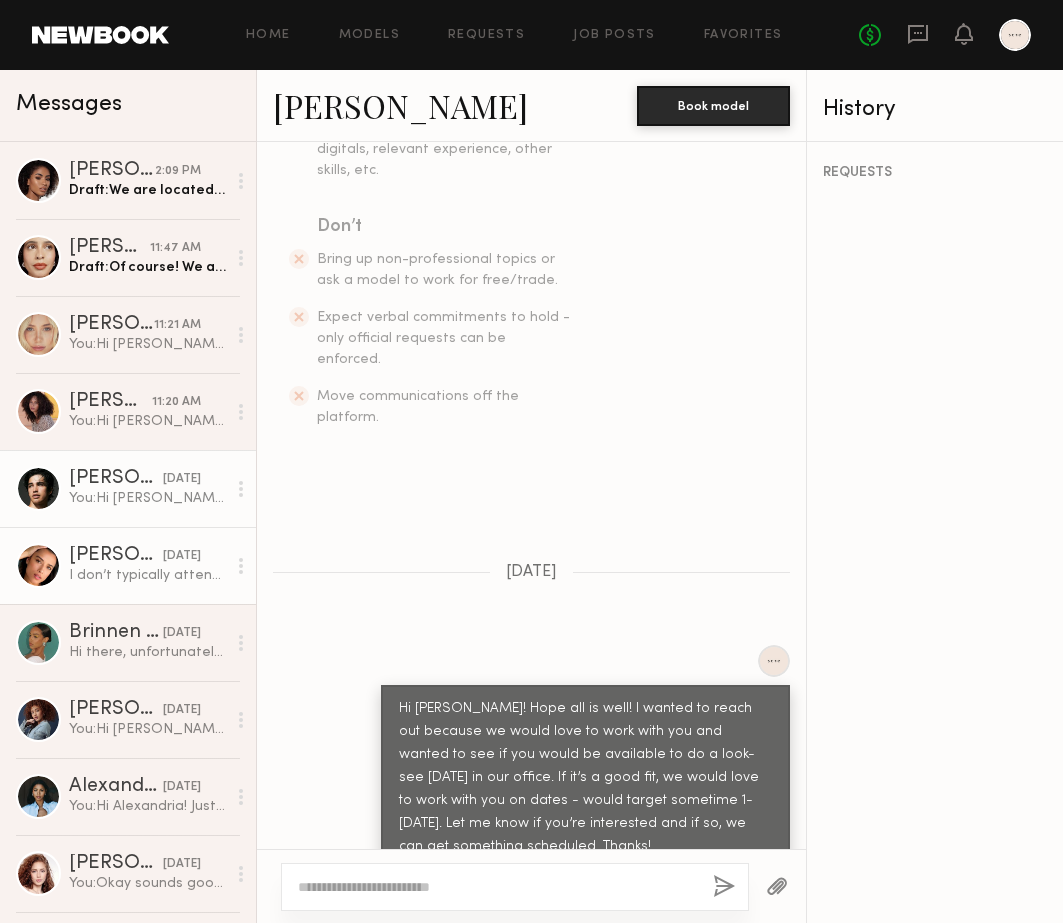 click on "I️ don’t typically attend castings outside of [GEOGRAPHIC_DATA]. Would it be okay with you if I️ submitted a casting video? I’m happy to answer any questions you’d have in person and wear an outfit that shows my sizing and keep hair and makeup very natural." 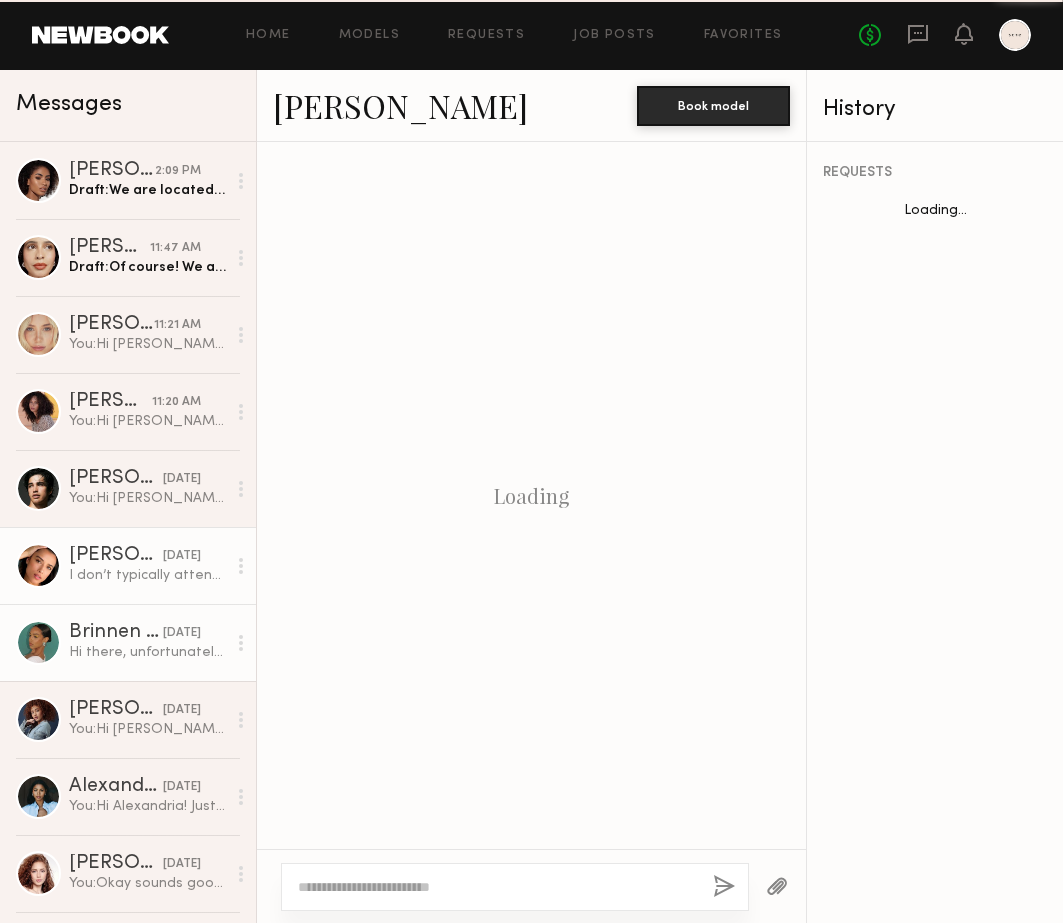 scroll, scrollTop: 865, scrollLeft: 0, axis: vertical 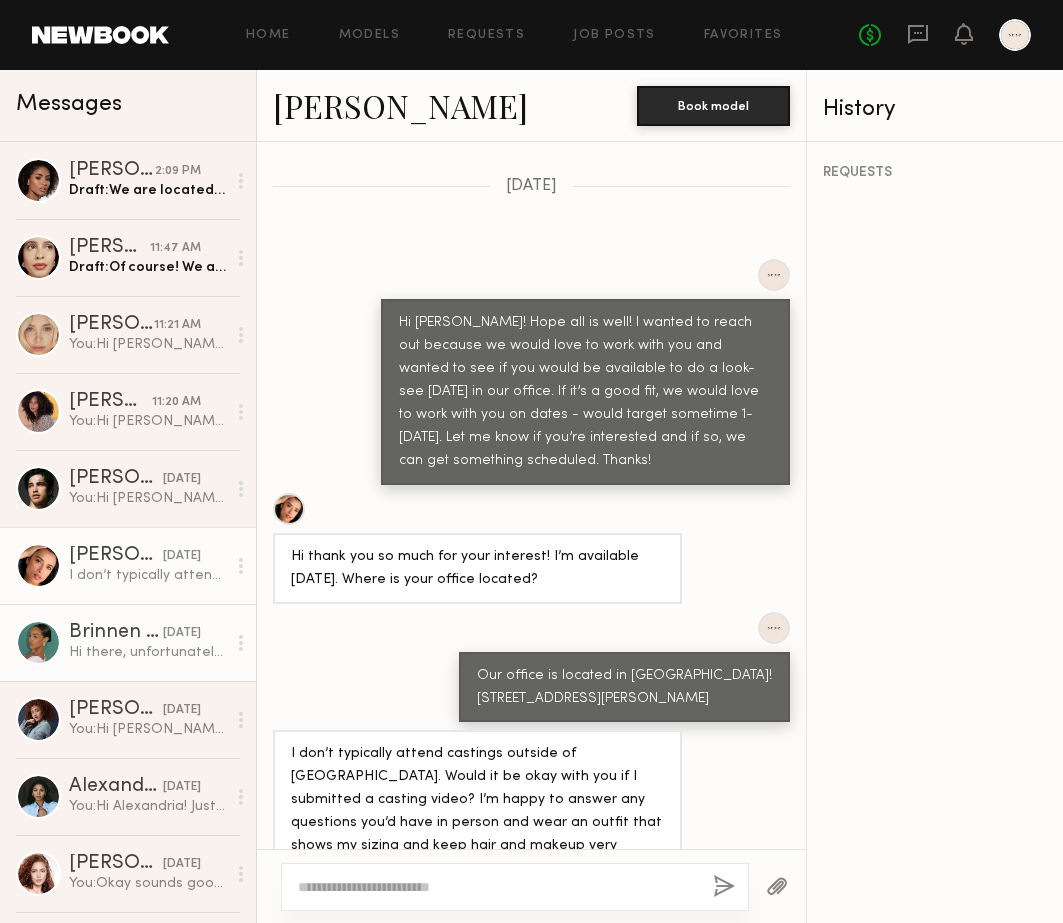 click on "Brinnen [PERSON_NAME]" 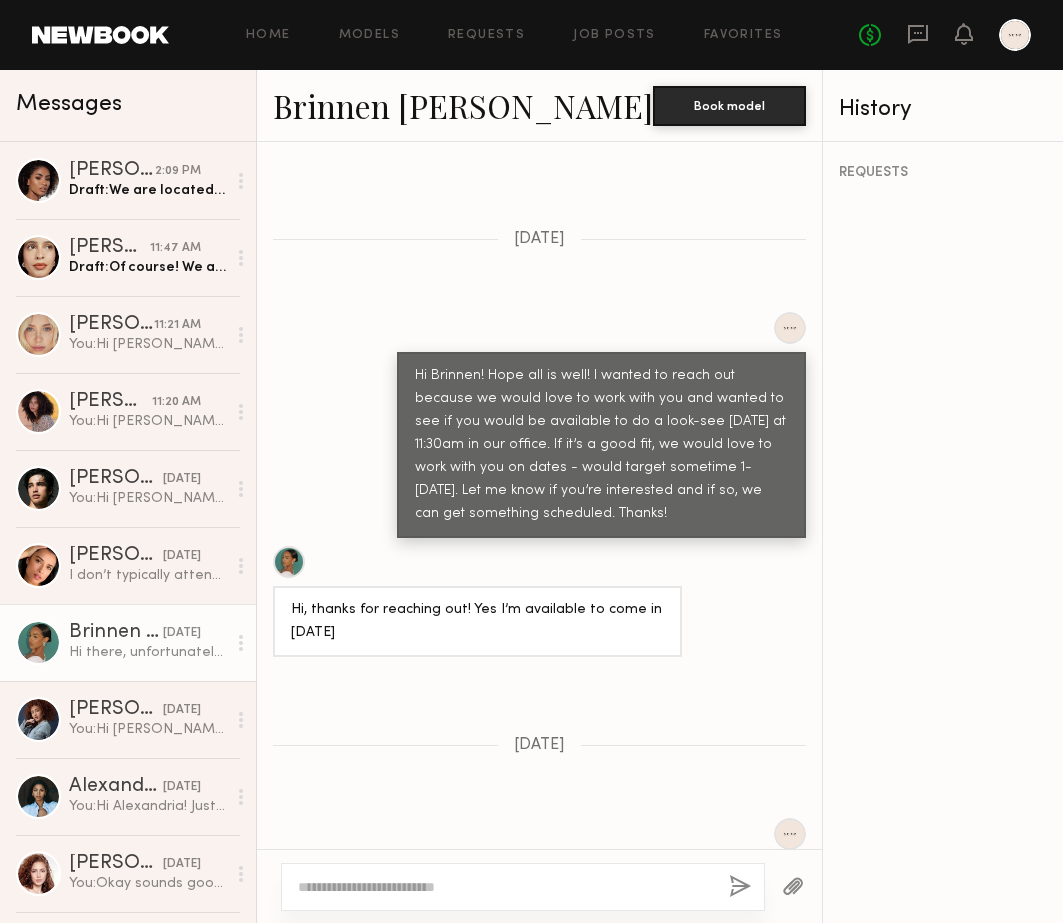 scroll, scrollTop: 808, scrollLeft: 0, axis: vertical 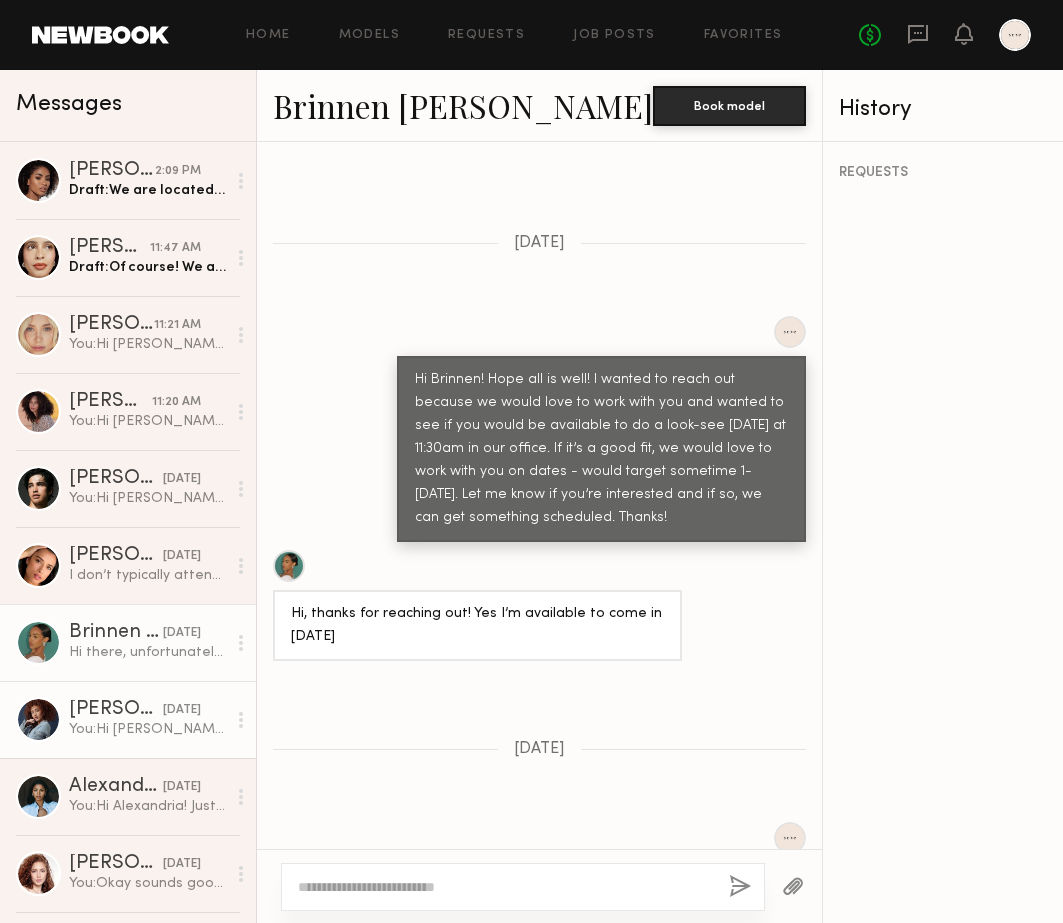 click on "You:  Hi Janelle, no worries at all!
100% understandable! Thank you for your time (:" 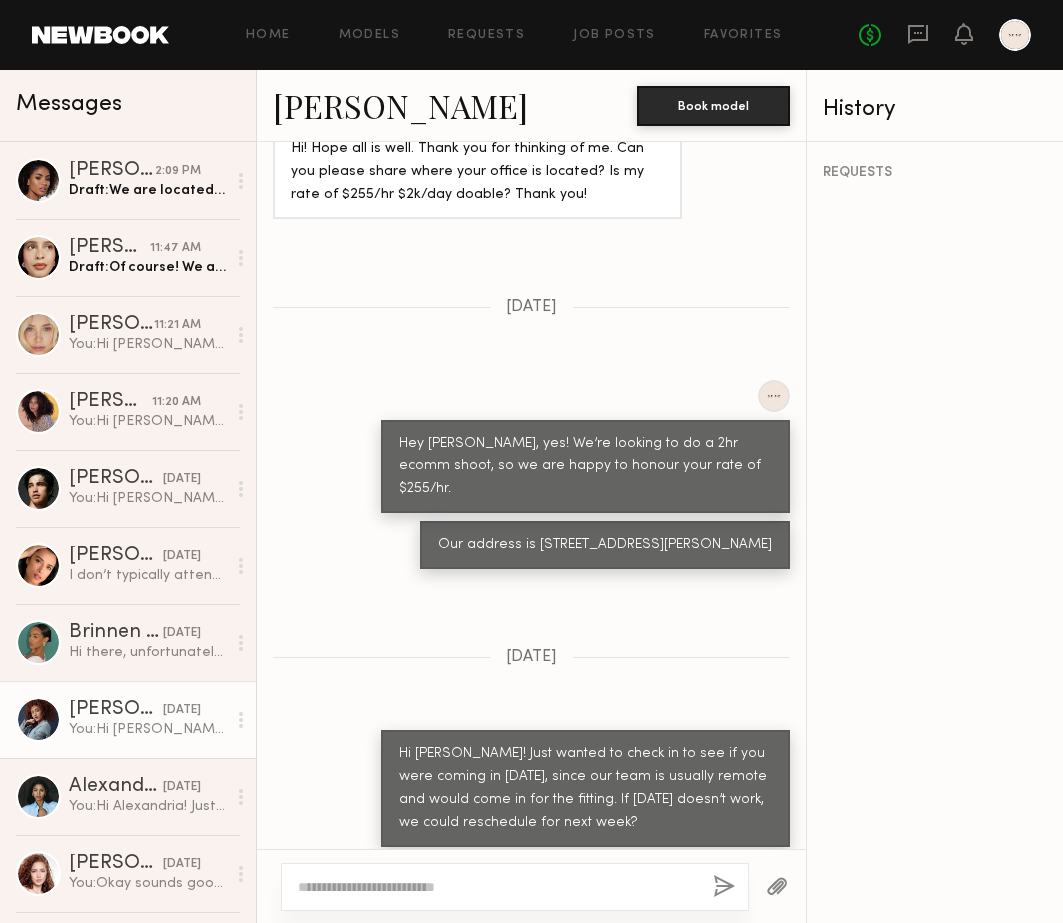 scroll, scrollTop: 1416, scrollLeft: 0, axis: vertical 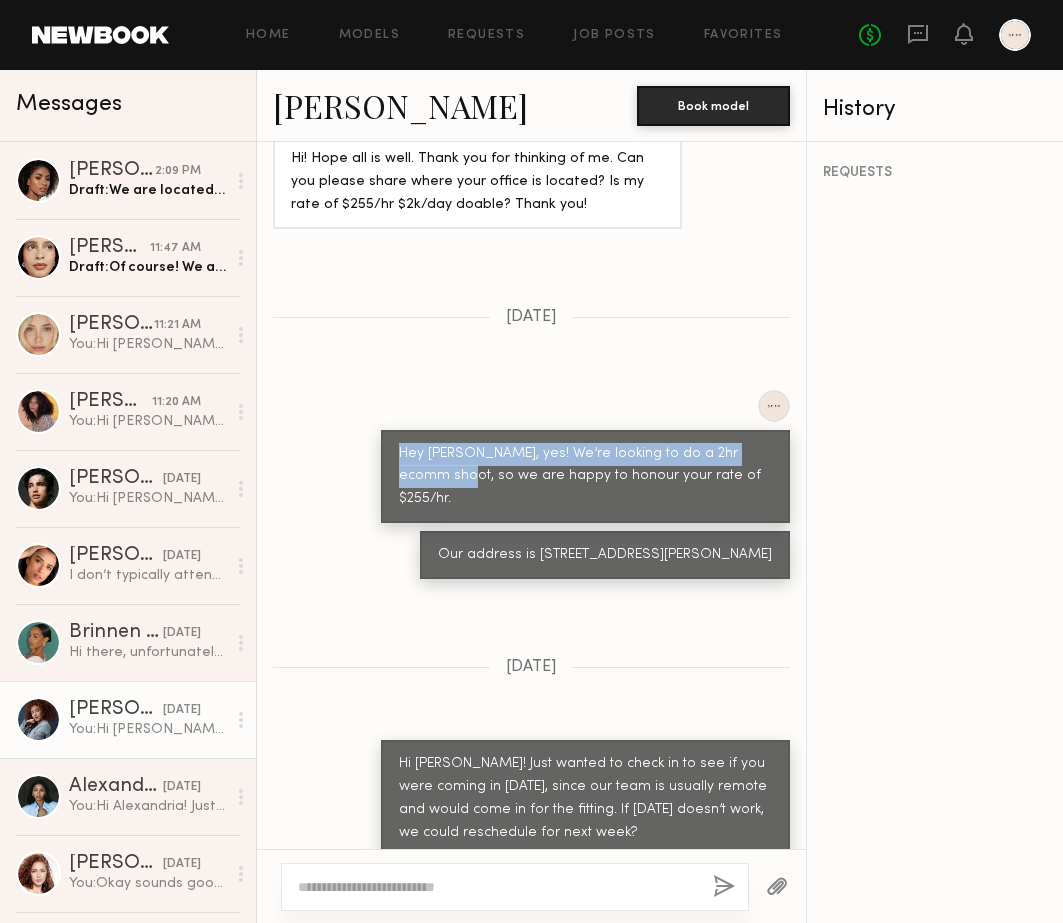 drag, startPoint x: 770, startPoint y: 414, endPoint x: 370, endPoint y: 414, distance: 400 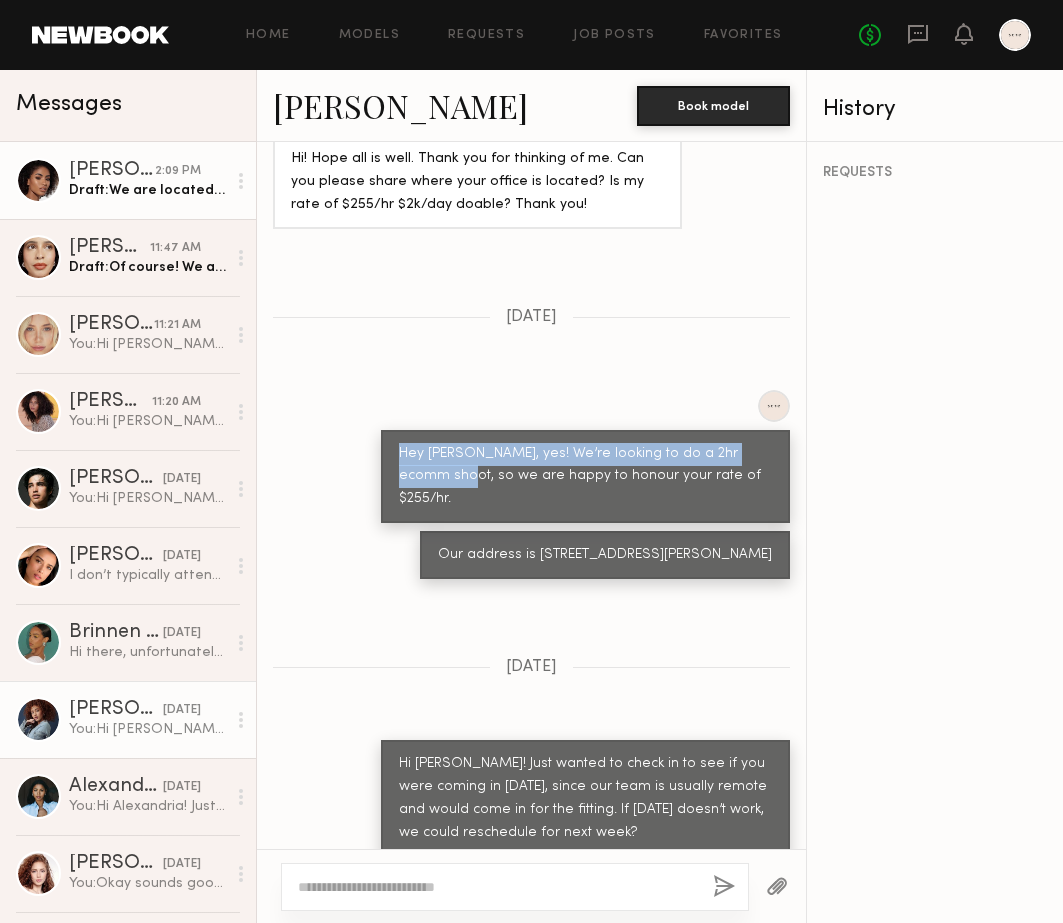 click on "Draft:  We are located in Lawndale.
Our office is:
15701 Condon Ave Ste B3
Lawndale, CA 90260" 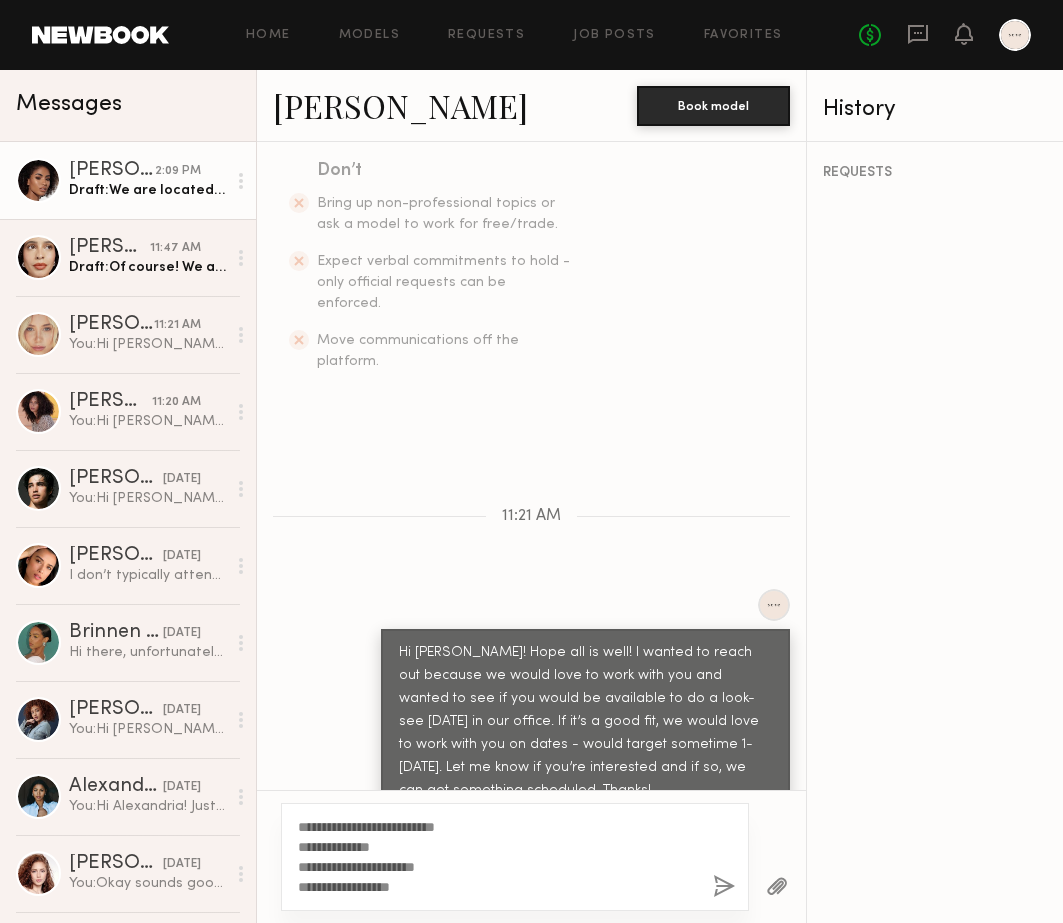 scroll, scrollTop: 593, scrollLeft: 0, axis: vertical 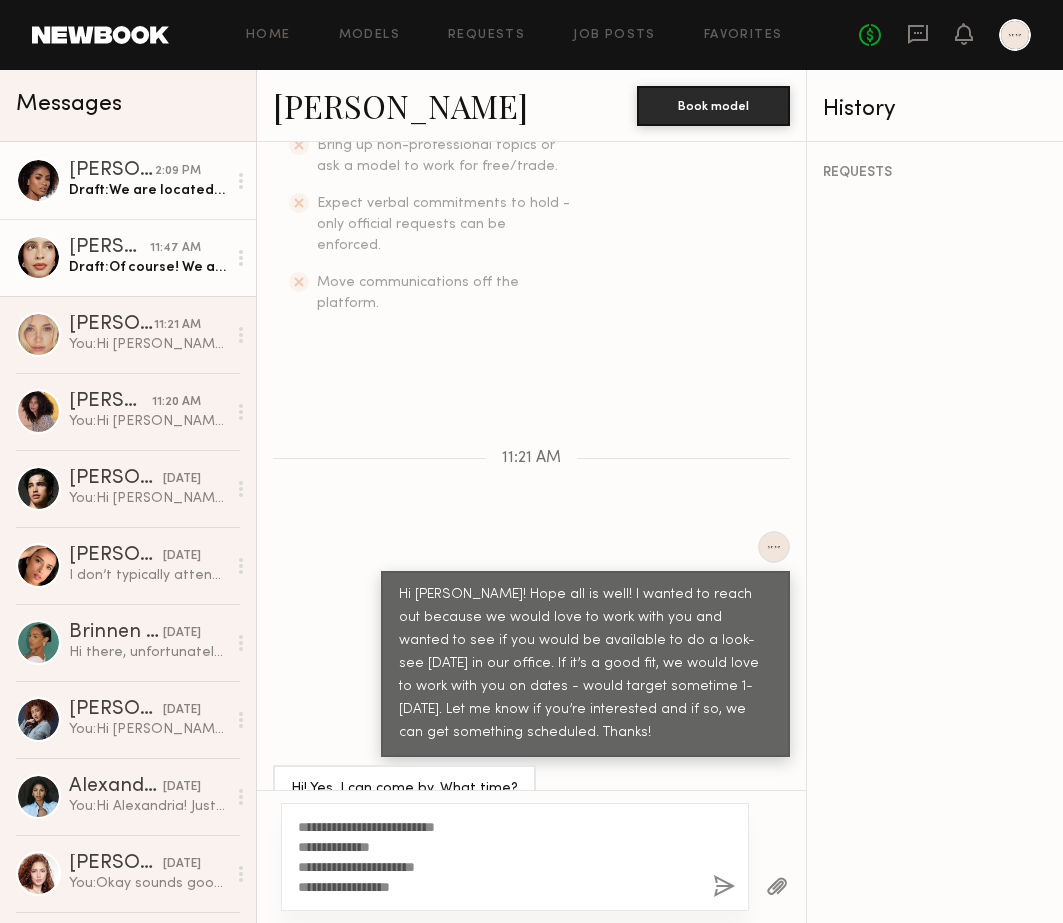 click on "Jesi L. 11:47 AM Draft:  Of course!
We are located in Lawndale. Our office address is:
15701 Condon Ave Ste B3
Lawndale, CA 90260
If you're a good fit, ecomm would take around 2 hours. The look-see would take less than 30 min" 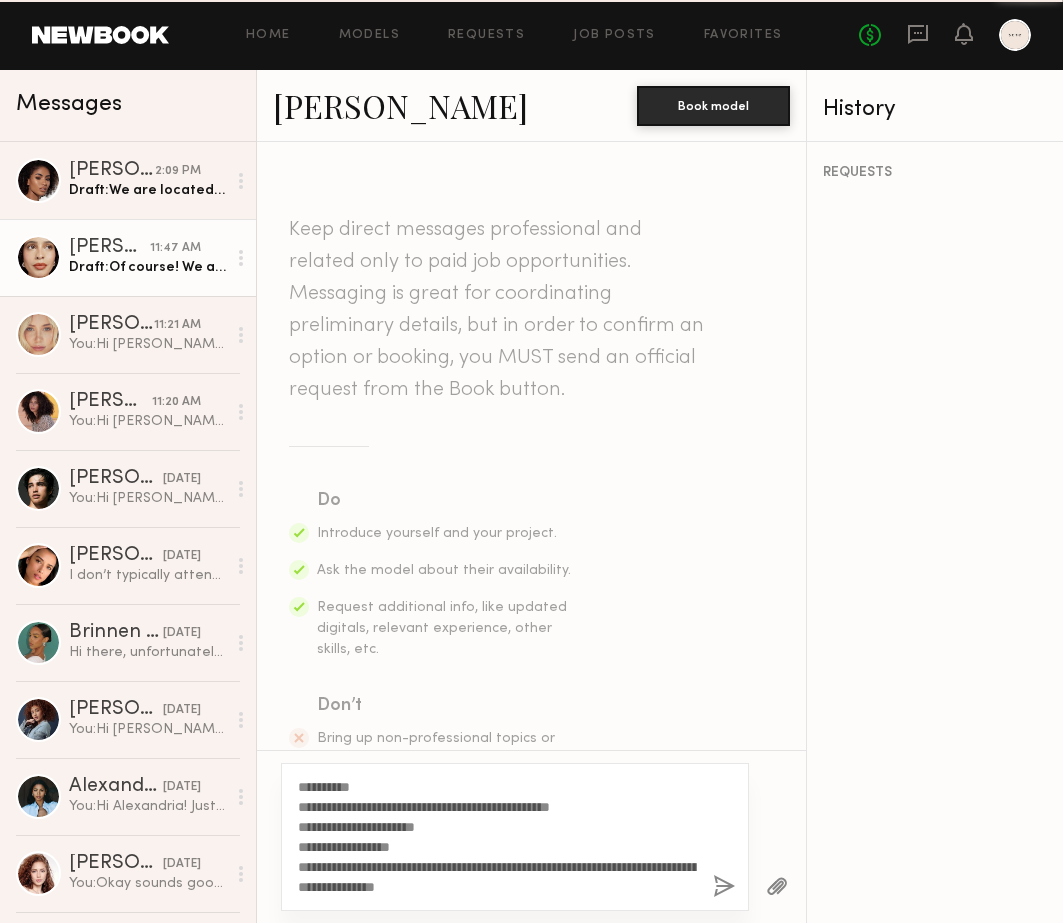 scroll, scrollTop: 558, scrollLeft: 0, axis: vertical 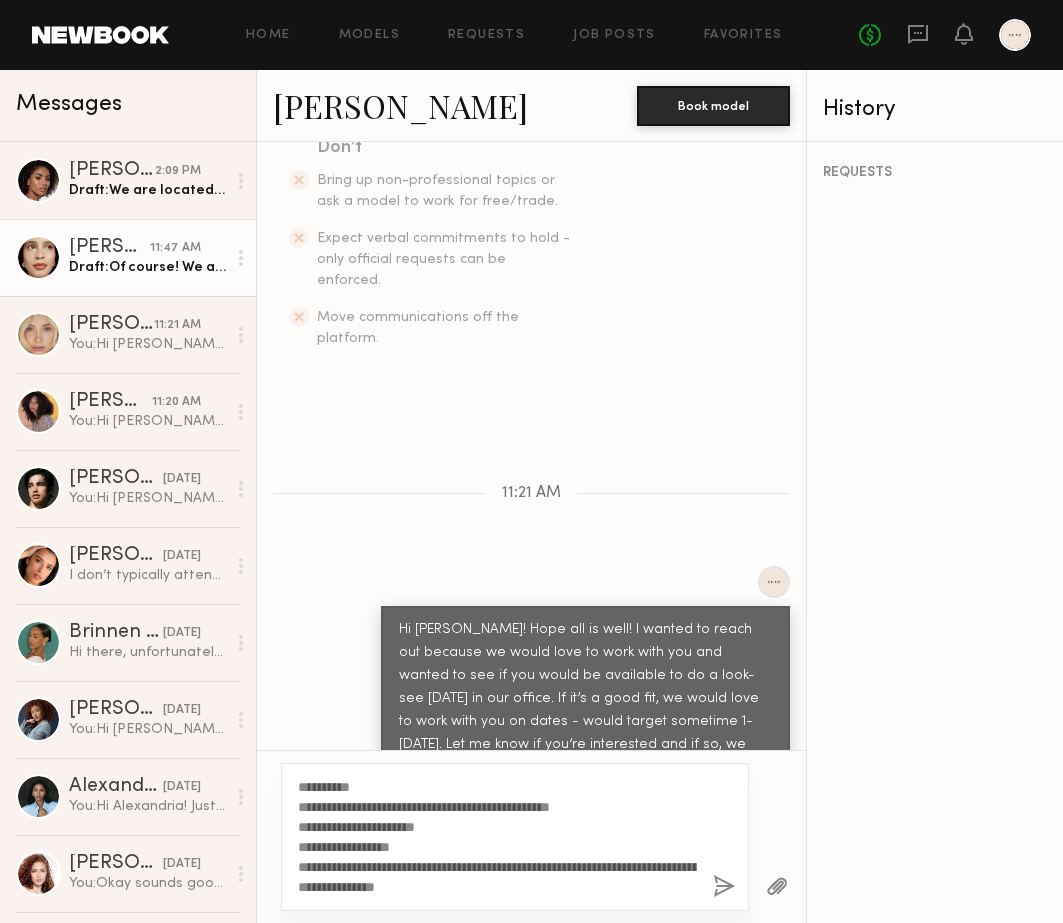 click on "**********" 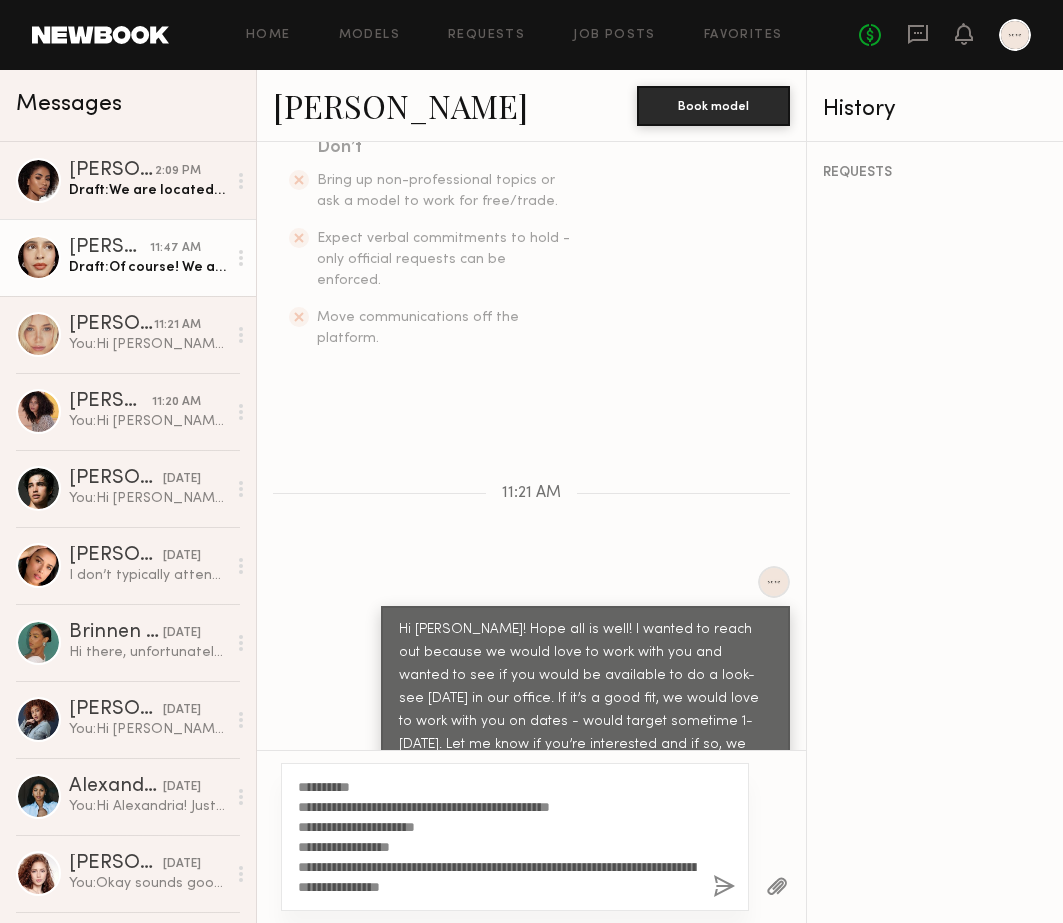 click on "**********" 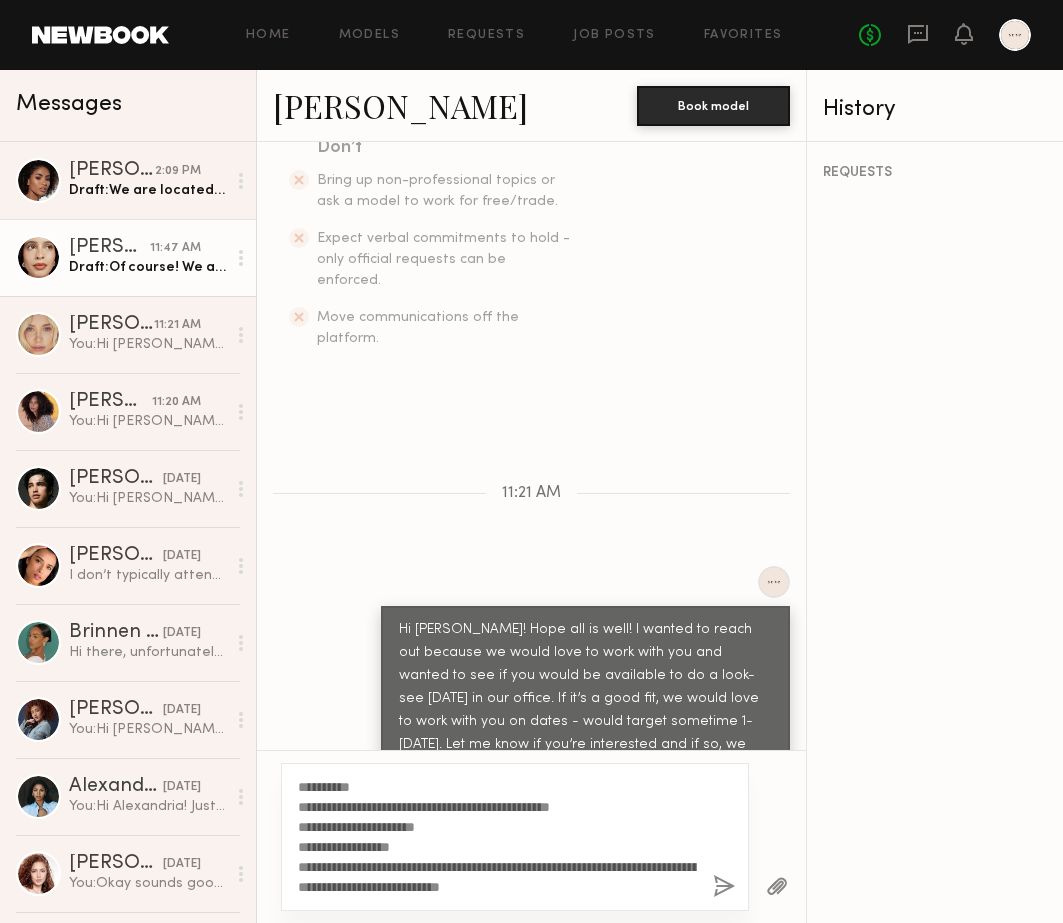 click on "**********" 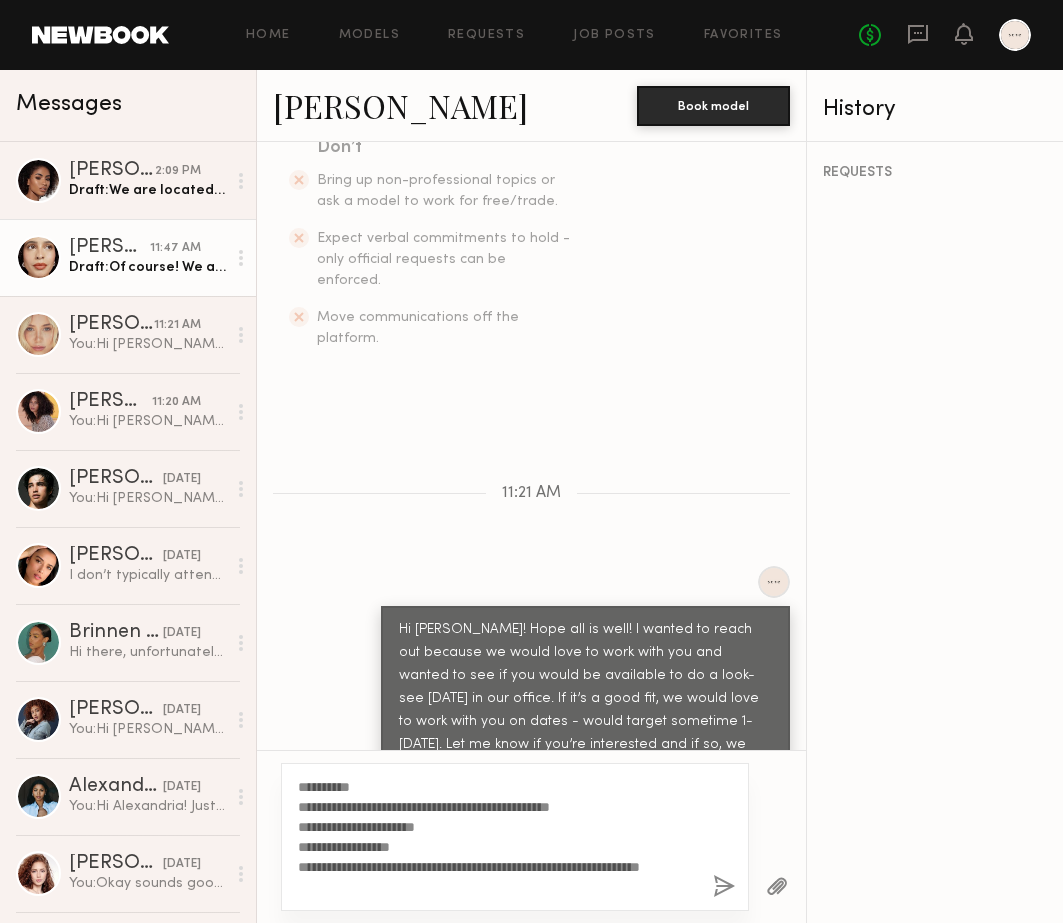 click on "**********" 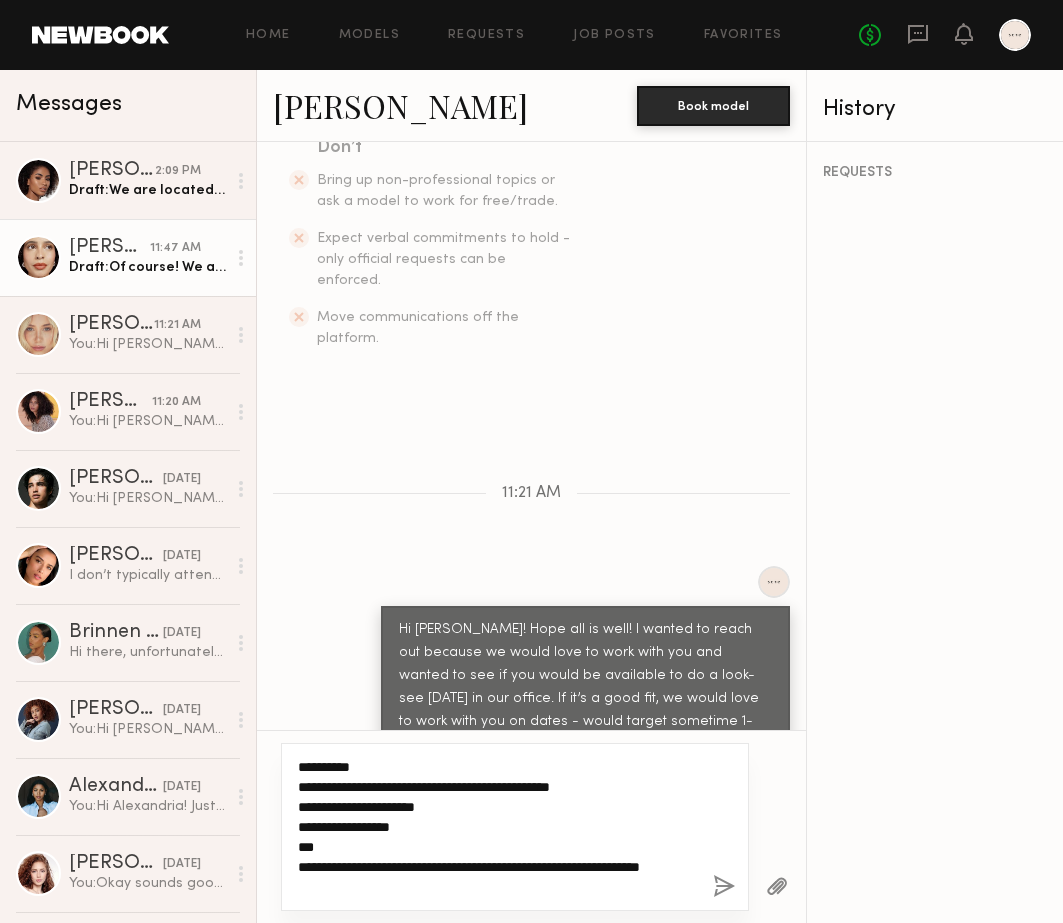 scroll, scrollTop: 676, scrollLeft: 0, axis: vertical 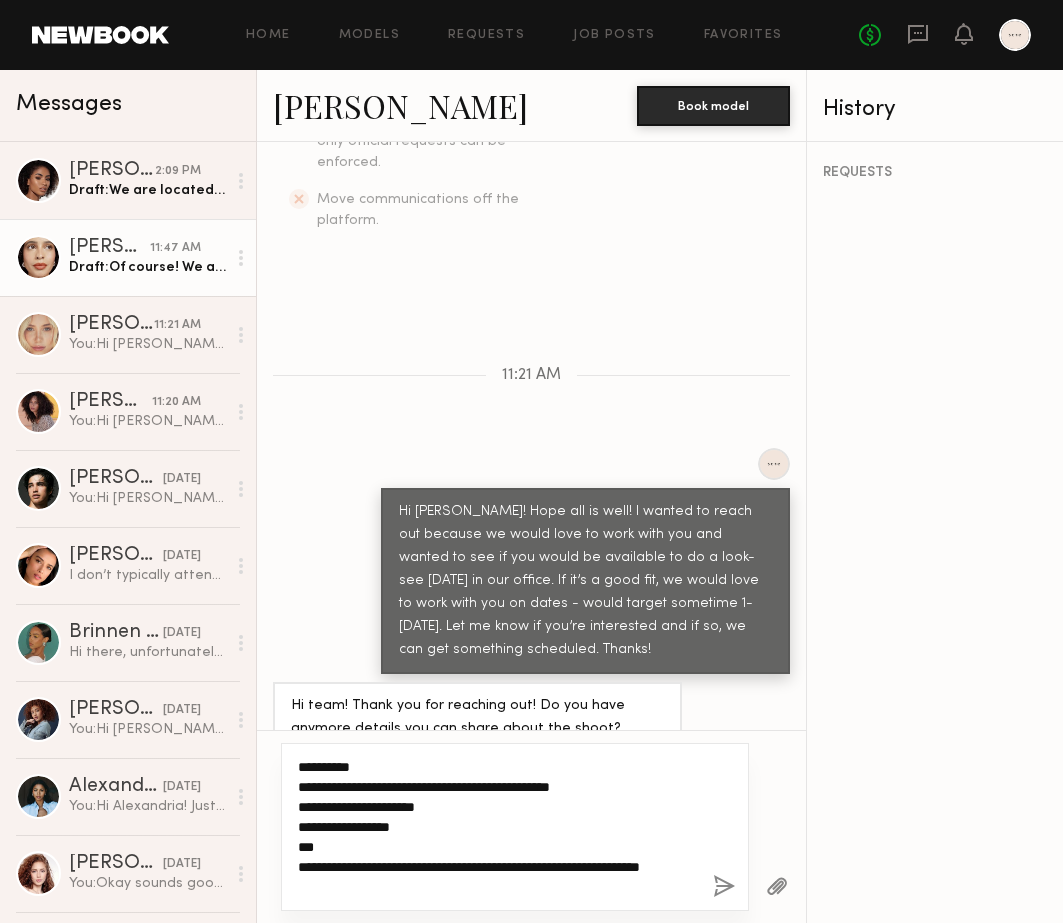 drag, startPoint x: 334, startPoint y: 847, endPoint x: 300, endPoint y: 846, distance: 34.0147 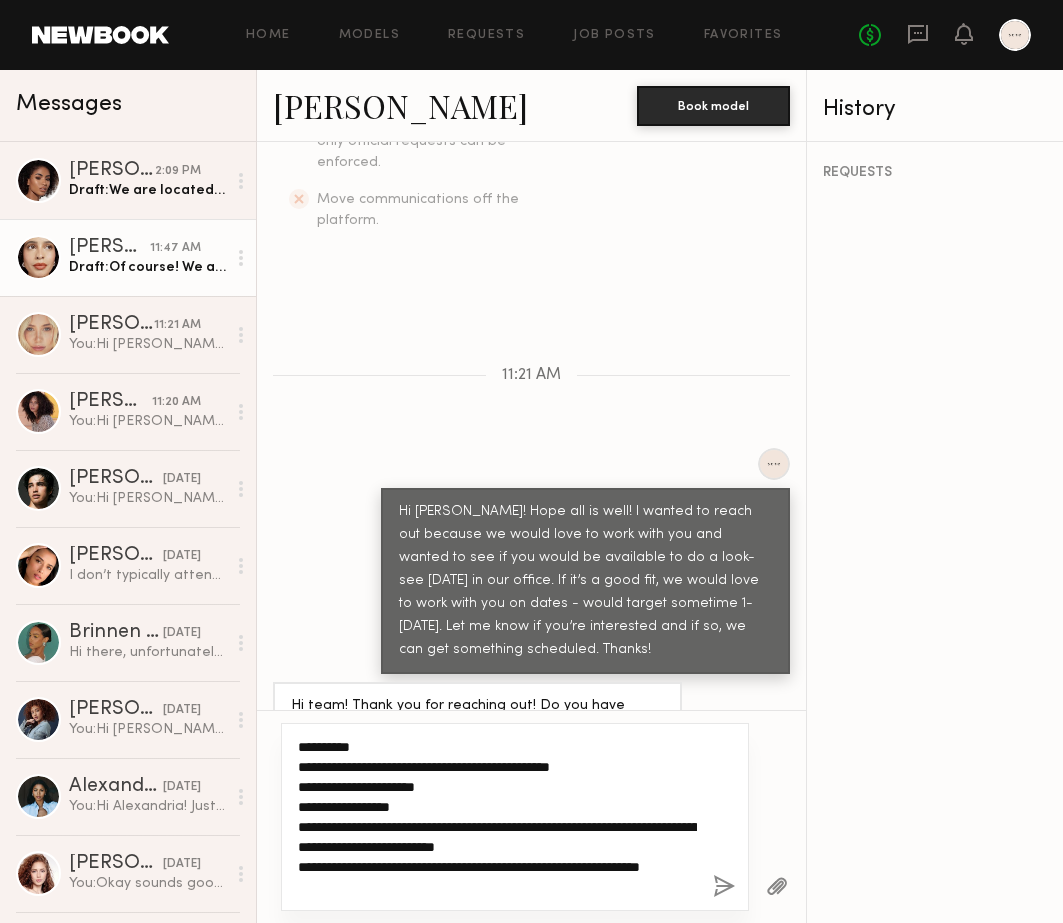 drag, startPoint x: 440, startPoint y: 869, endPoint x: 298, endPoint y: 862, distance: 142.17242 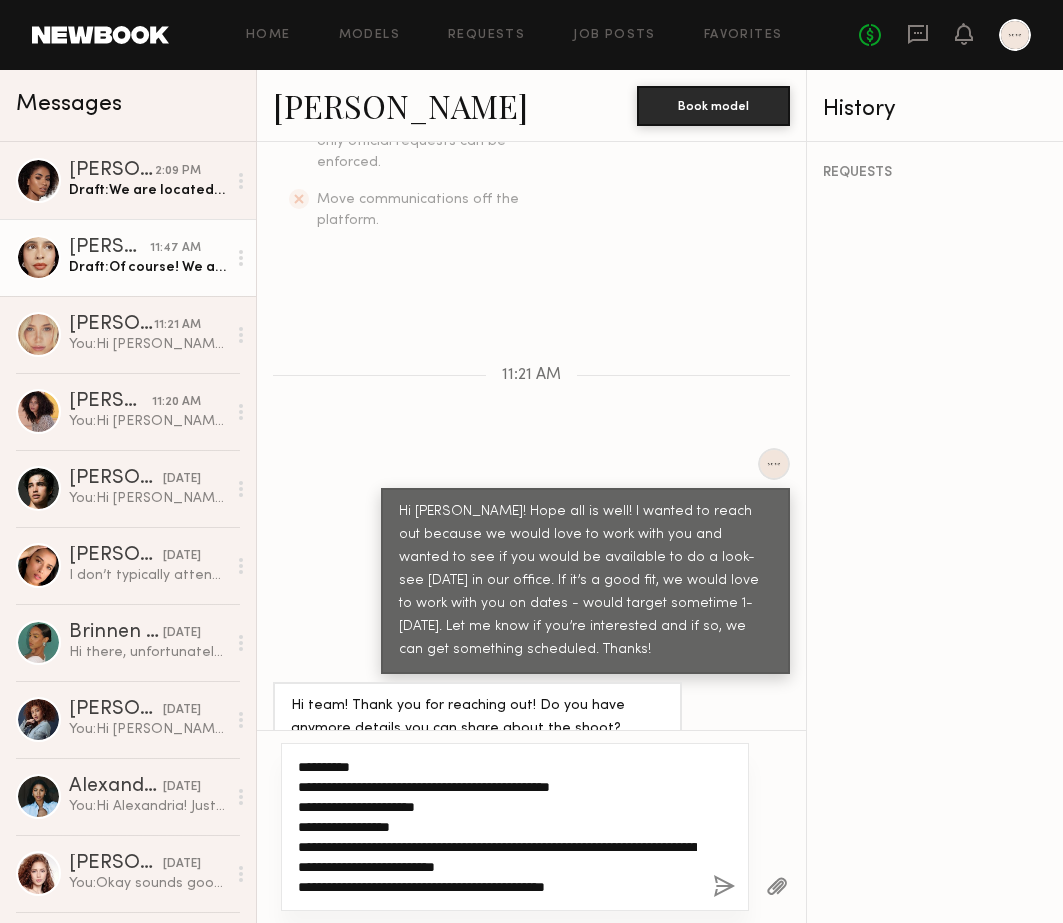 click on "**********" 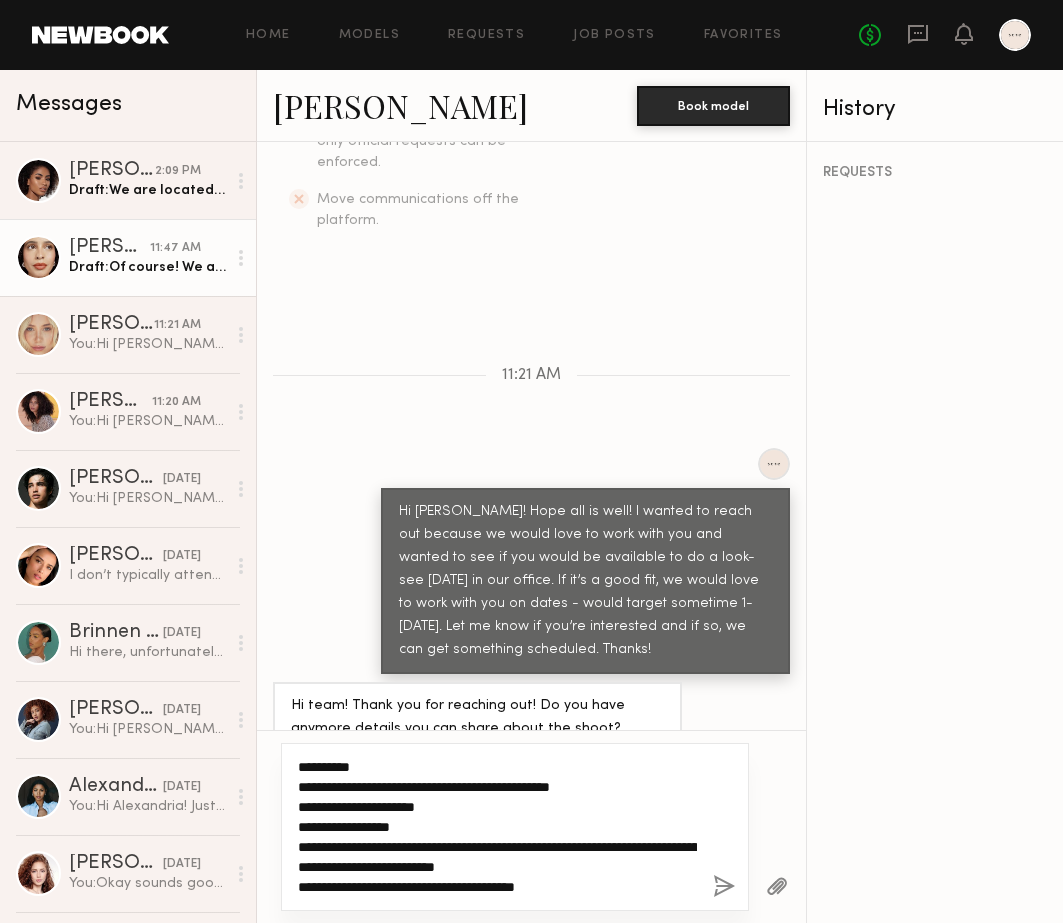 click on "**********" 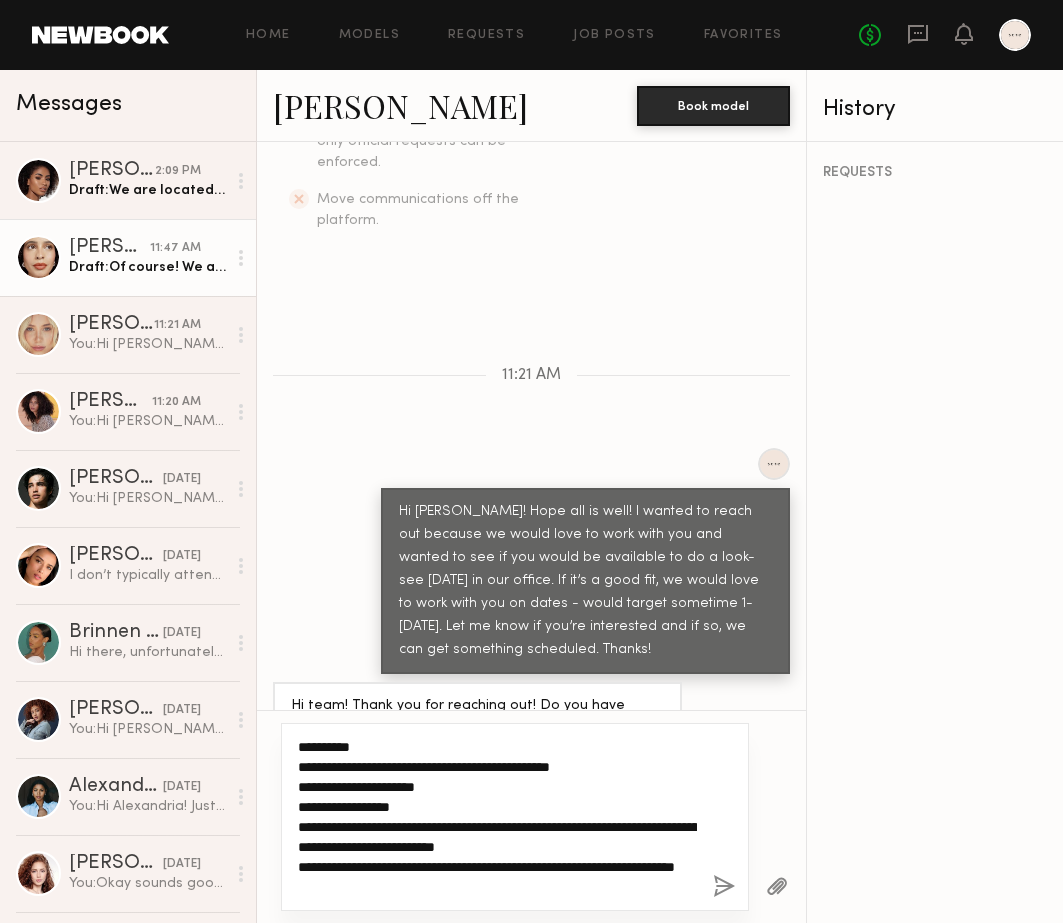 drag, startPoint x: 414, startPoint y: 886, endPoint x: 287, endPoint y: 744, distance: 190.50722 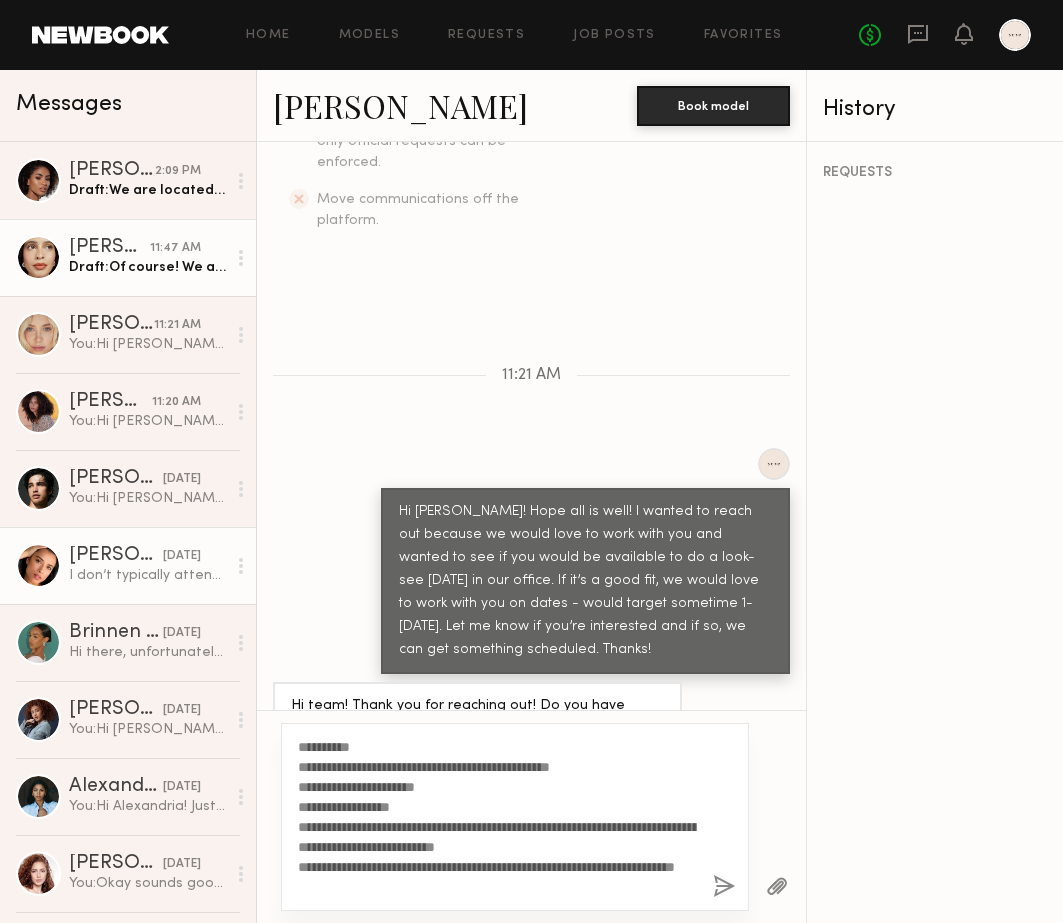 click on "I️ don’t typically attend castings outside of [GEOGRAPHIC_DATA]. Would it be okay with you if I️ submitted a casting video? I’m happy to answer any questions you’d have in person and wear an outfit that shows my sizing and keep hair and makeup very natural." 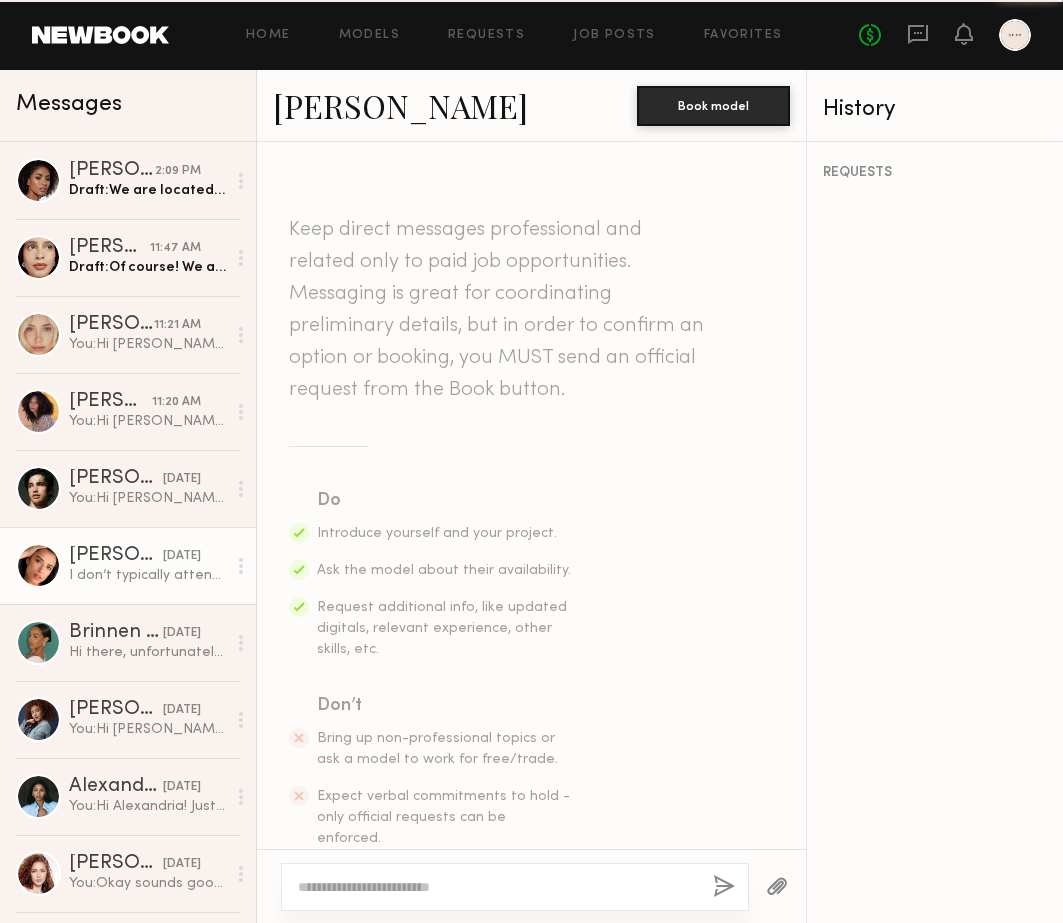 scroll, scrollTop: 865, scrollLeft: 0, axis: vertical 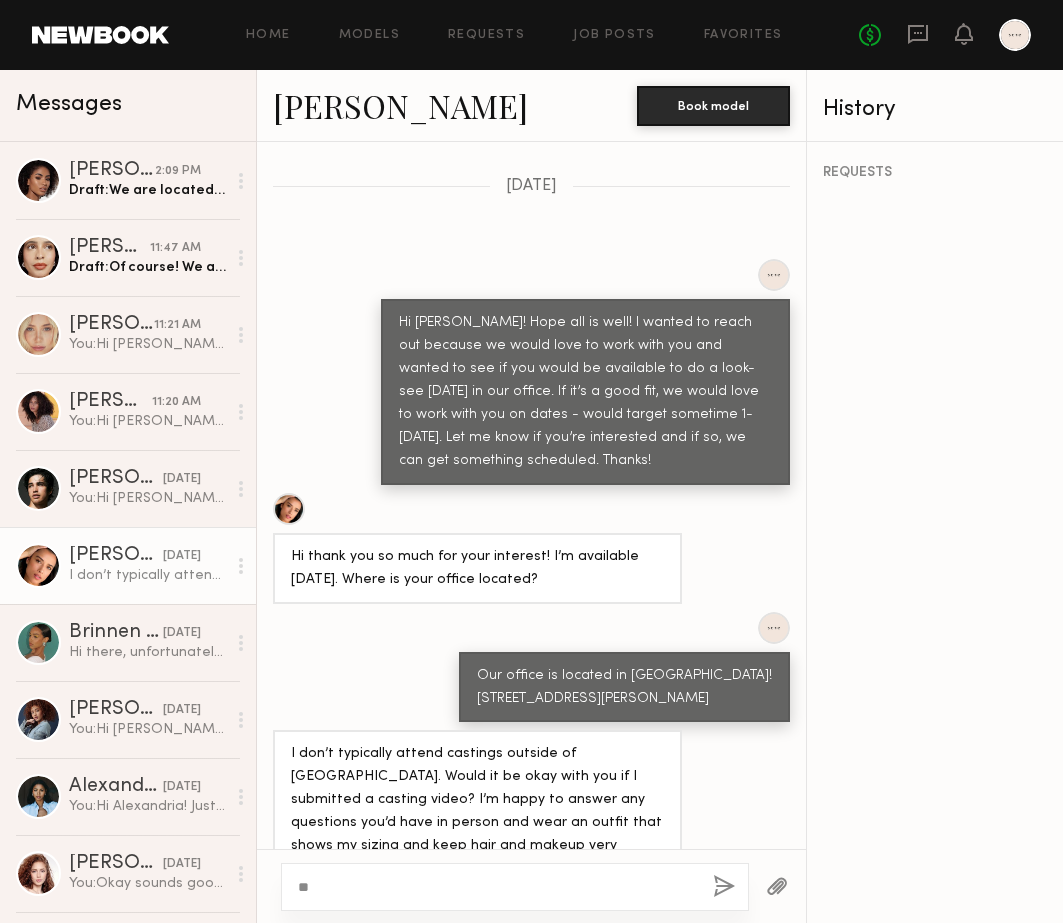 type on "*" 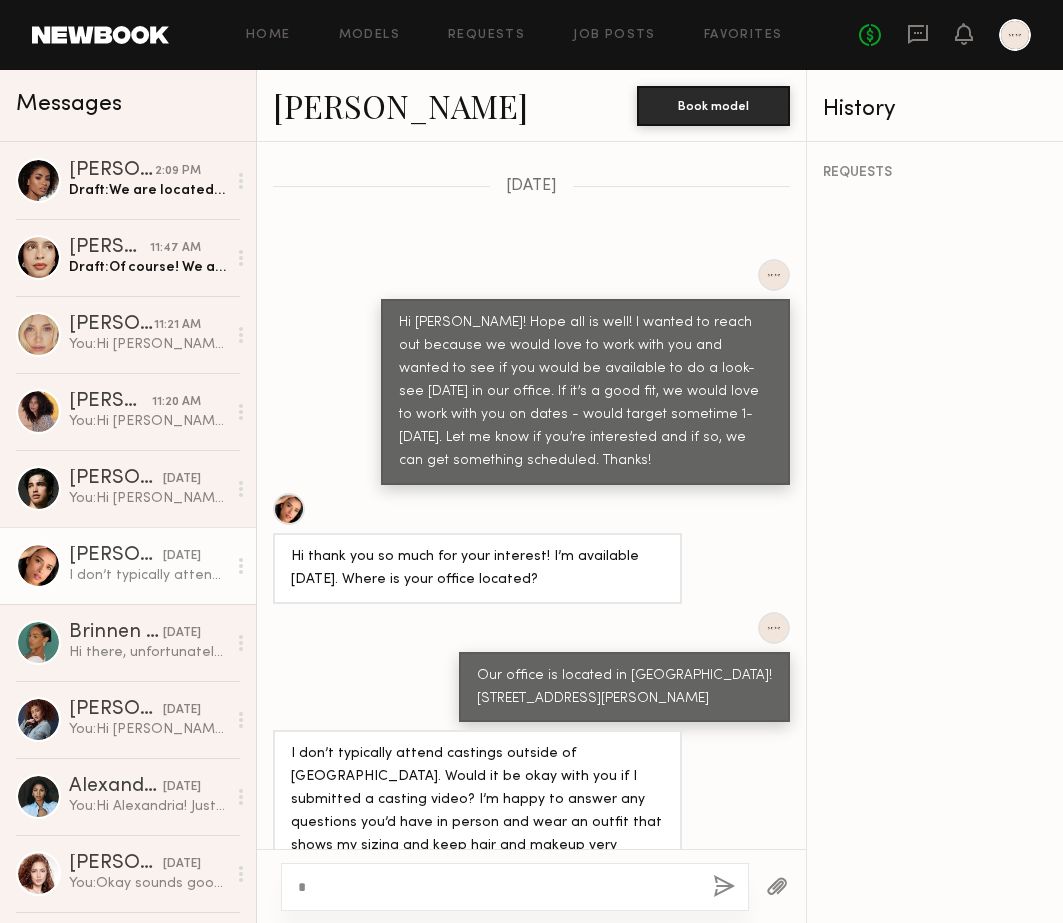 type 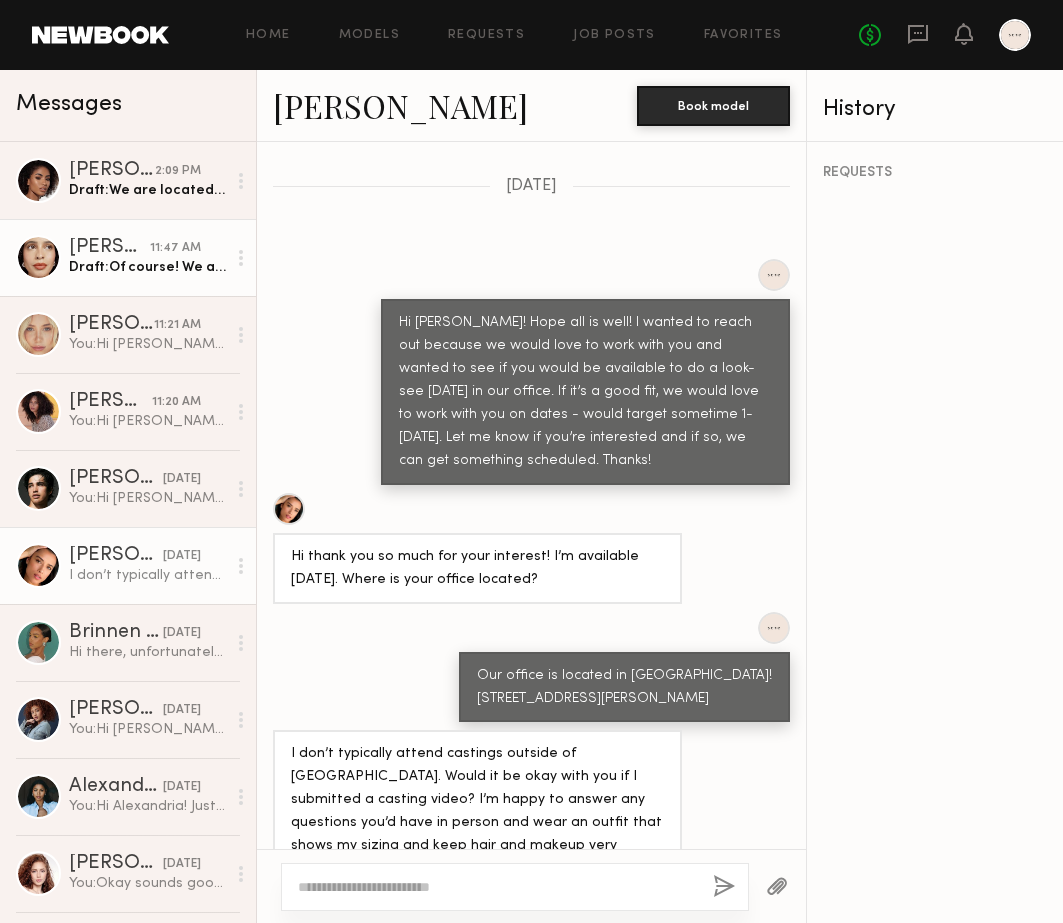 click on "Jesi L. 11:47 AM Draft:  Of course!
We are located in Lawndale. Our office address is:
15701 Condon Ave Ste B3
Lawndale, CA 90260
If we find you're a good fit during the look-see, we'll make custom-fit samples for you for an ecomm shoot.
The ecomm shoot would take around 2 hours and we'd honour your hourly rate." 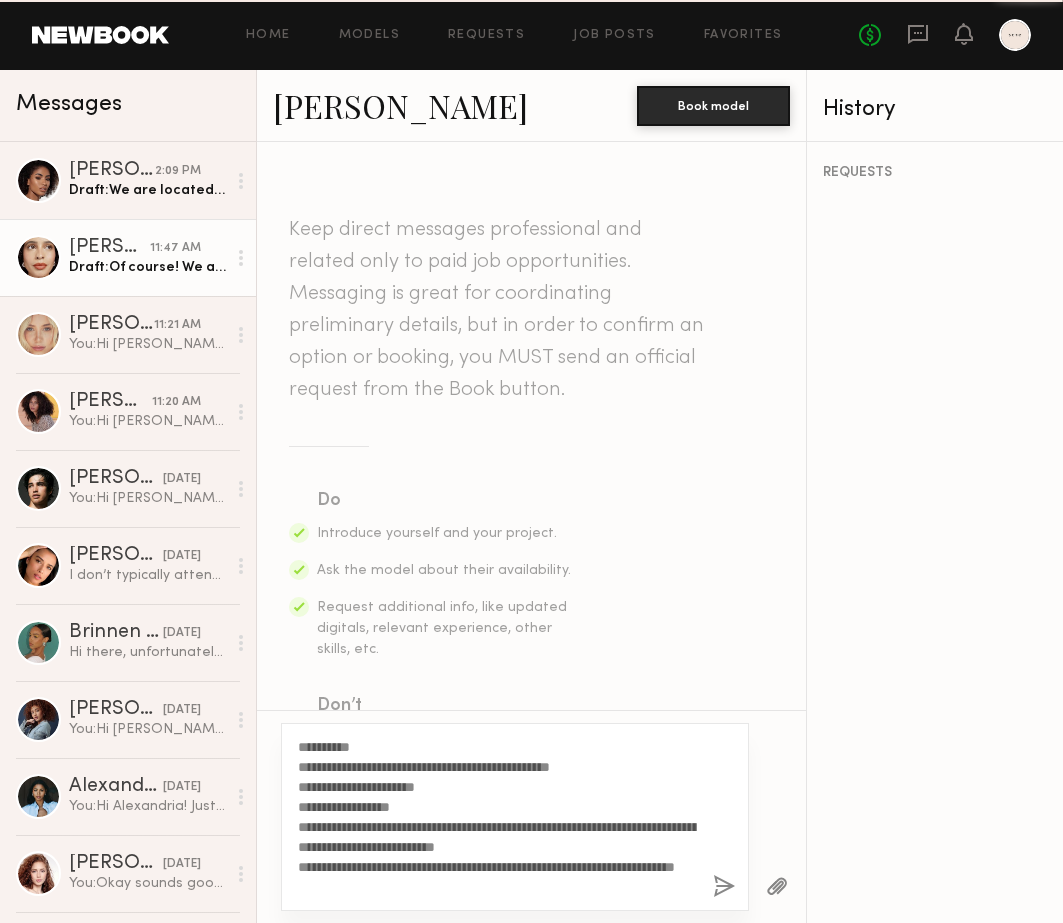 scroll, scrollTop: 558, scrollLeft: 0, axis: vertical 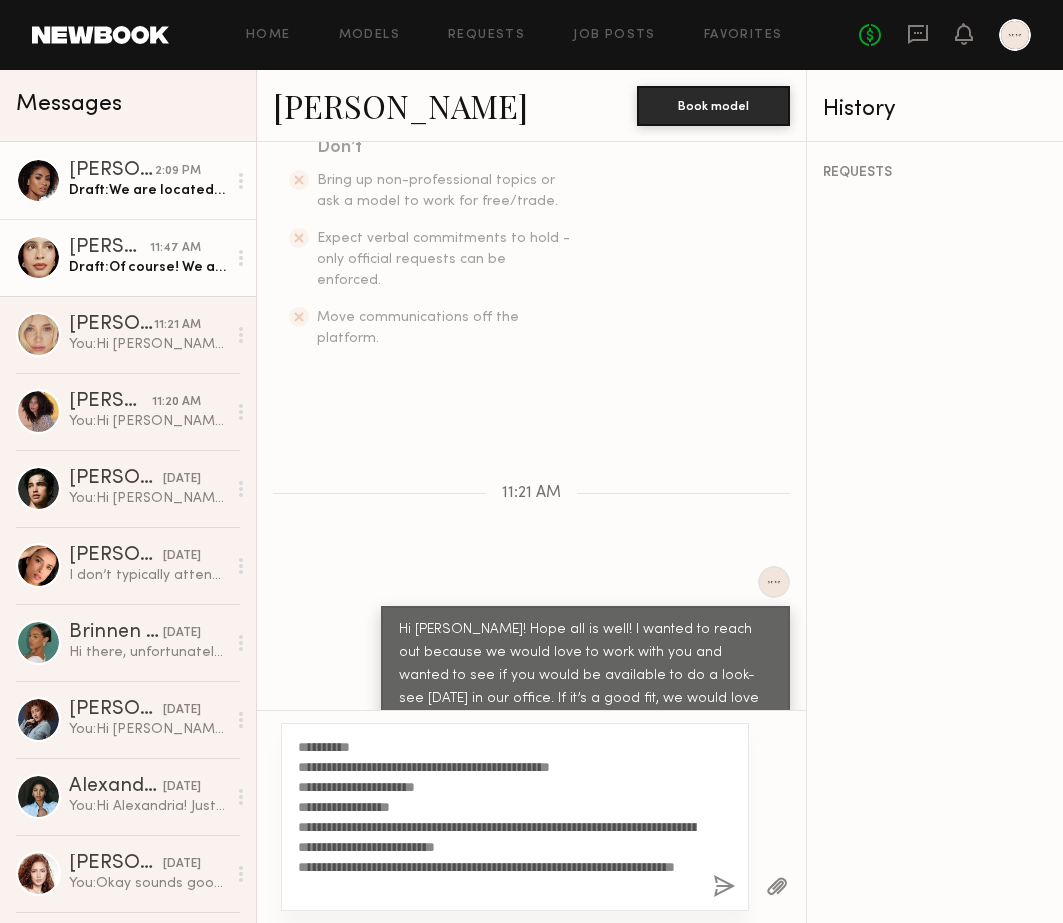 click on "Melissa B. 2:09 PM Draft:  We are located in Lawndale.
Our office is:
15701 Condon Ave Ste B3
Lawndale, CA 90260" 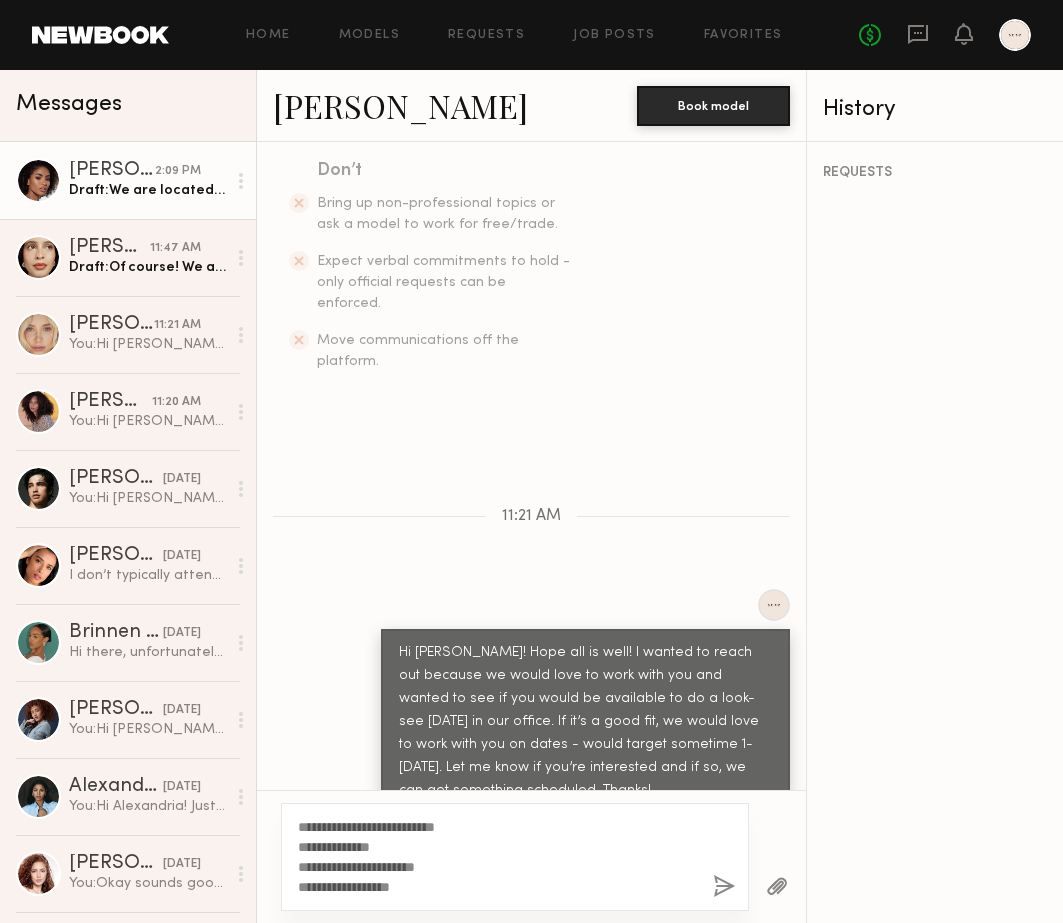 scroll, scrollTop: 593, scrollLeft: 0, axis: vertical 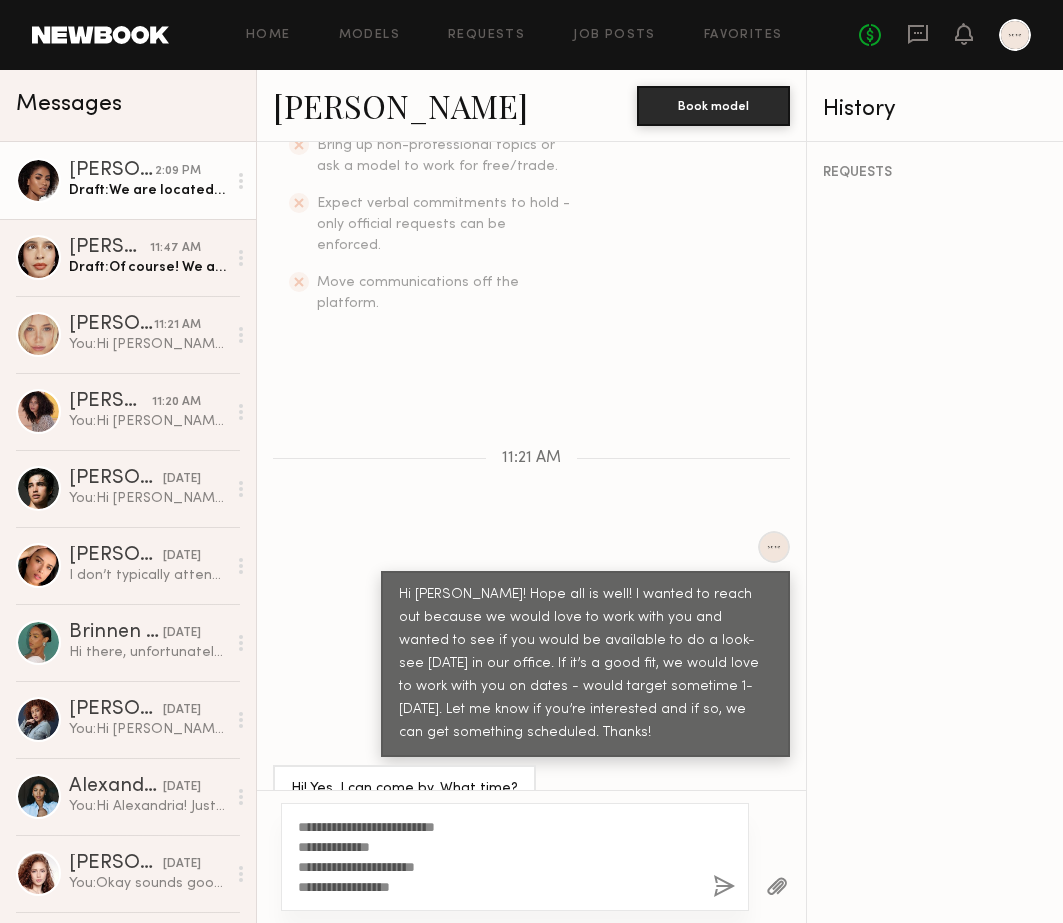 click on "**********" 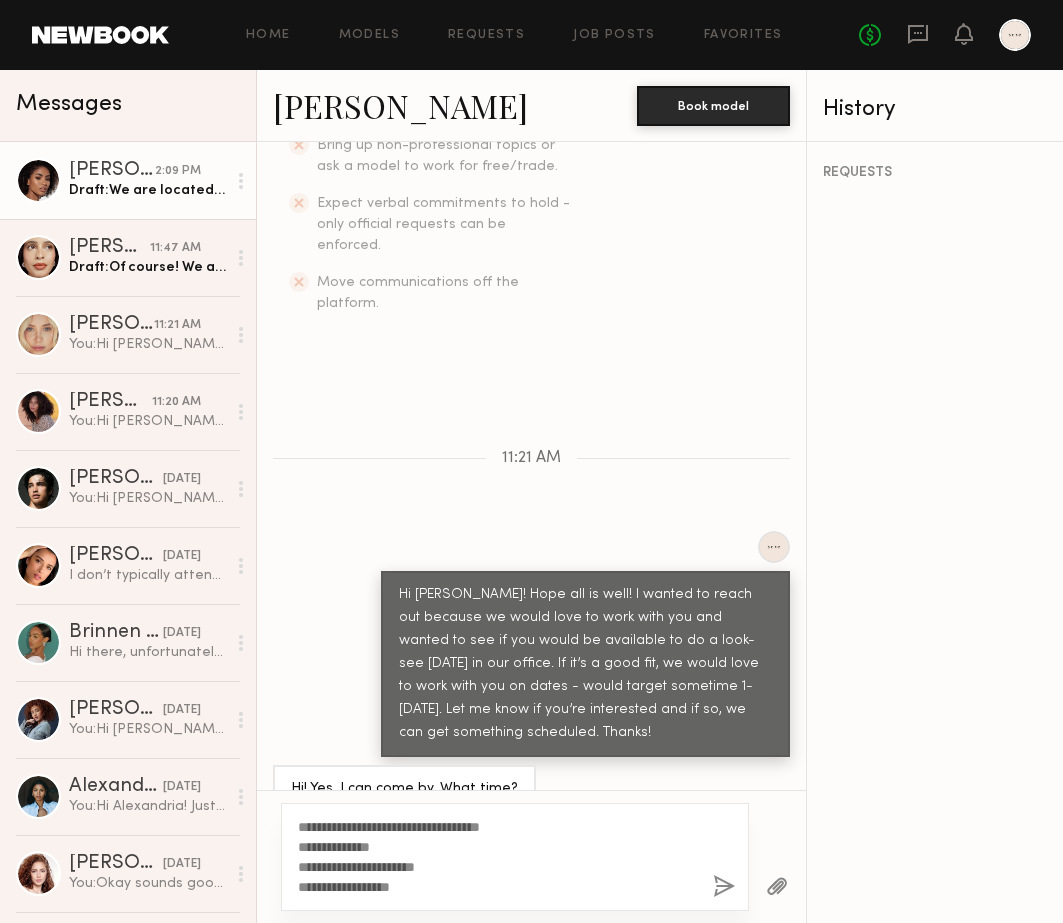 click on "**********" 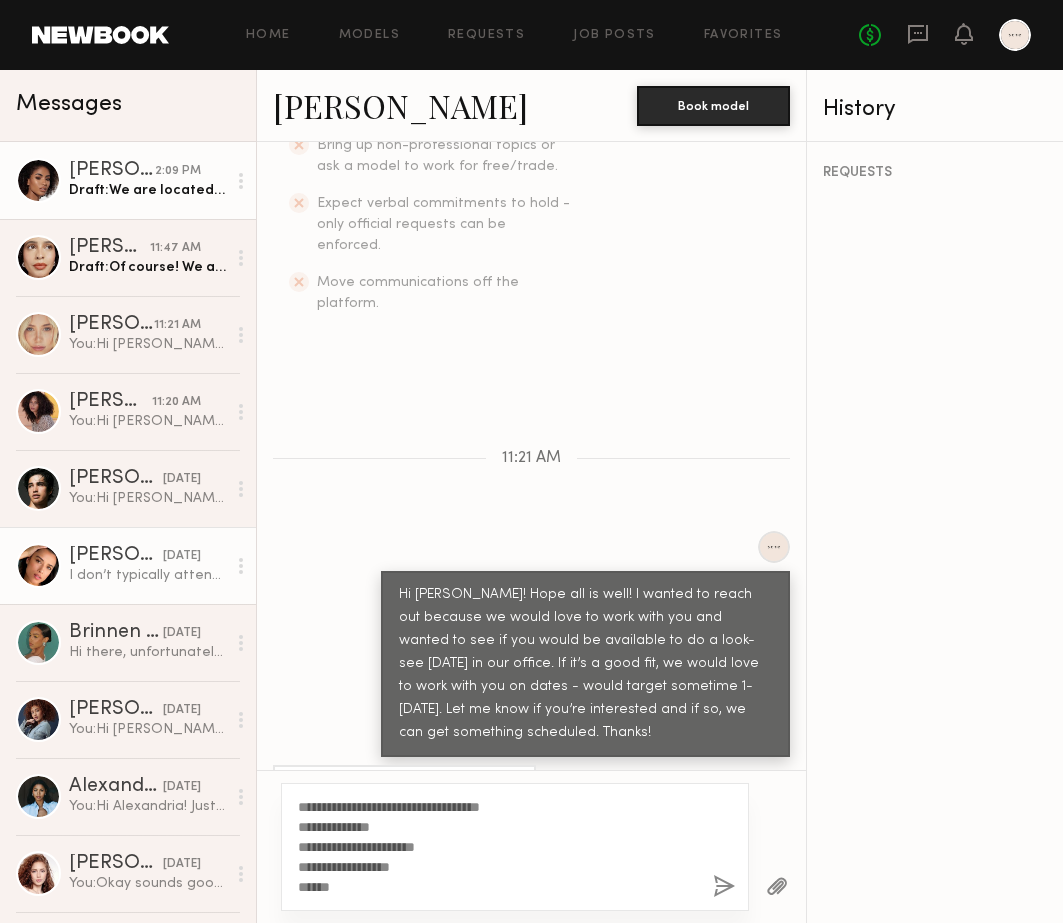 type on "**********" 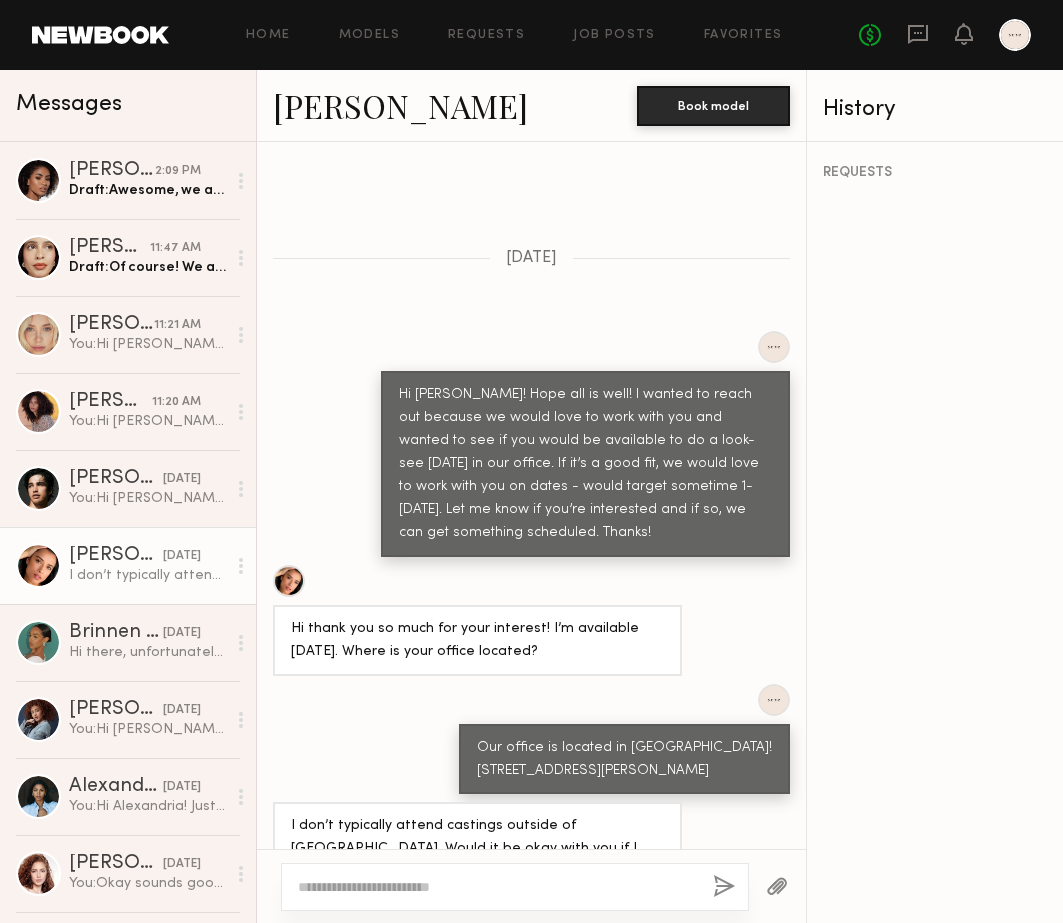 scroll, scrollTop: 791, scrollLeft: 0, axis: vertical 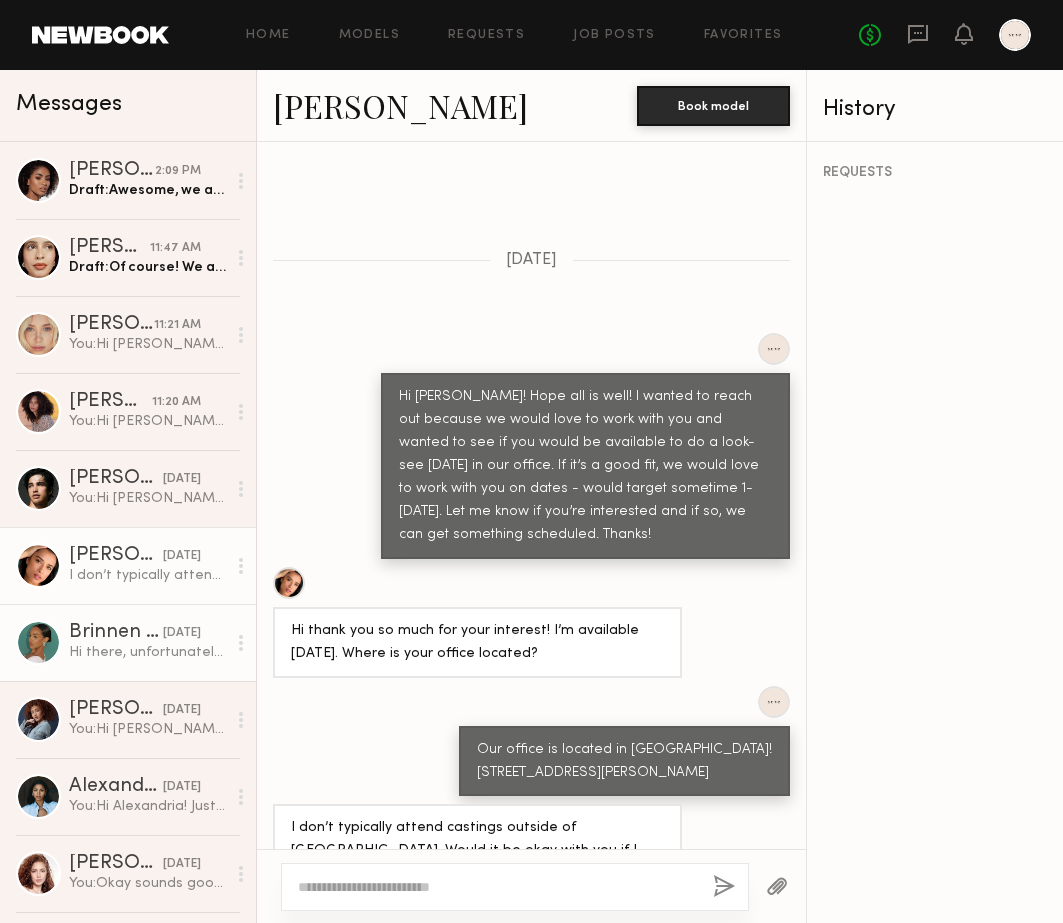 click on "Hi there, unfortunately I won’t be able to make it out that way for the casting. Due to my transportation conflict and expense of travel, it will cost me more than I comfortable with for a go see with no guaranteed booking.
I appreciate the consideration, and if there is ever a chance for surety of collaboration that benefits both parties I will gladly be available. Thank you again!
Best,
Brinnen" 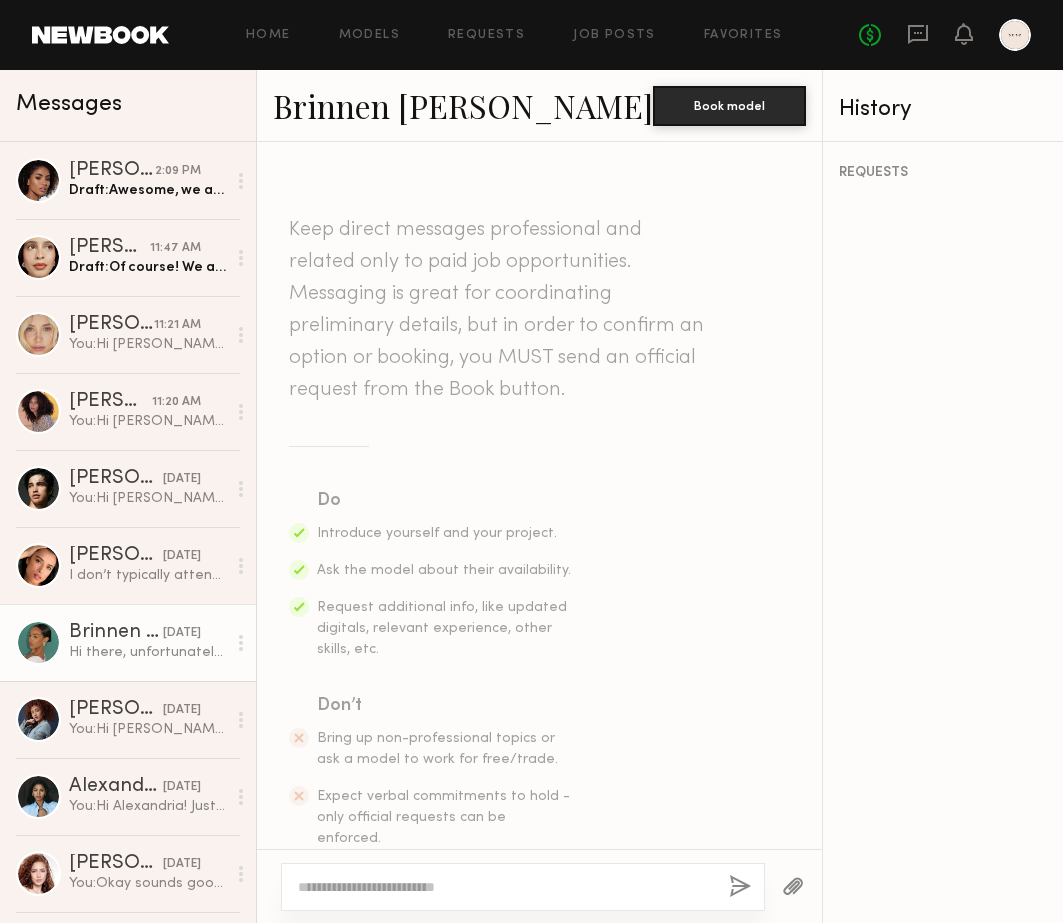 scroll, scrollTop: 2921, scrollLeft: 0, axis: vertical 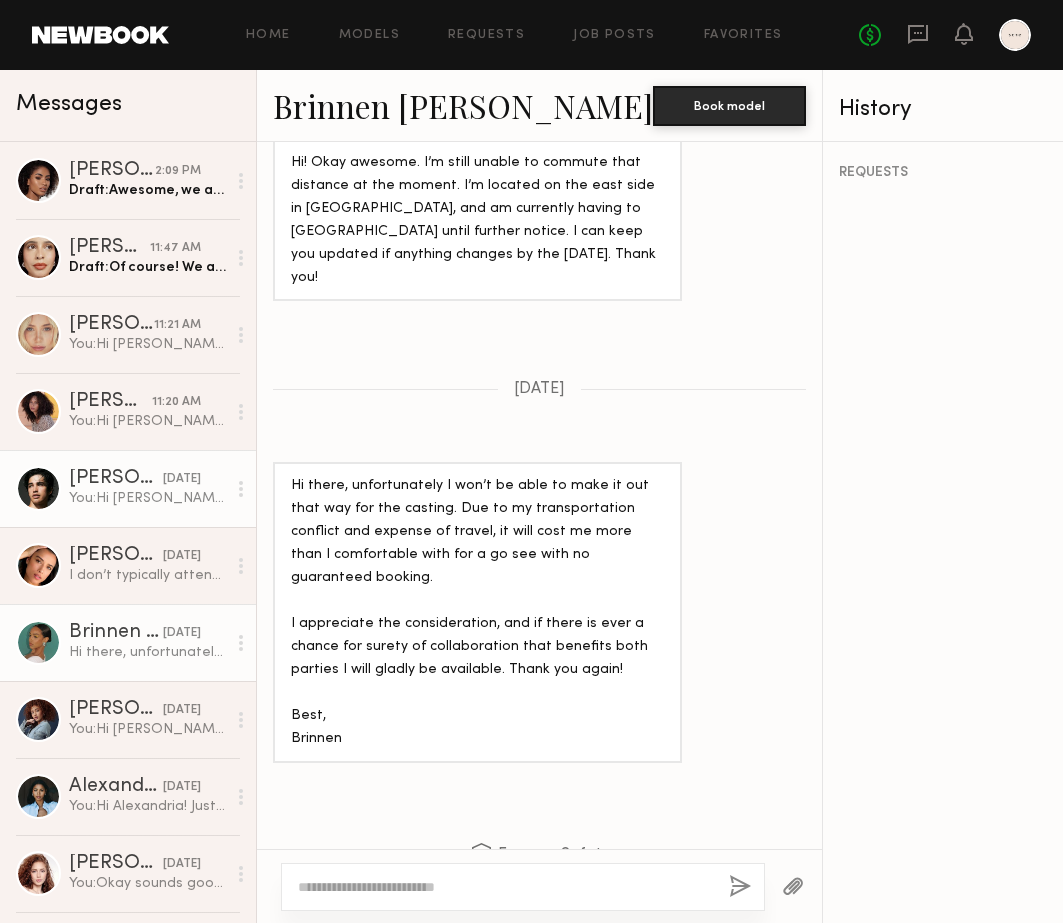 click on "You:  Hi Jessey! Hope all is well! I wanted to reach out because we would love to work with you and wanted to see if you would be available to do a look-see next Tuesday in our office. If it’s a good fit, we would love to work with you on dates - would target sometime 1-2 weeks later. Let me know if you’re interested and if so, we can get something scheduled. Thanks!" 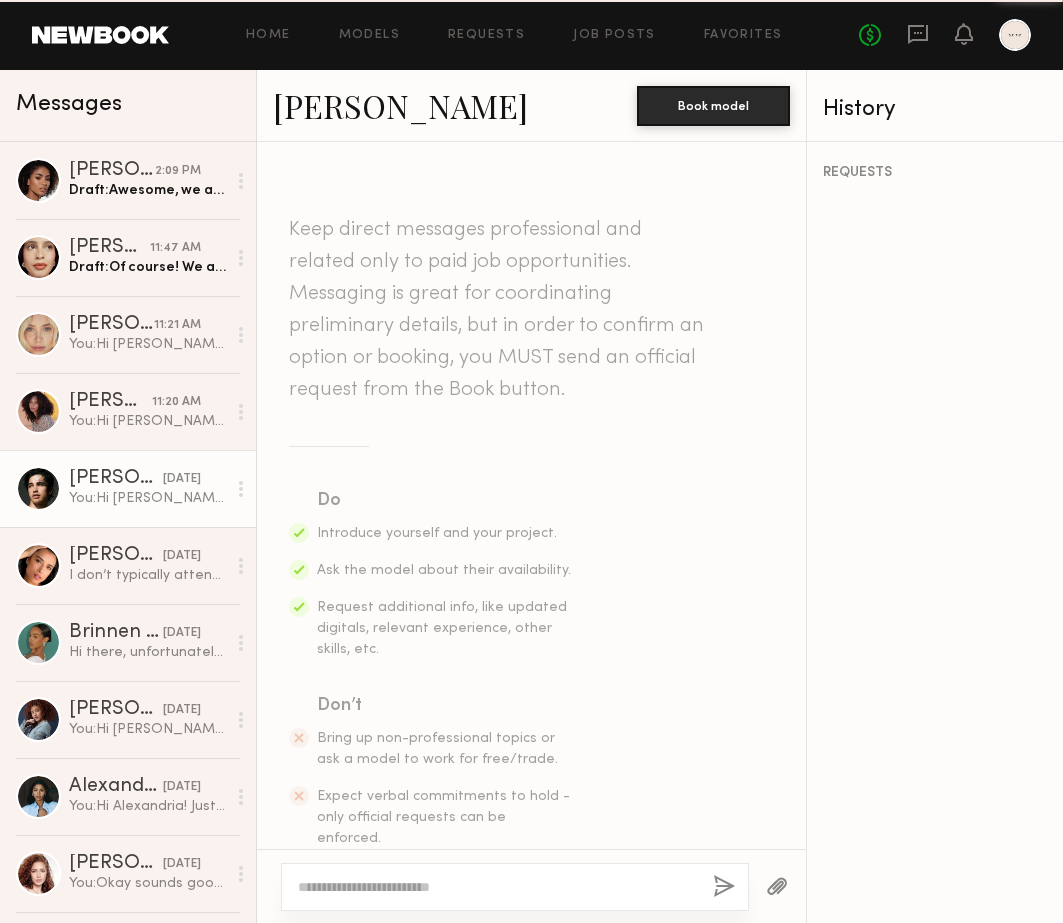 scroll, scrollTop: 479, scrollLeft: 0, axis: vertical 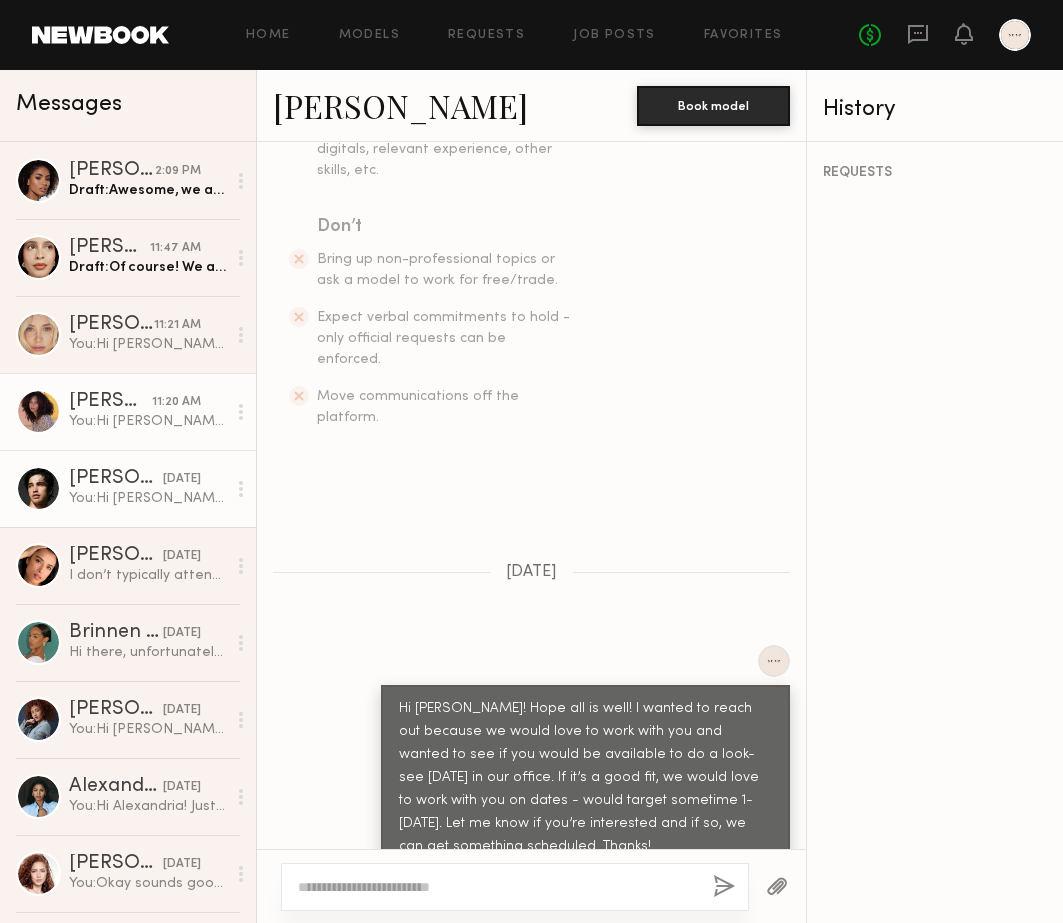 click on "You:  Hi Audre! Hope all is well! I wanted to reach out because we would love to work with you and wanted to see if you would be available to do a look-see next Tuesday in our office. If it’s a good fit, we would love to work with you on dates - would target sometime 1-2 weeks later. Let me know if you’re interested and if so, we can get something scheduled. Thanks!" 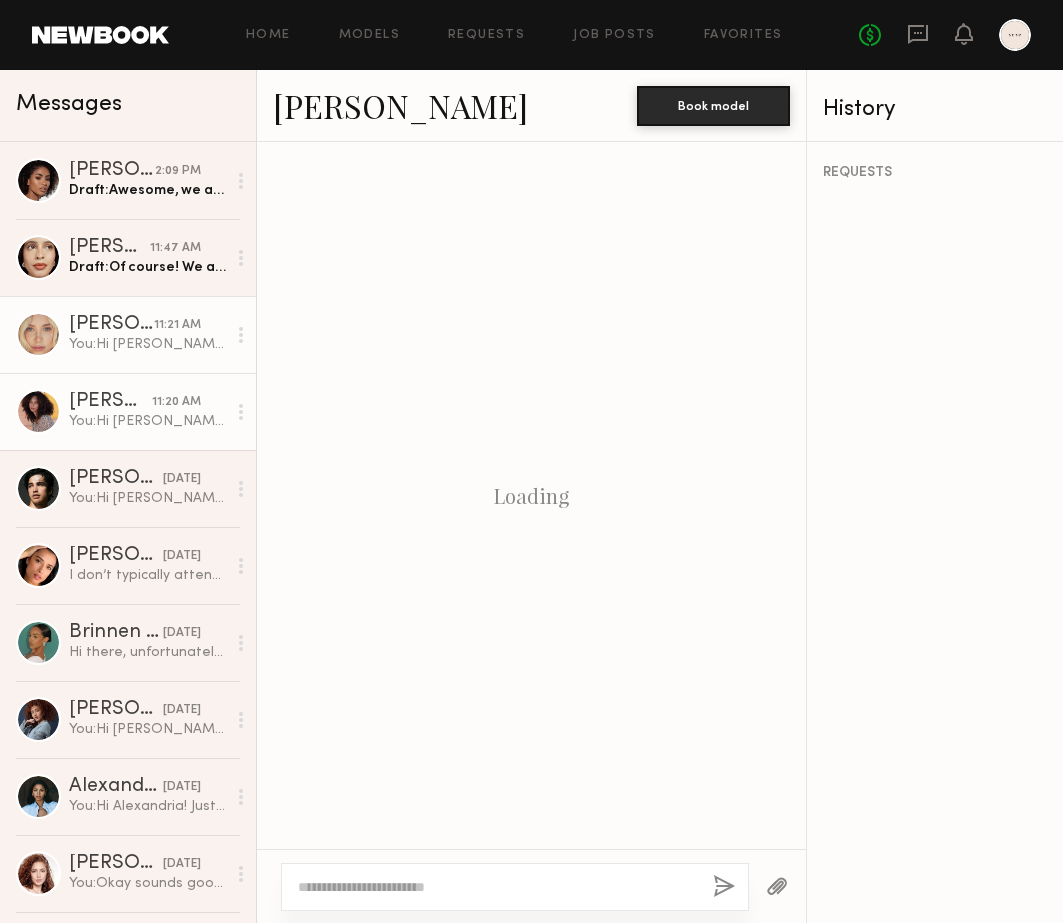 scroll, scrollTop: 479, scrollLeft: 0, axis: vertical 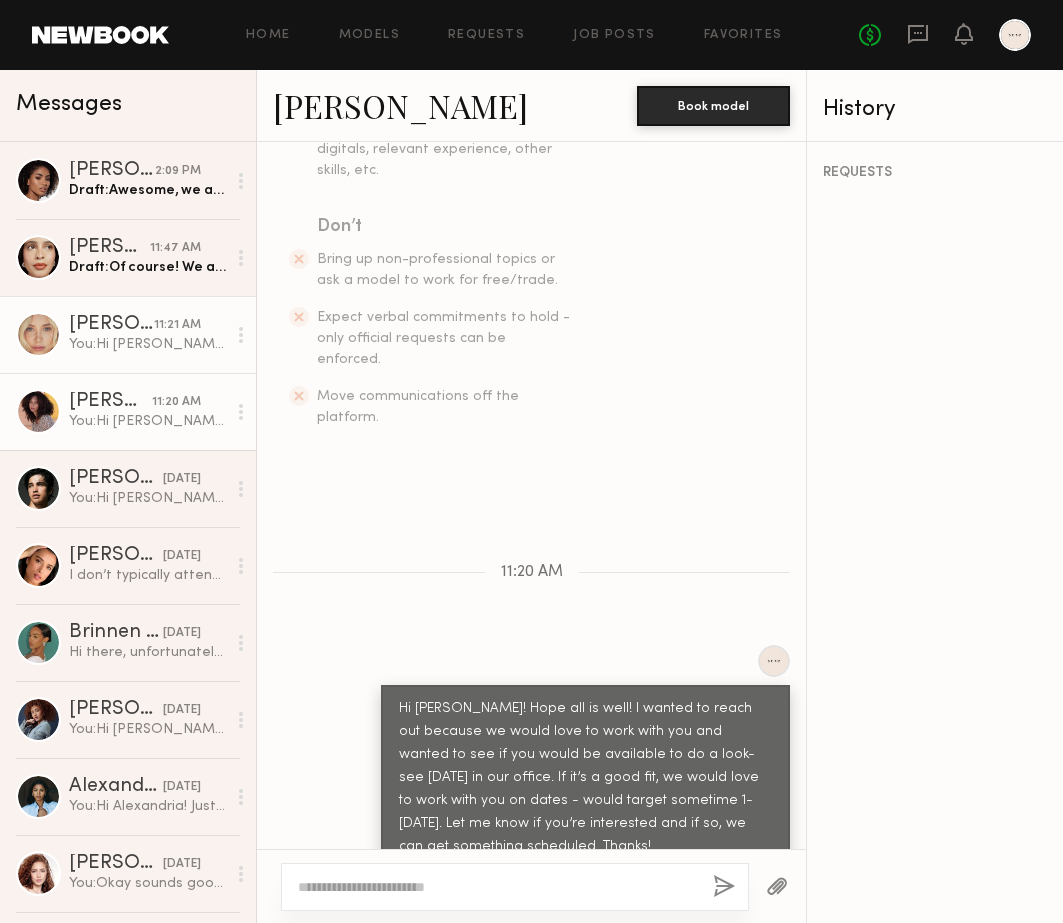 click on "[PERSON_NAME]" 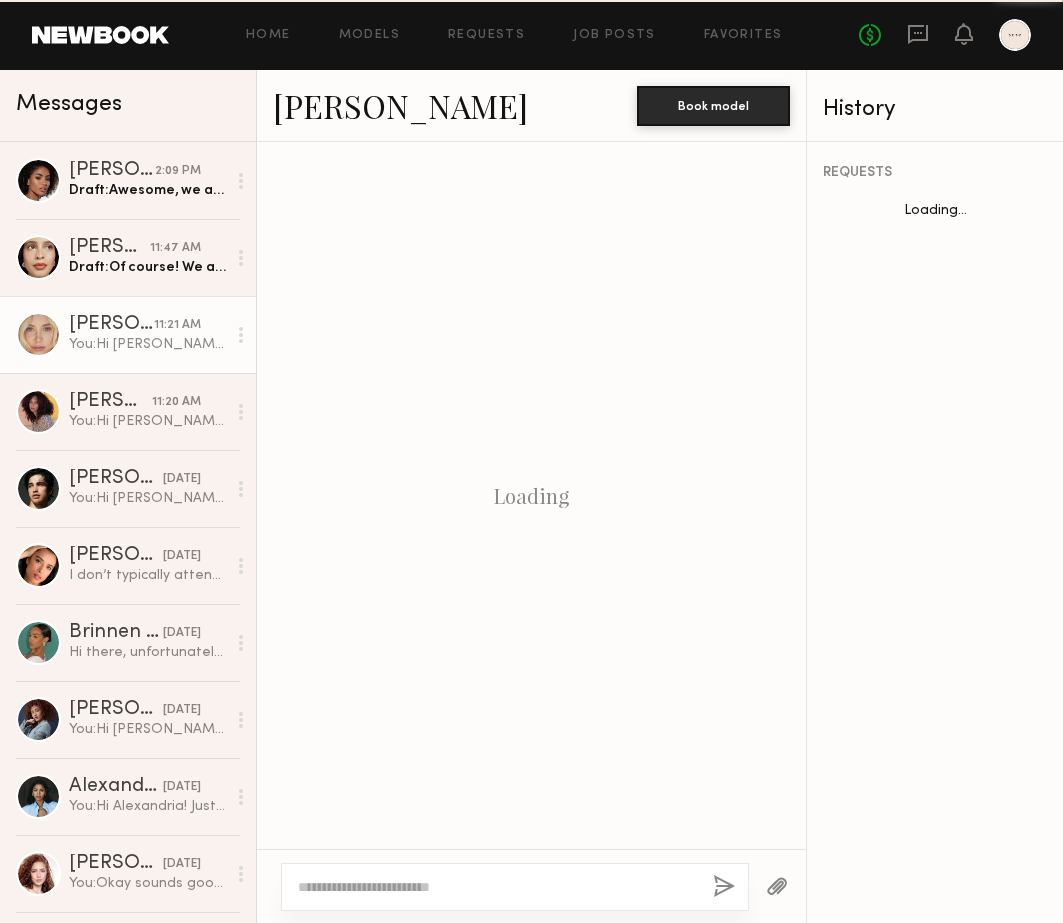 scroll, scrollTop: 479, scrollLeft: 0, axis: vertical 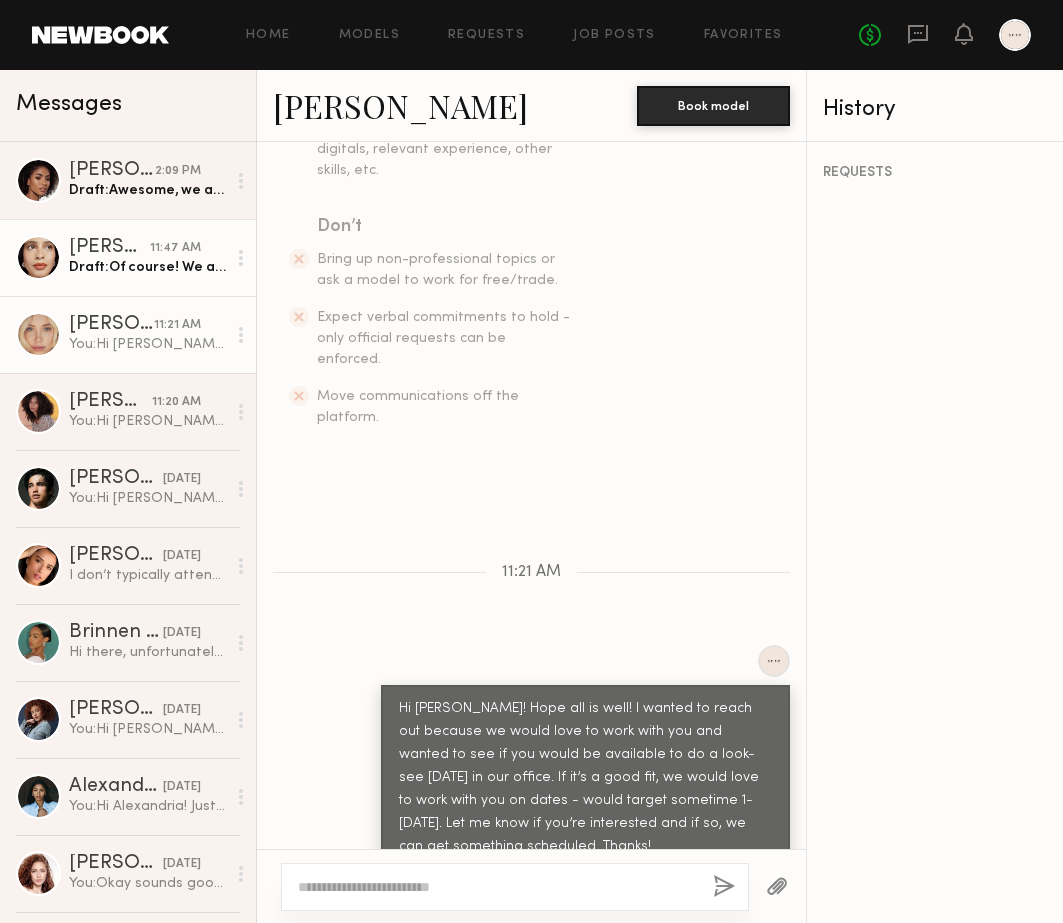 click on "Jesi L. 11:47 AM Draft:  Of course!
We are located in Lawndale. Our office address is:
15701 Condon Ave Ste B3
Lawndale, CA 90260
If we find you're a good fit during the look-see, we'll make custom-fit samples for you for an ecomm shoot.
The ecomm shoot would take around 2 hours and we'd honour your hourly rate." 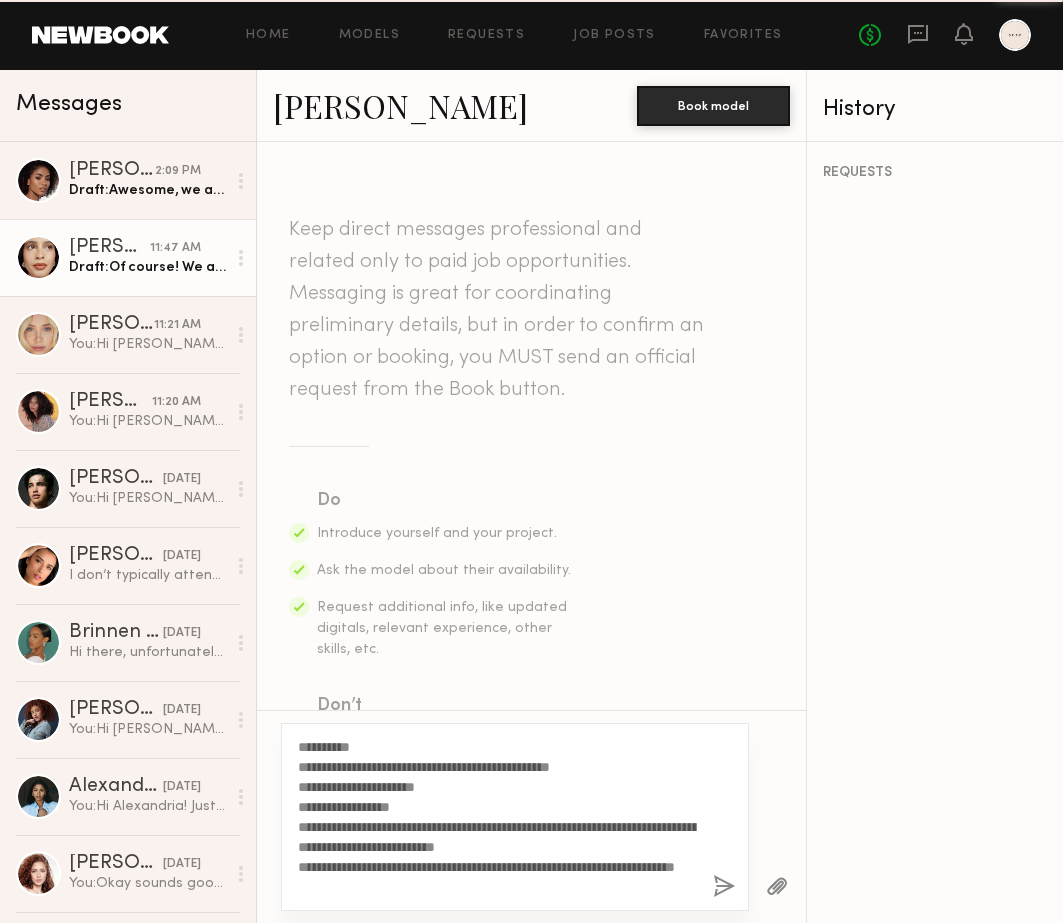 scroll, scrollTop: 558, scrollLeft: 0, axis: vertical 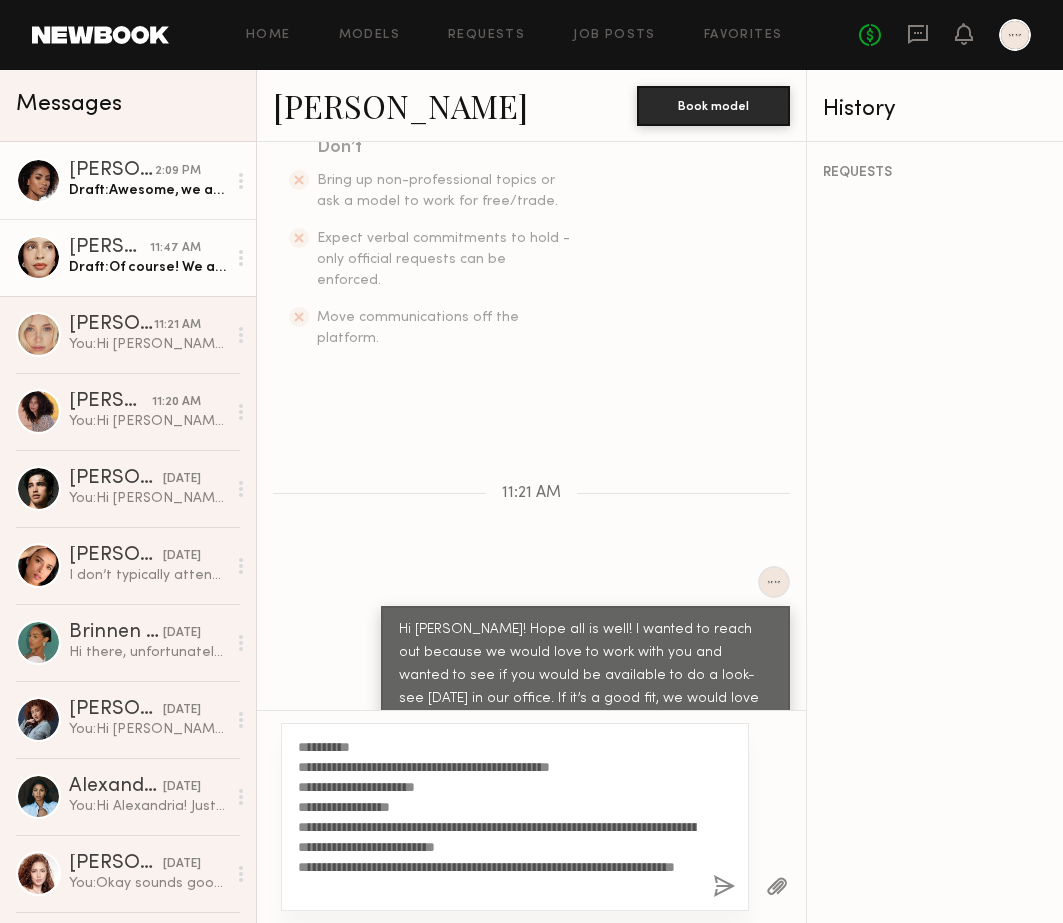 click on "Draft:  Awesome, we are located in Lawndale.
Our office is:
15701 Condon Ave Ste B3
Lawndale, CA 90260
Would" 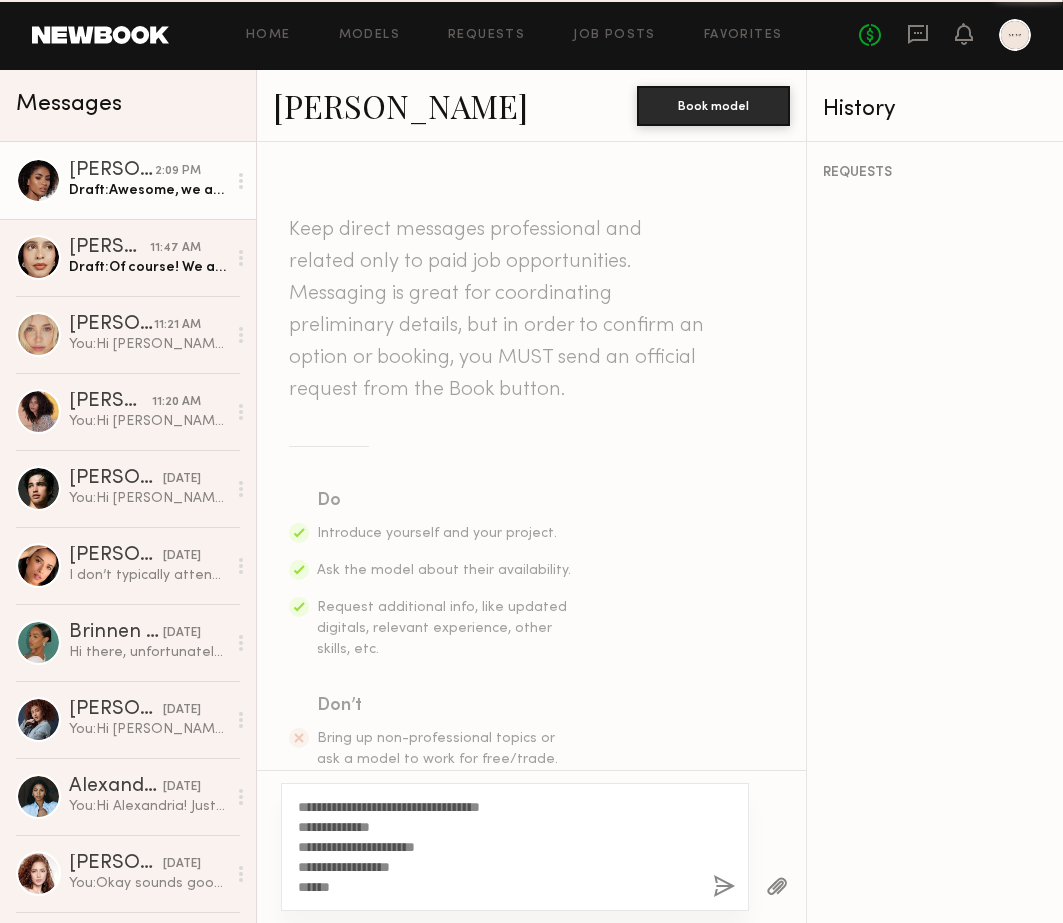 scroll, scrollTop: 535, scrollLeft: 0, axis: vertical 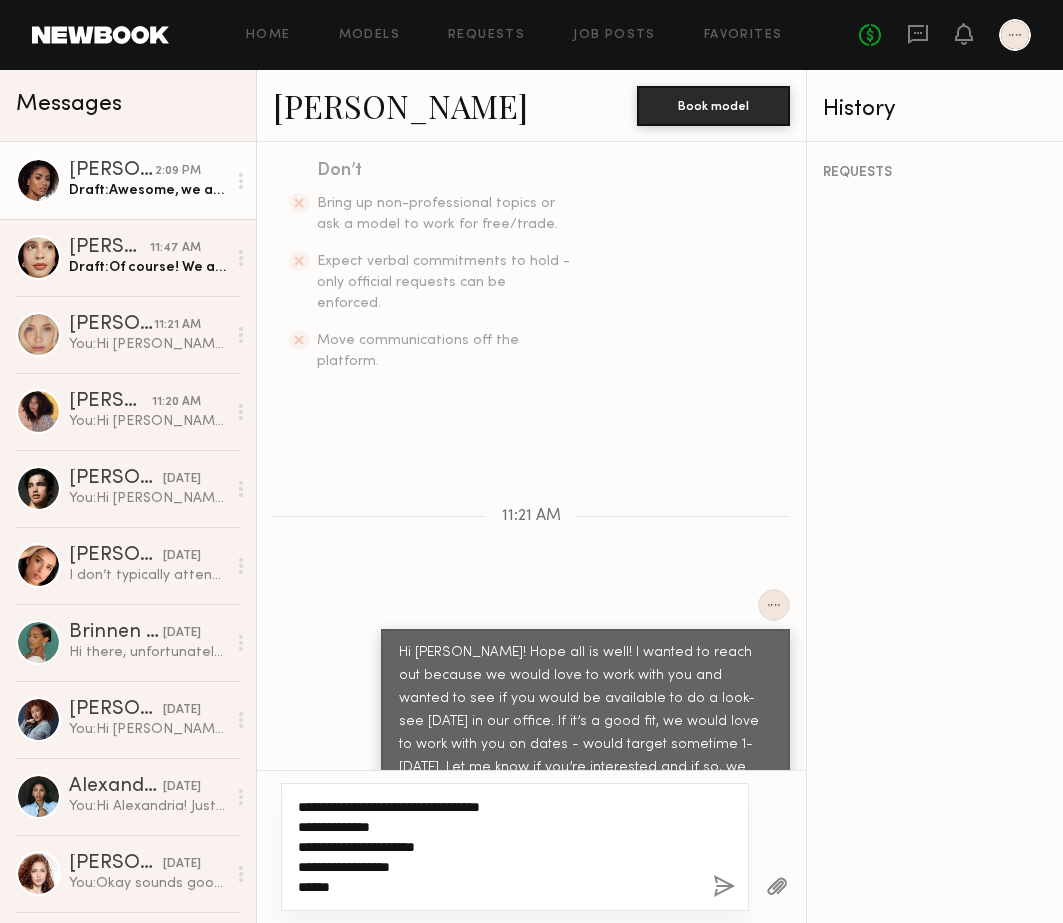 click on "**********" 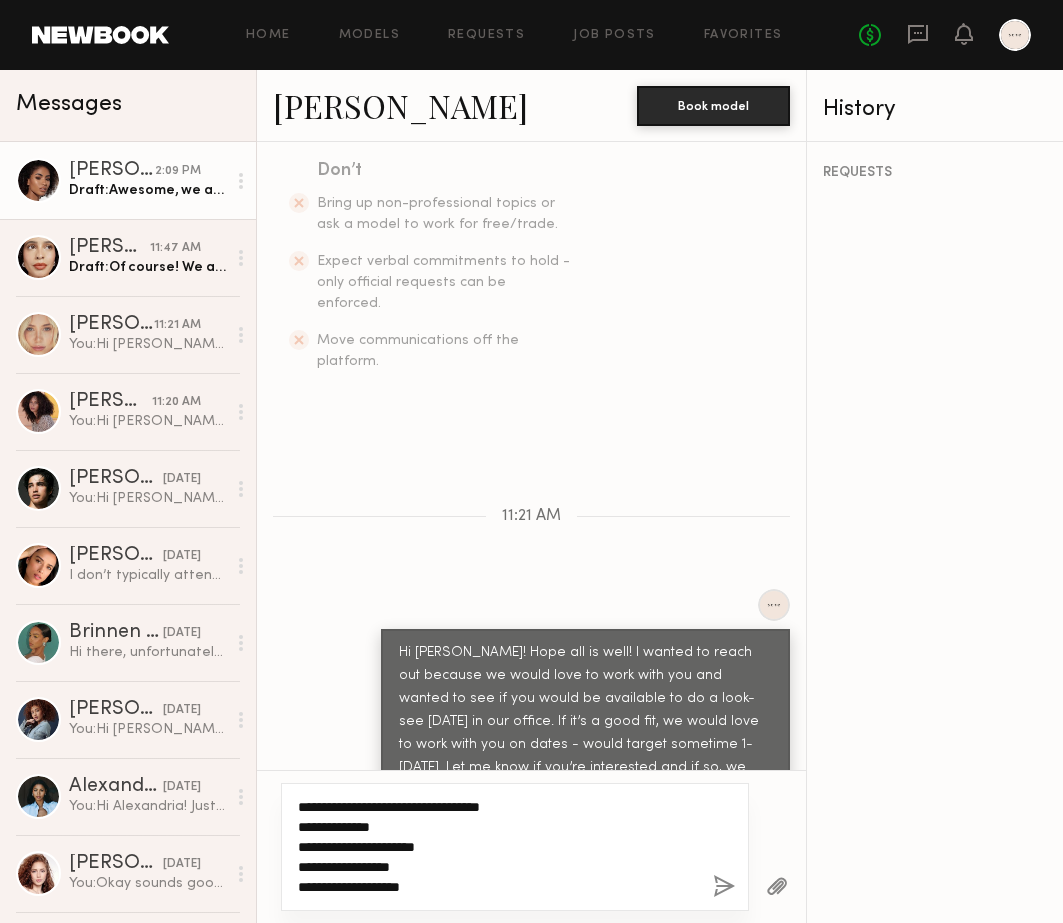 drag, startPoint x: 441, startPoint y: 892, endPoint x: 300, endPoint y: 883, distance: 141.28694 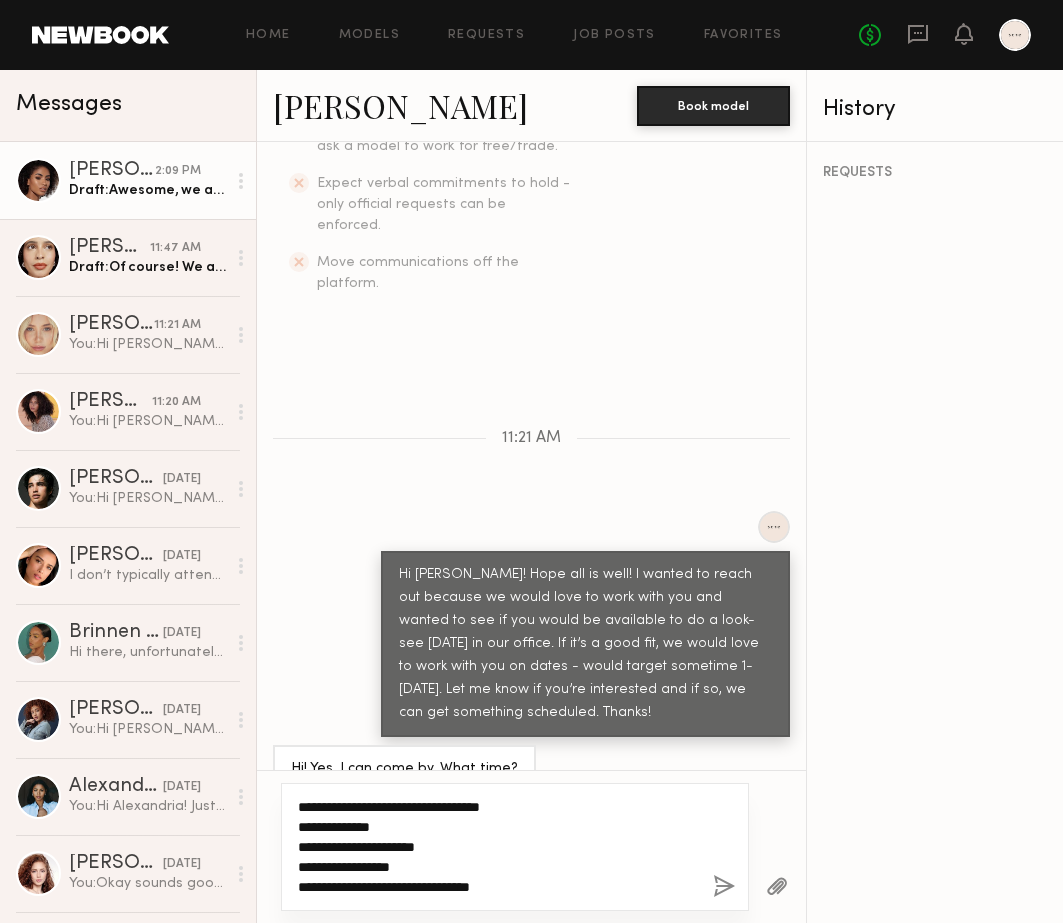 click on "**********" 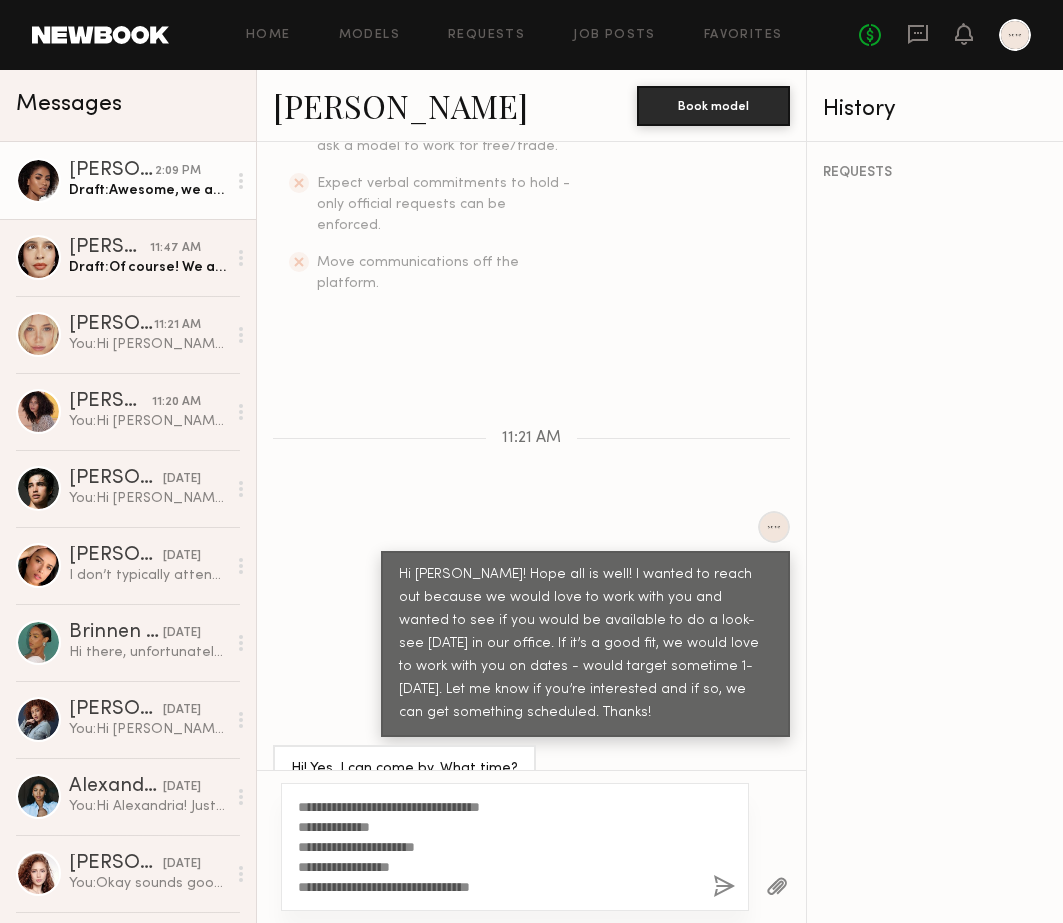 click 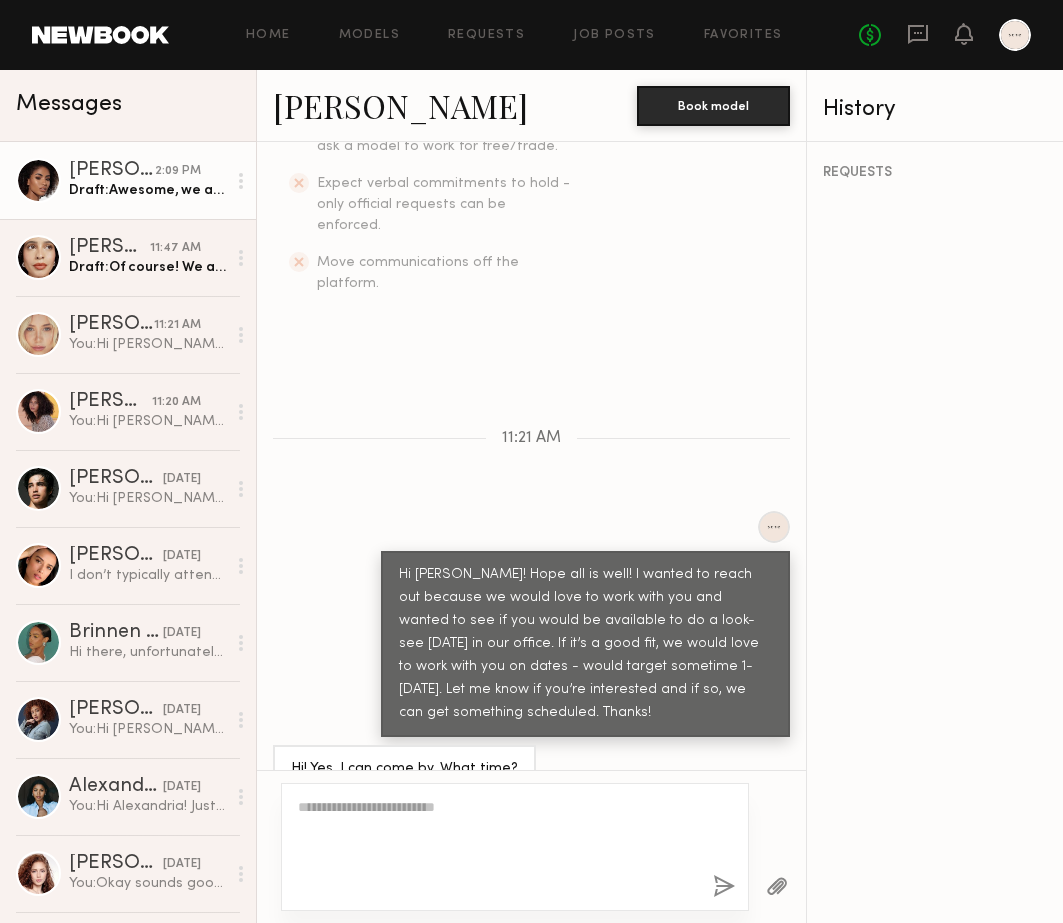 scroll, scrollTop: 875, scrollLeft: 0, axis: vertical 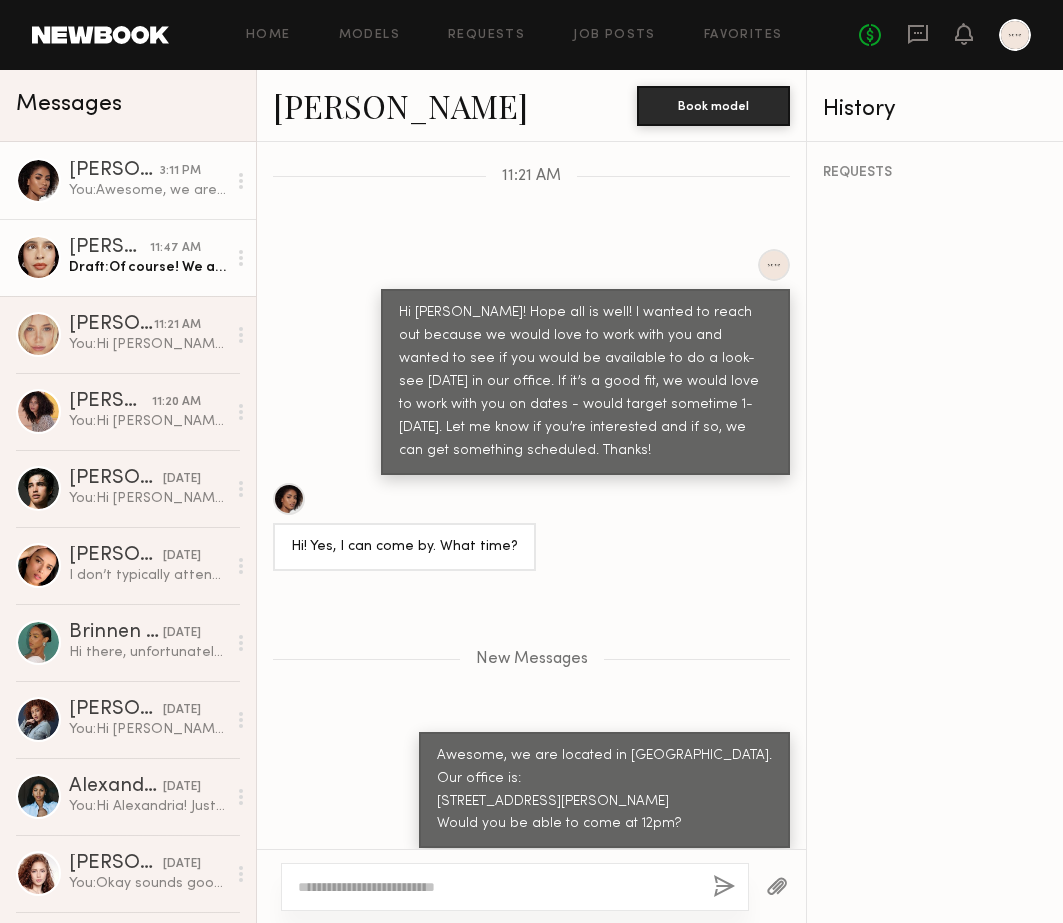 click on "11:47 AM" 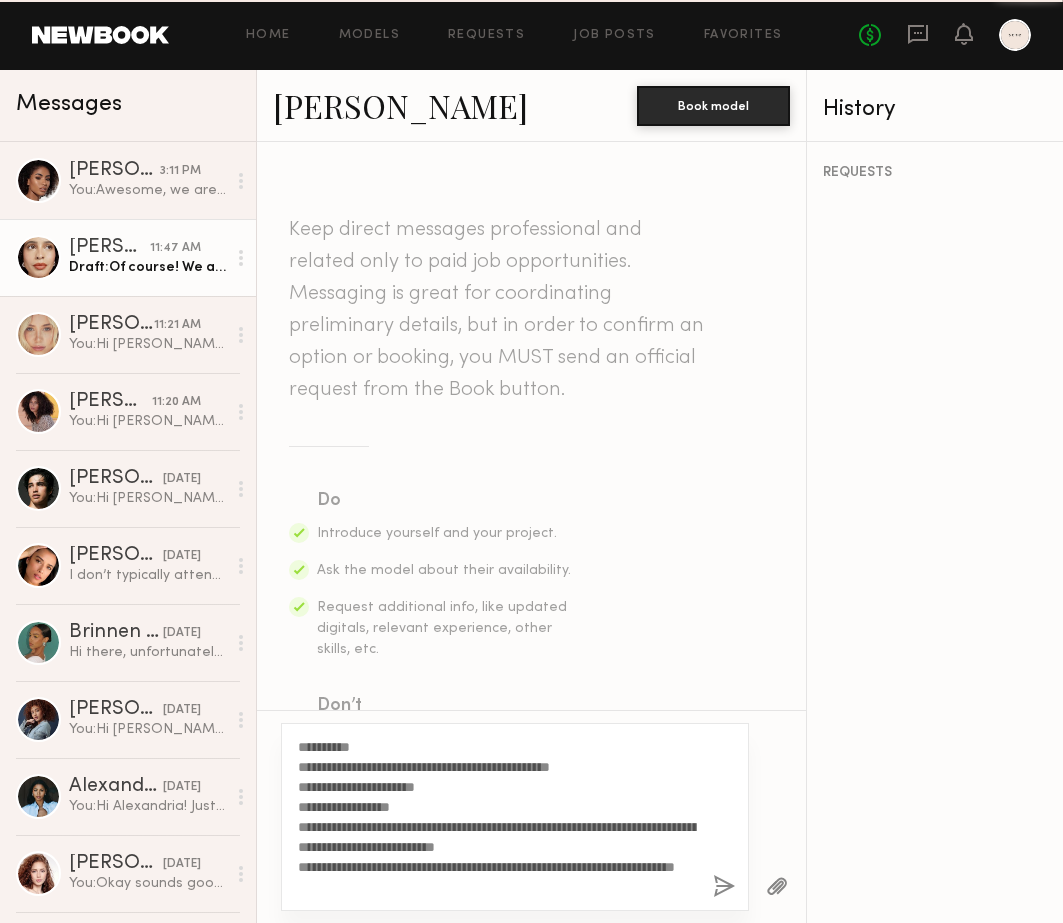 scroll, scrollTop: 558, scrollLeft: 0, axis: vertical 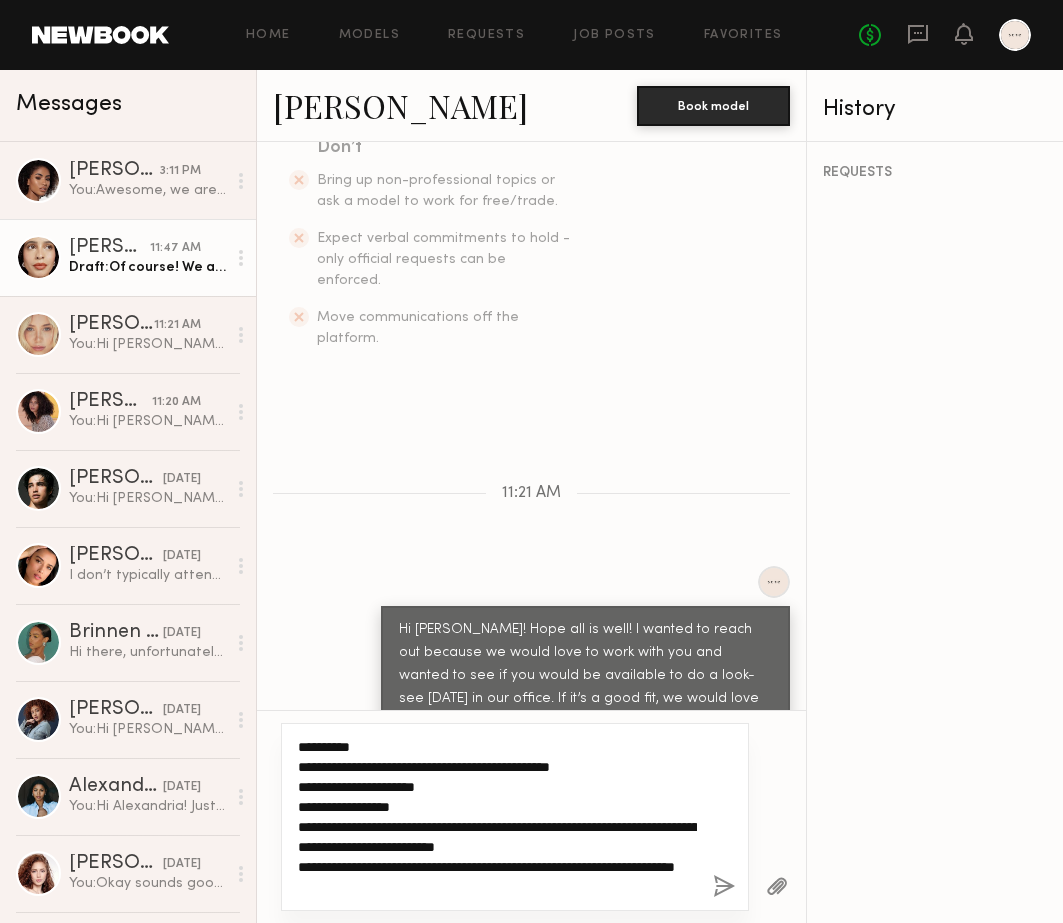 click on "**********" 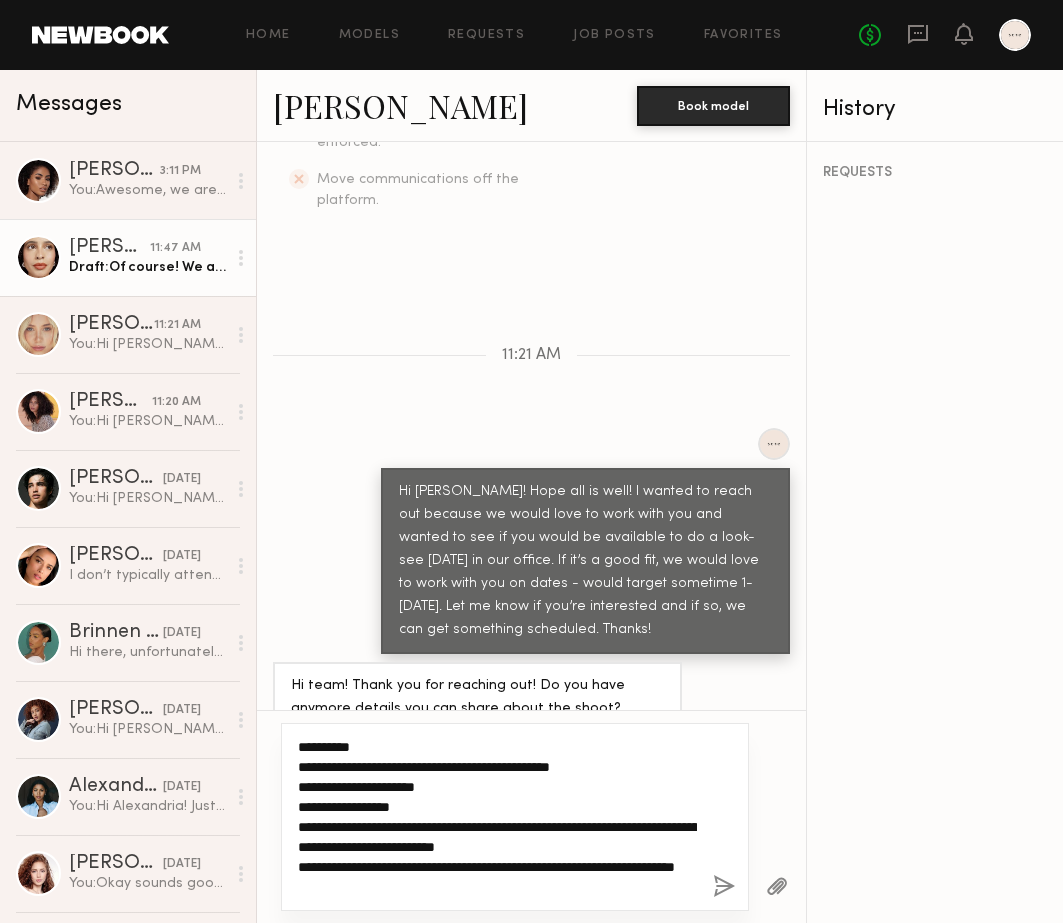 click on "**********" 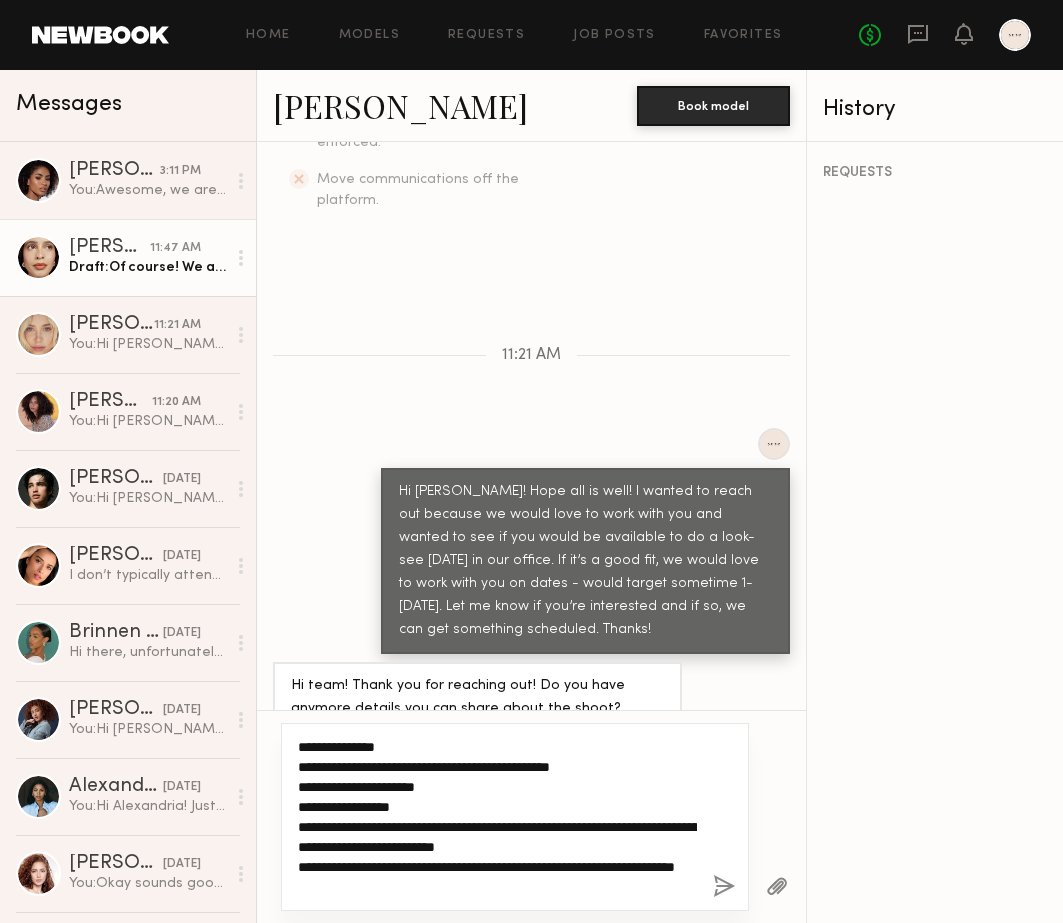 click on "**********" 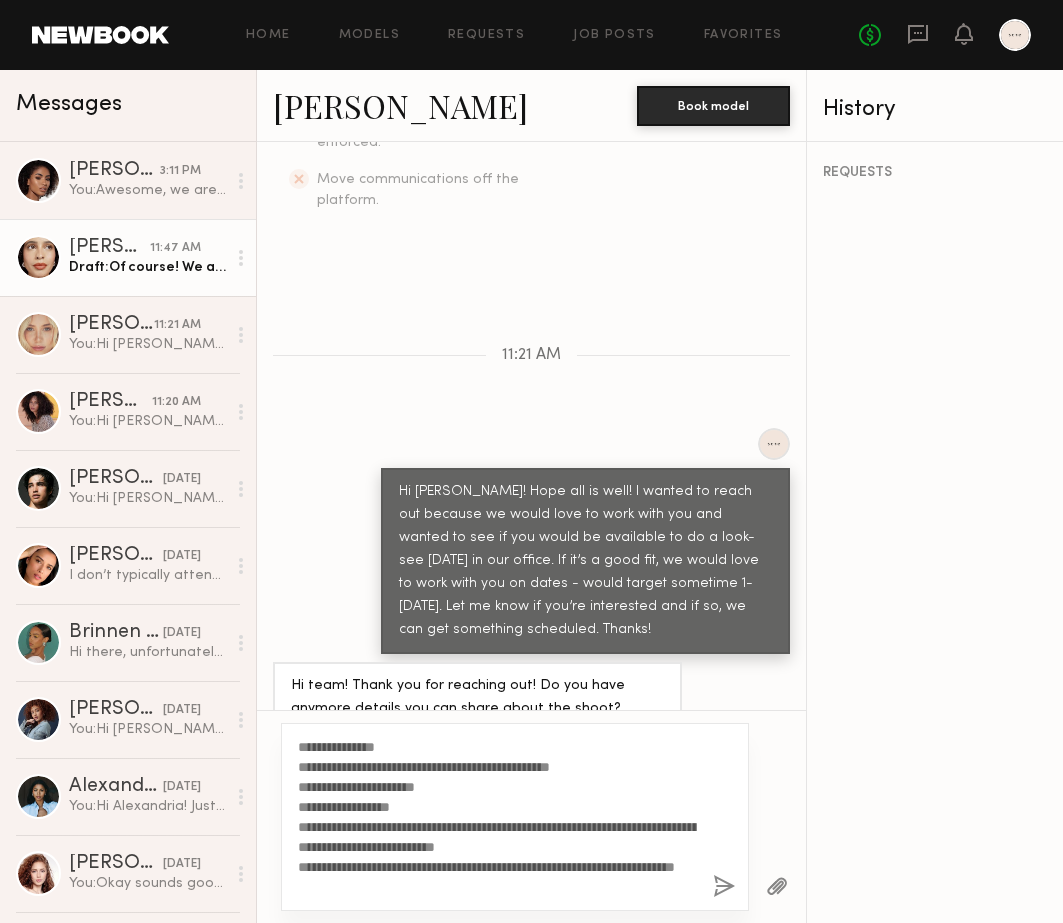 click 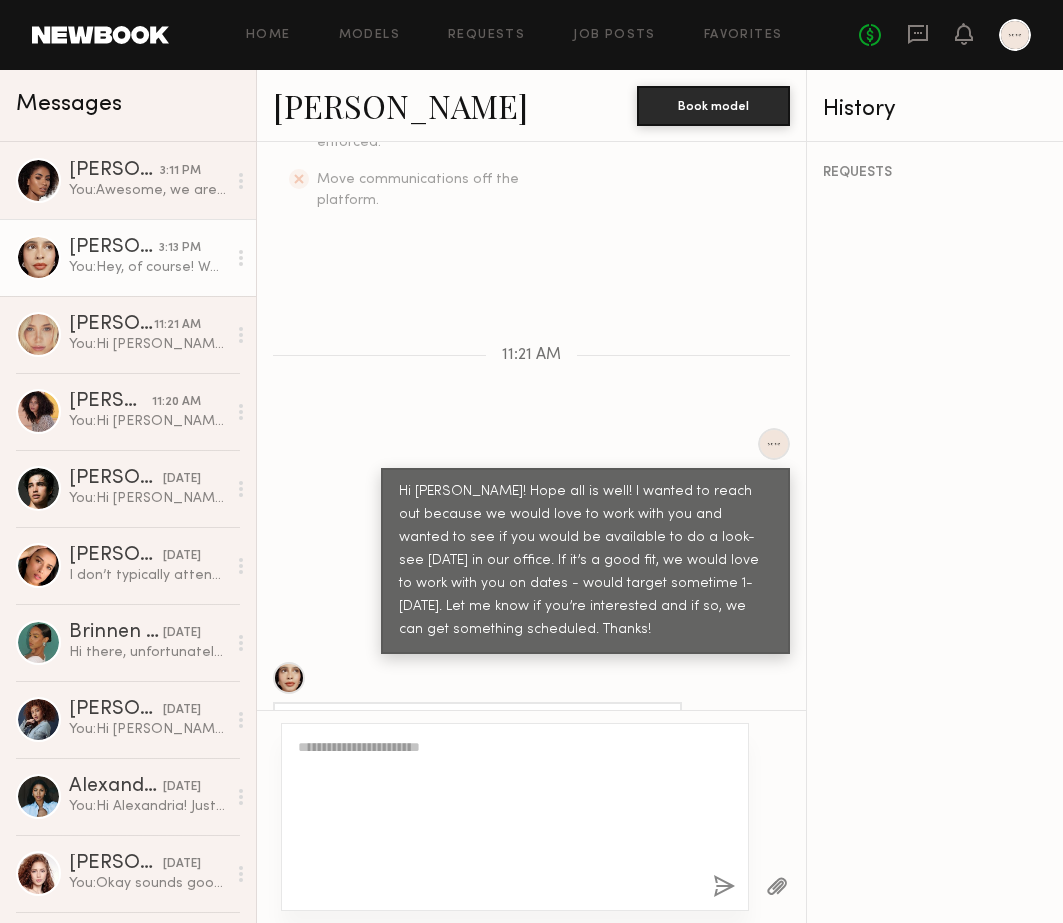 scroll, scrollTop: 966, scrollLeft: 0, axis: vertical 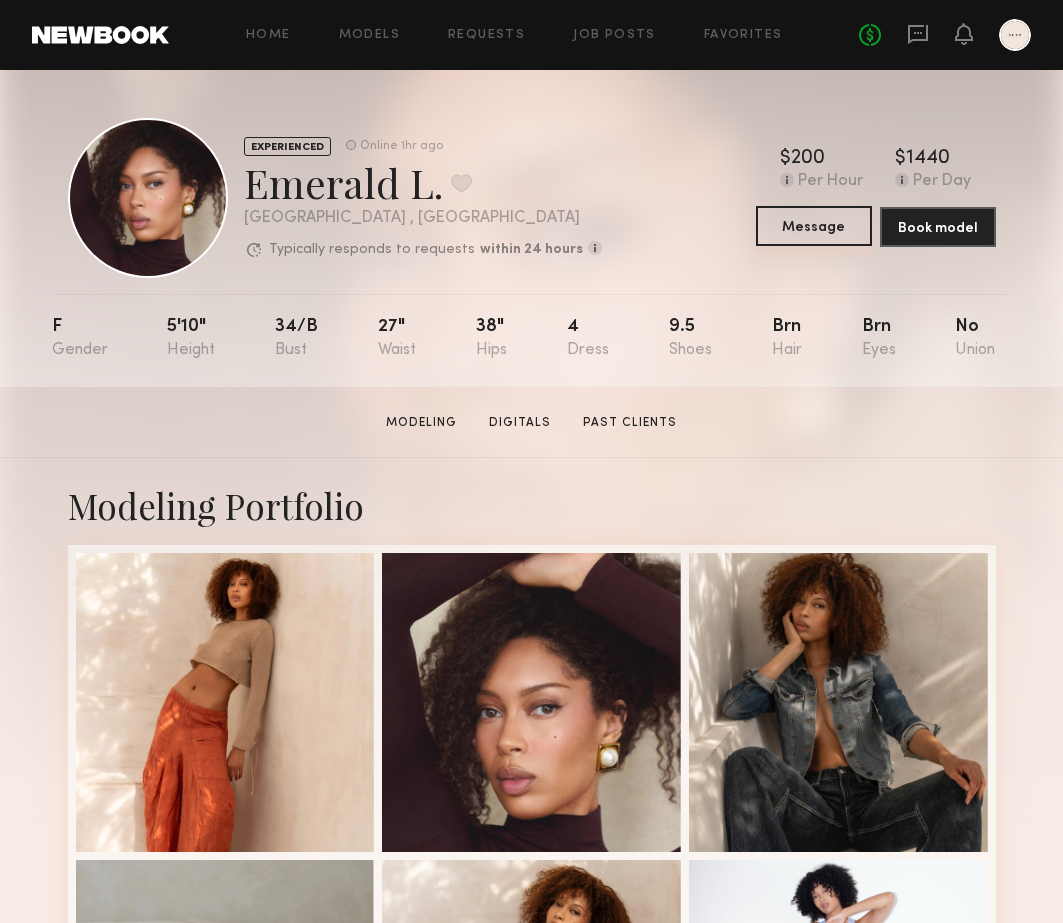 click on "Message" 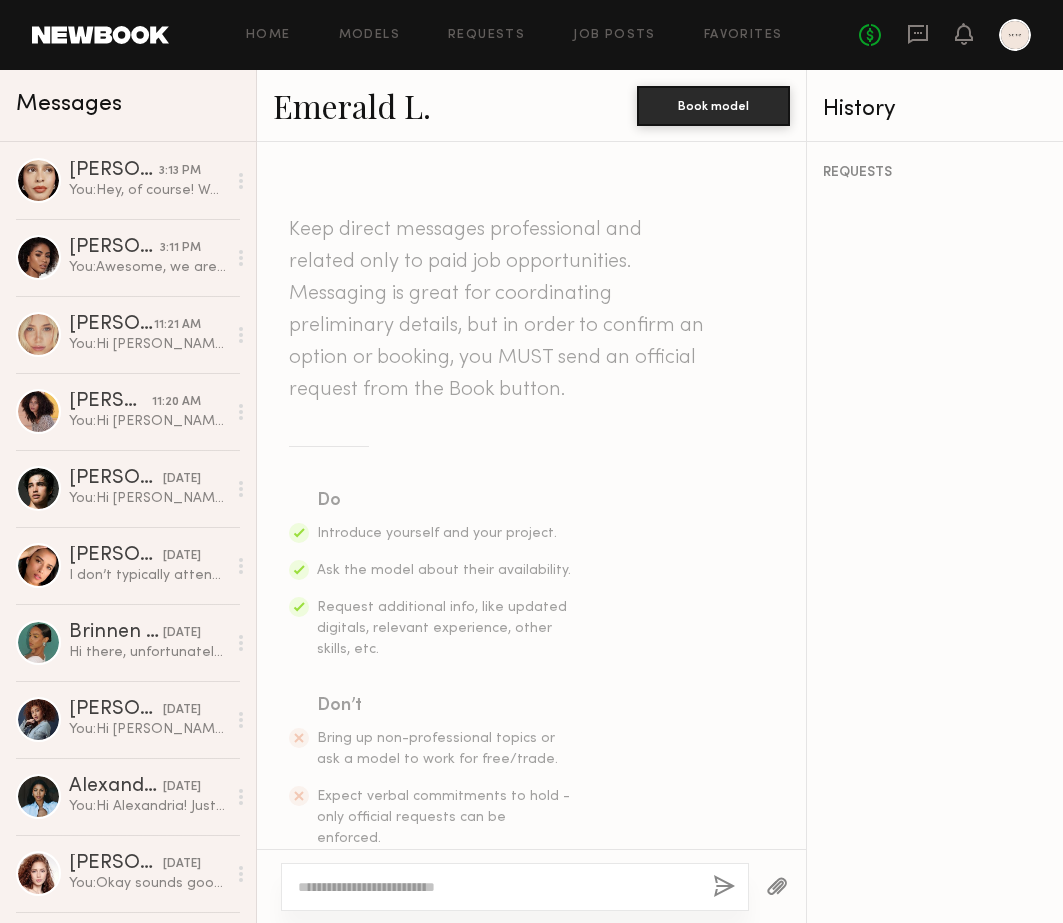 click 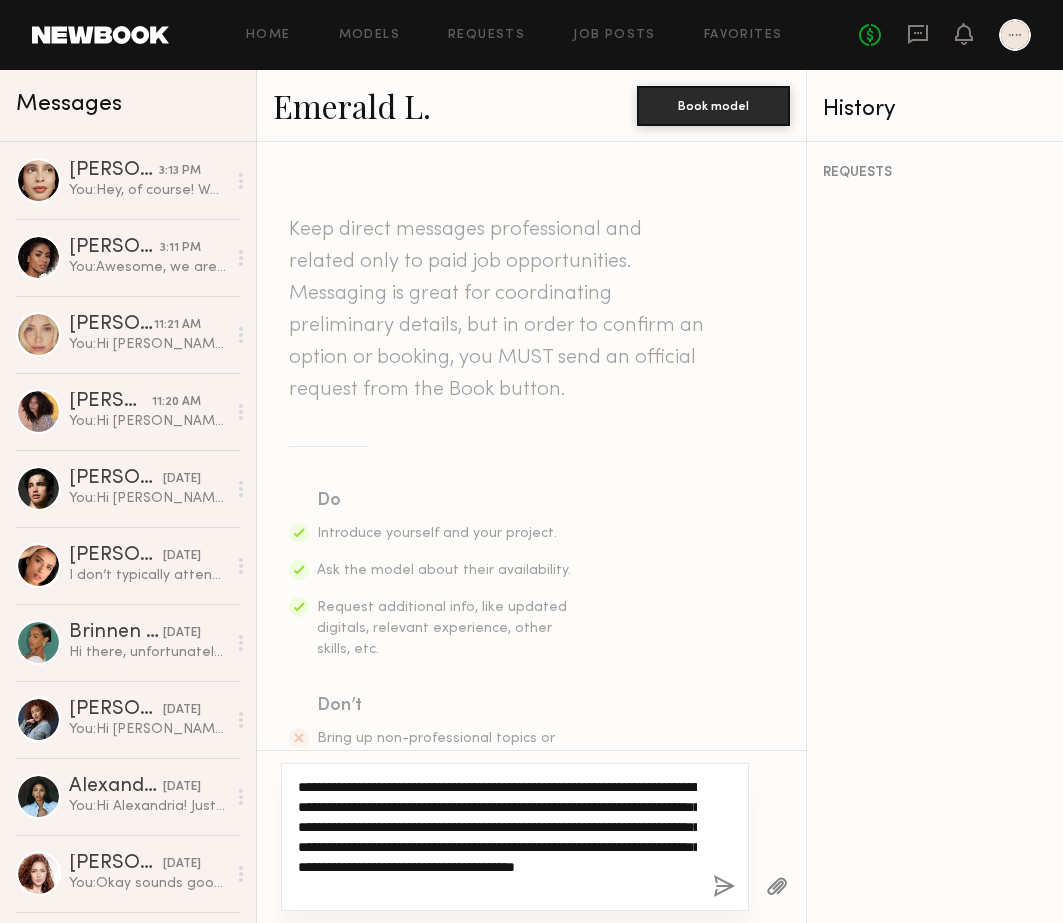 click on "**********" 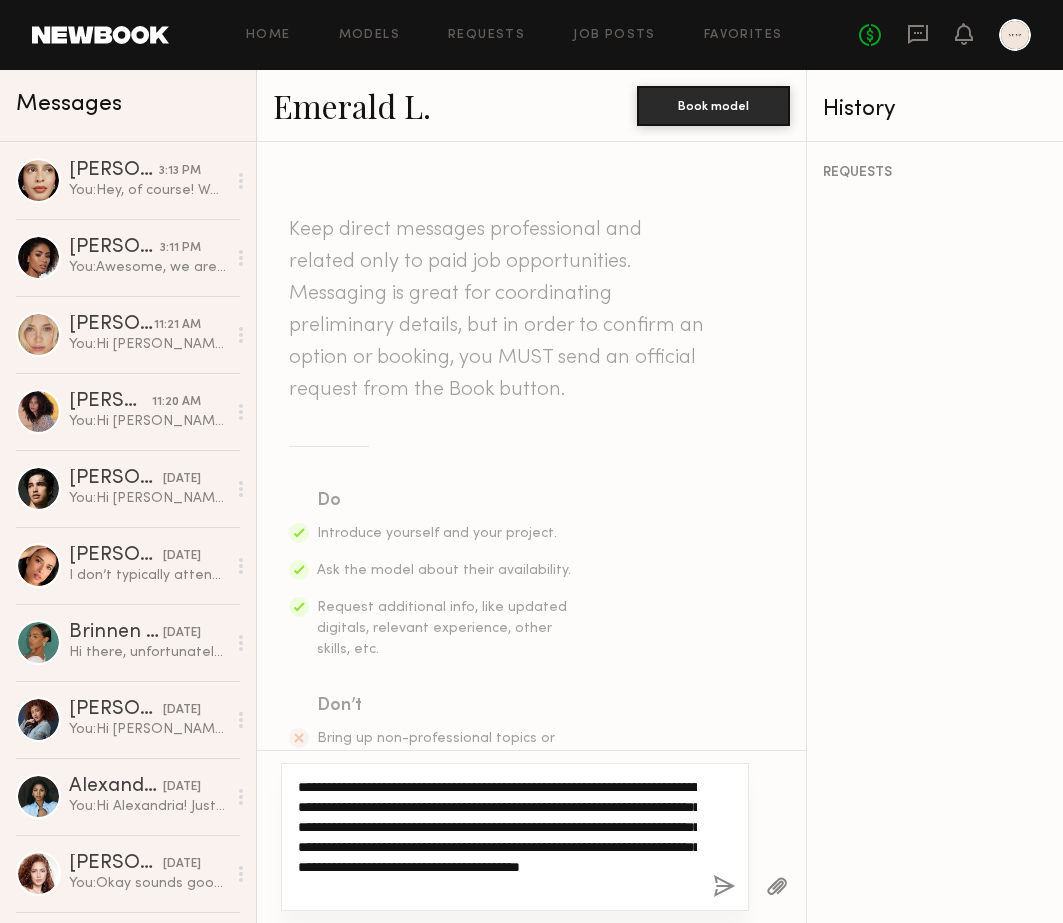 type on "**********" 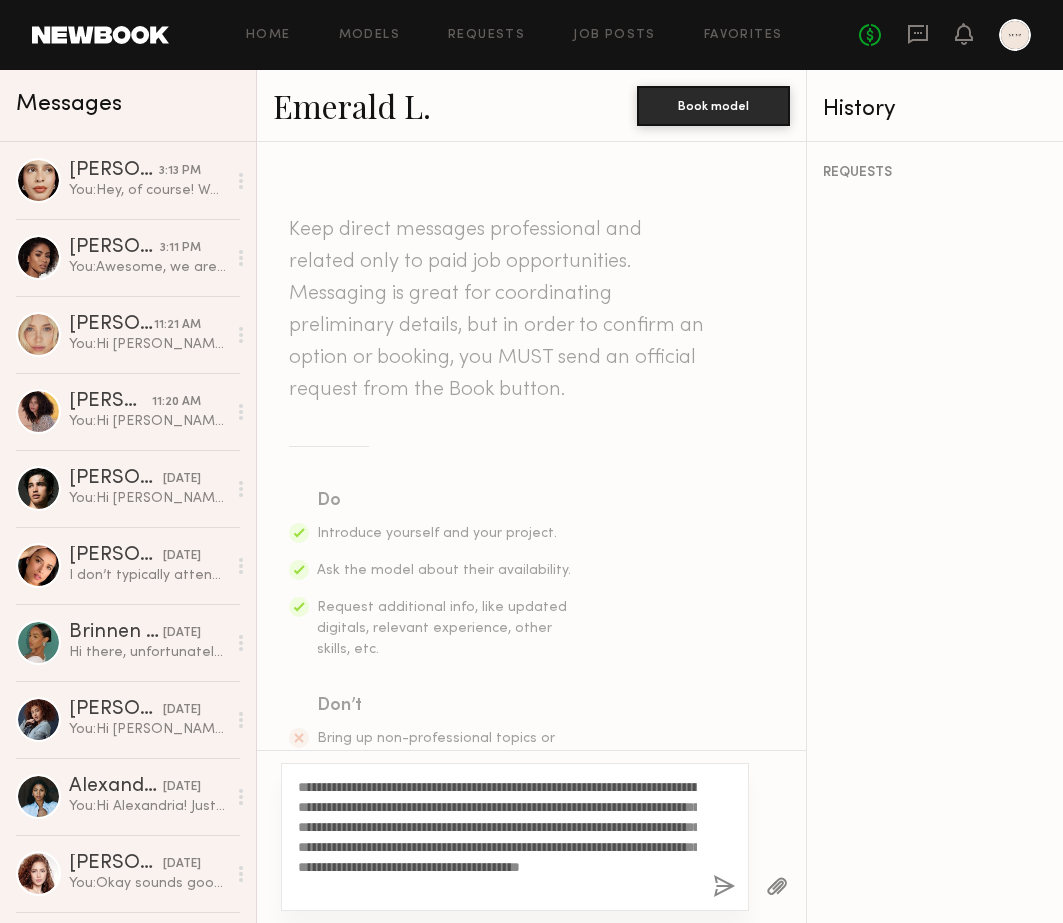click 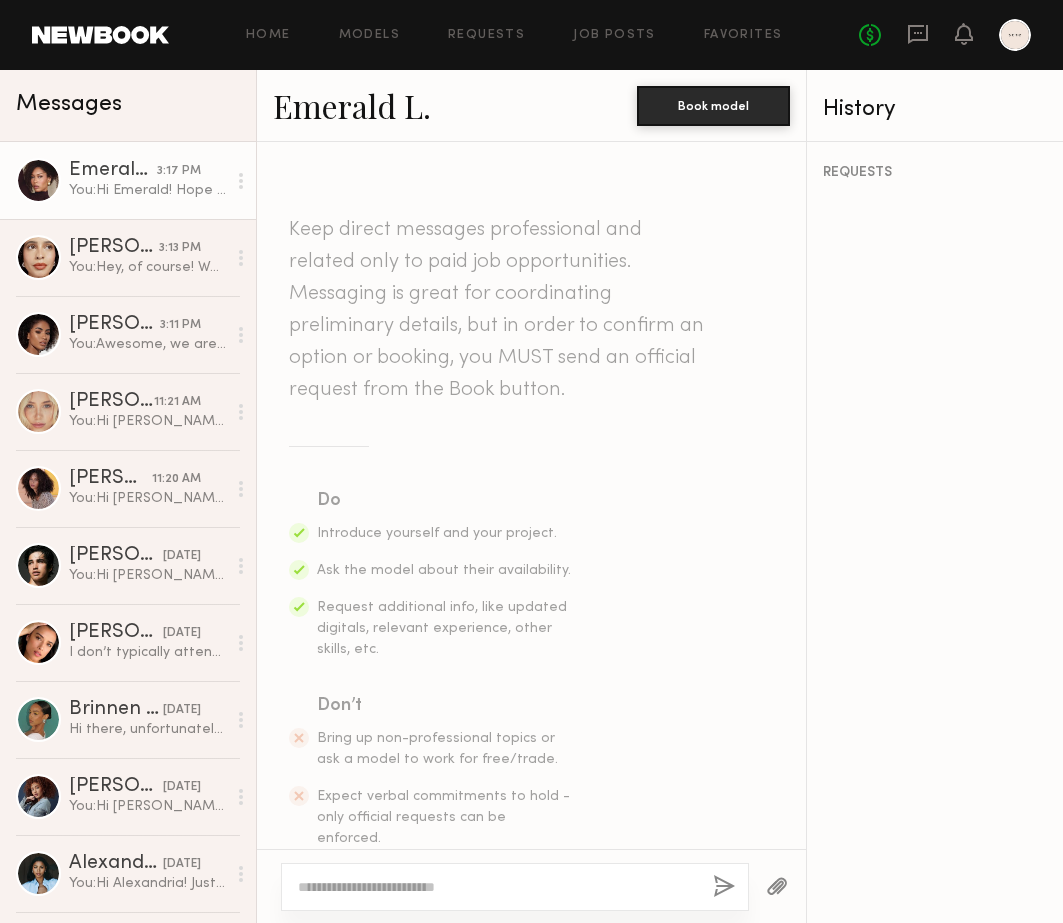 scroll, scrollTop: 479, scrollLeft: 0, axis: vertical 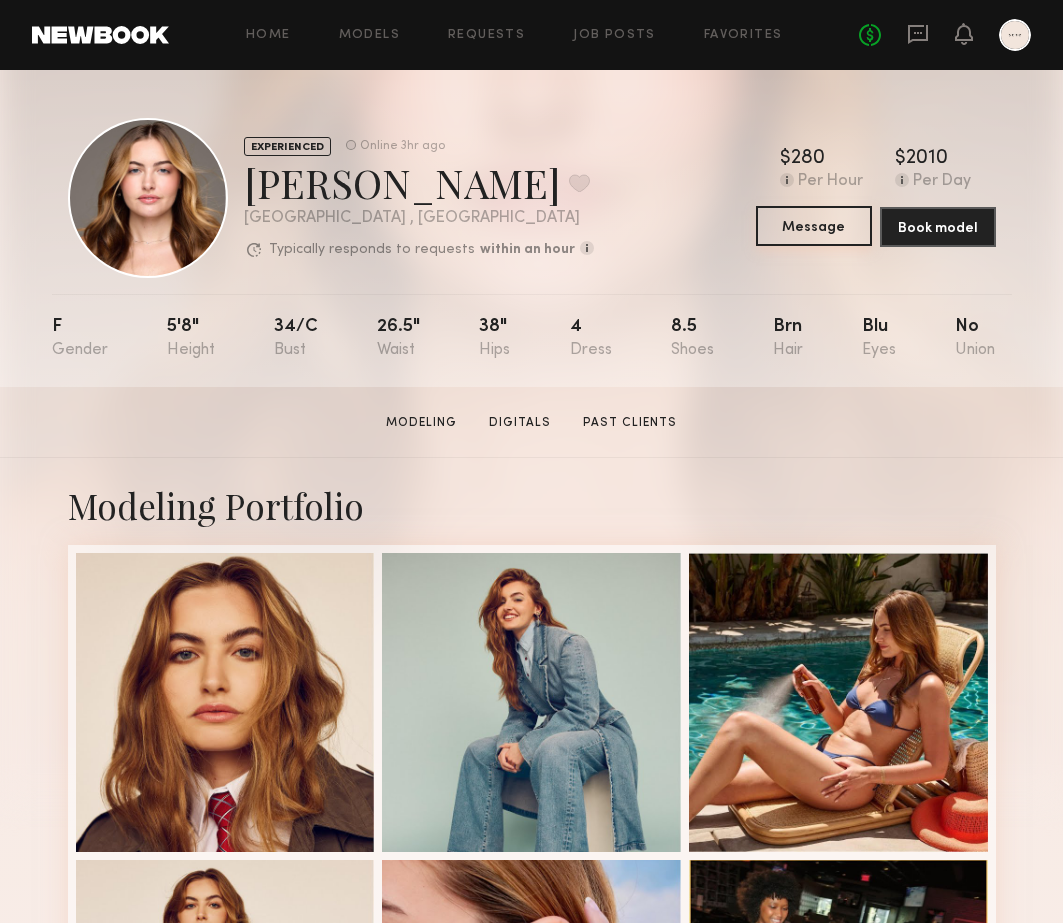 click on "Message" 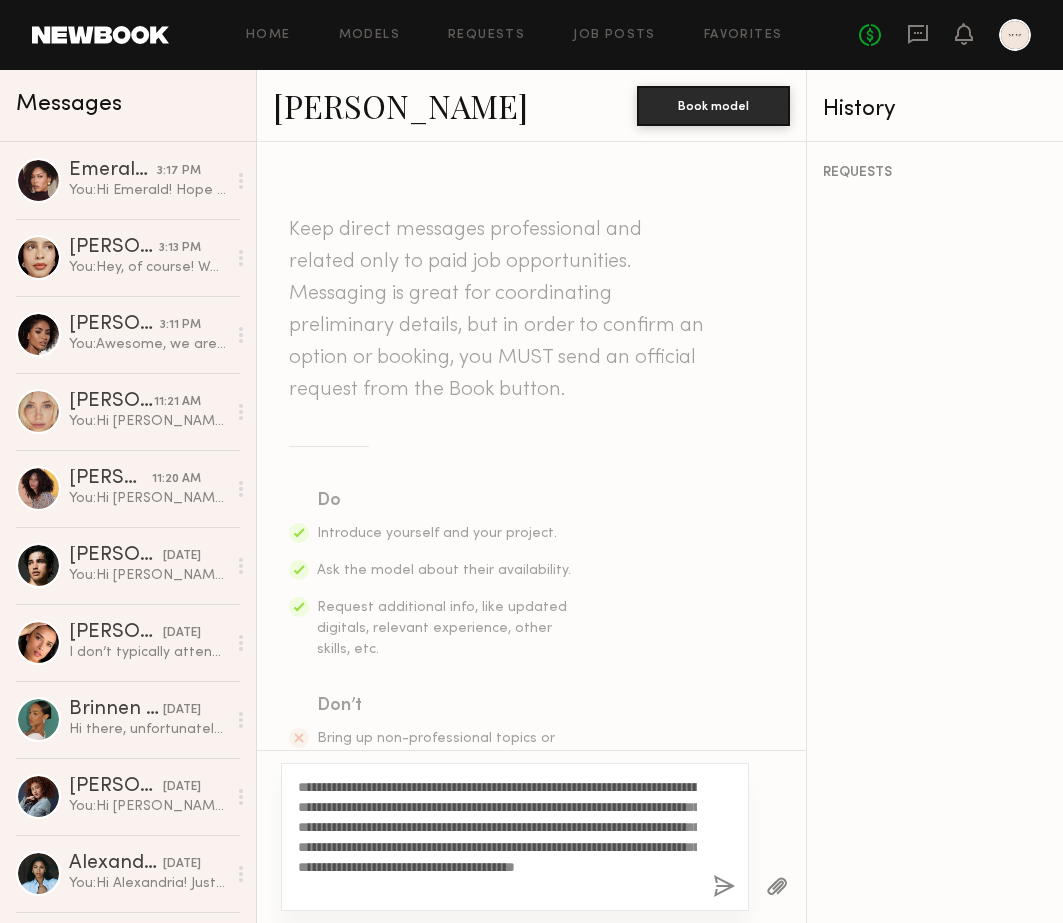 click on "**********" 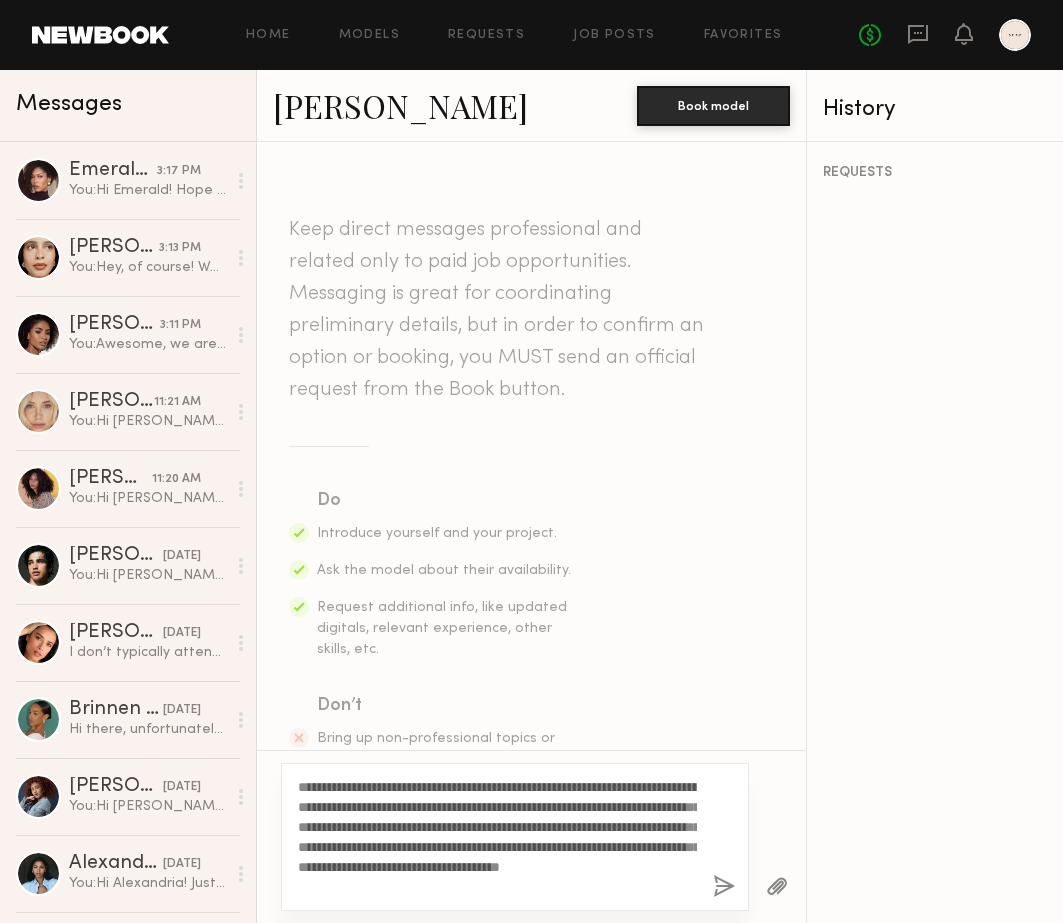 type on "**********" 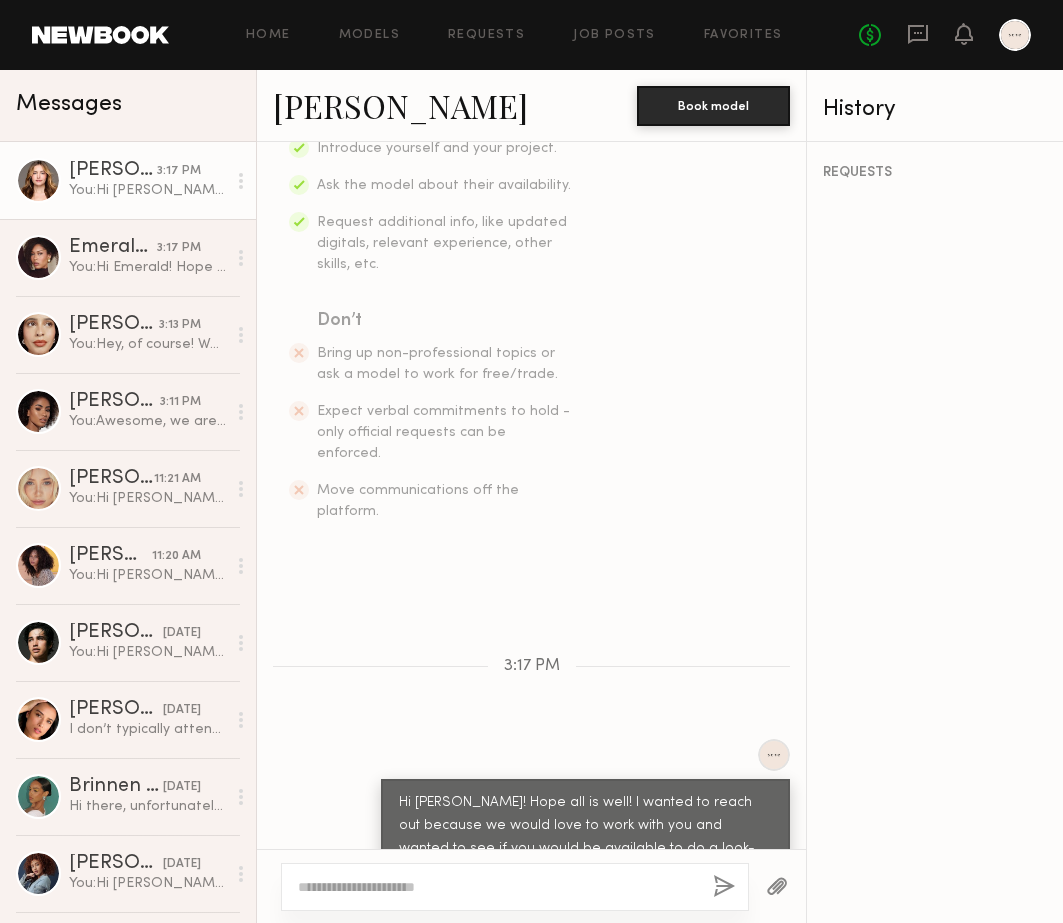 scroll, scrollTop: 465, scrollLeft: 0, axis: vertical 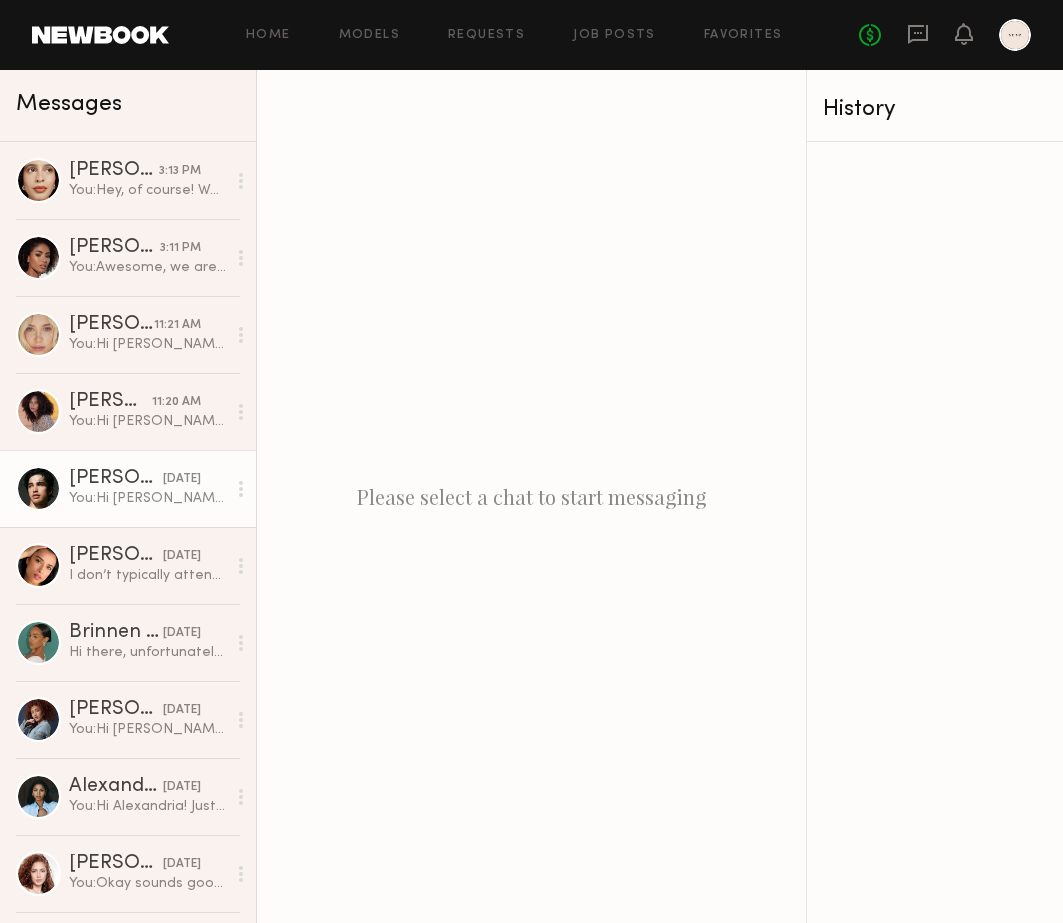 click on "[PERSON_NAME] [DATE] You:  Hi [PERSON_NAME]! Hope all is well! I wanted to reach out because we would love to work with you and wanted to see if you would be available to do a look-see [DATE] in our office. If it’s a good fit, we would love to work with you on dates - would target sometime 1-[DATE]. Let me know if you’re interested and if so, we can get something scheduled. Thanks!" 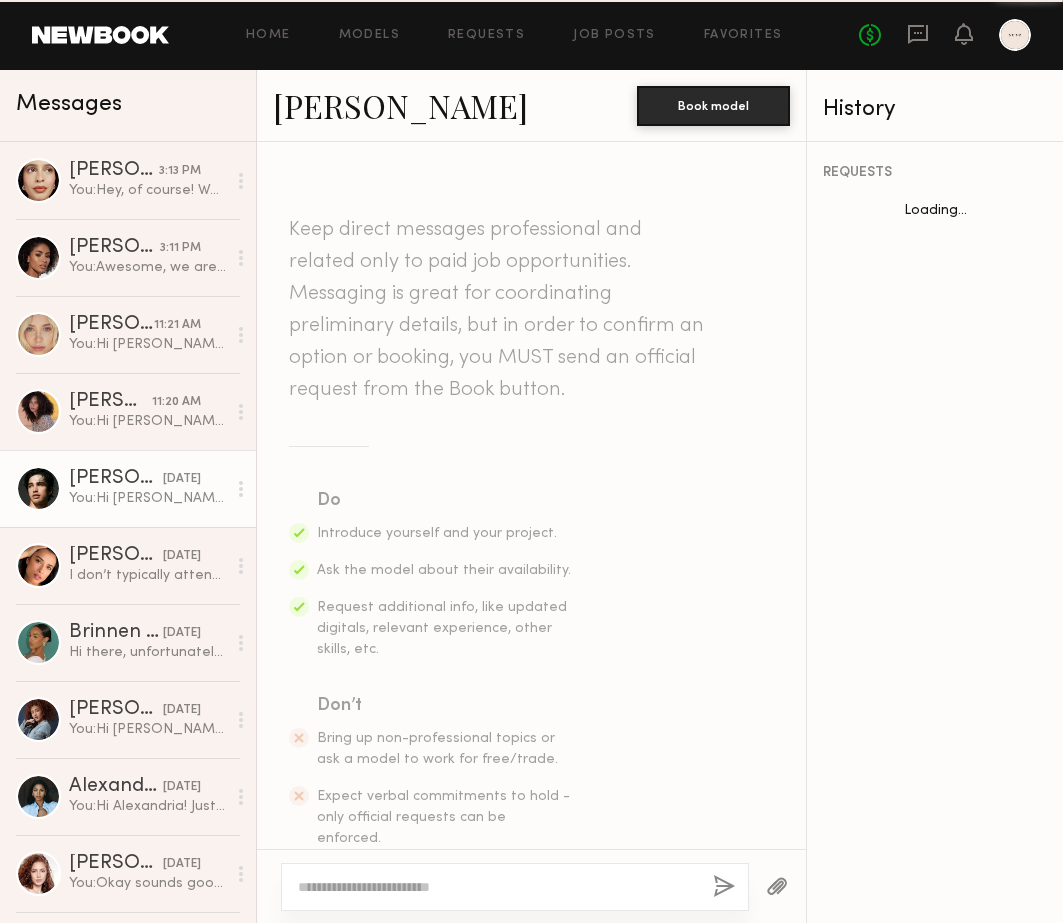 scroll, scrollTop: 479, scrollLeft: 0, axis: vertical 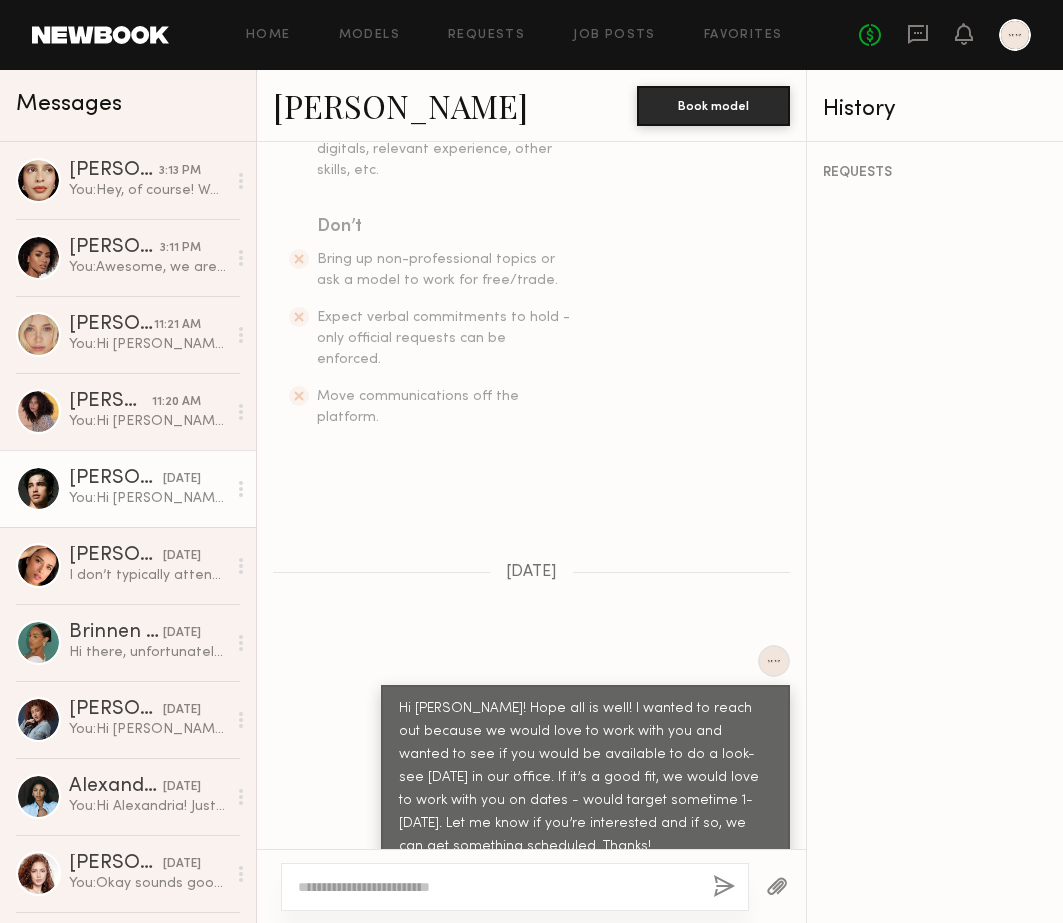 click on "Hi [PERSON_NAME]! Hope all is well! I wanted to reach out because we would love to work with you and wanted to see if you would be available to do a look-see [DATE] in our office. If it’s a good fit, we would love to work with you on dates - would target sometime 1-[DATE]. Let me know if you’re interested and if so, we can get something scheduled. Thanks!" 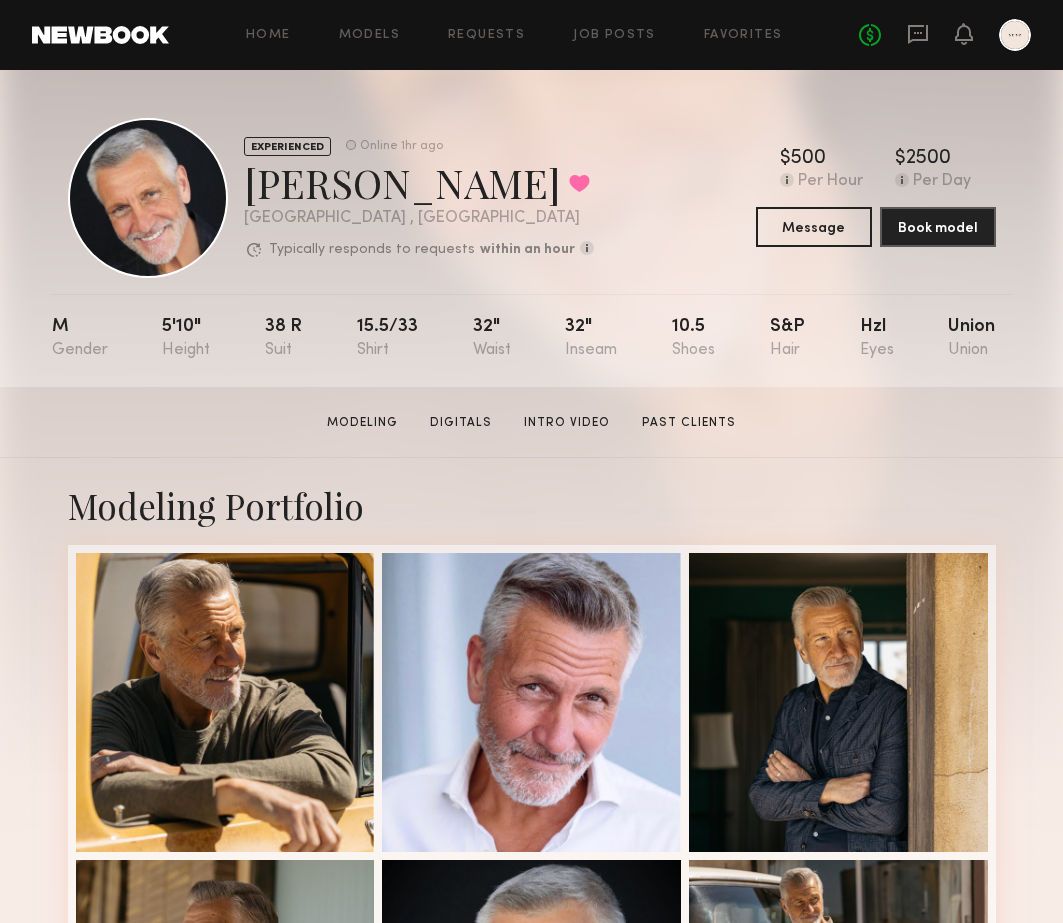 scroll, scrollTop: 0, scrollLeft: 0, axis: both 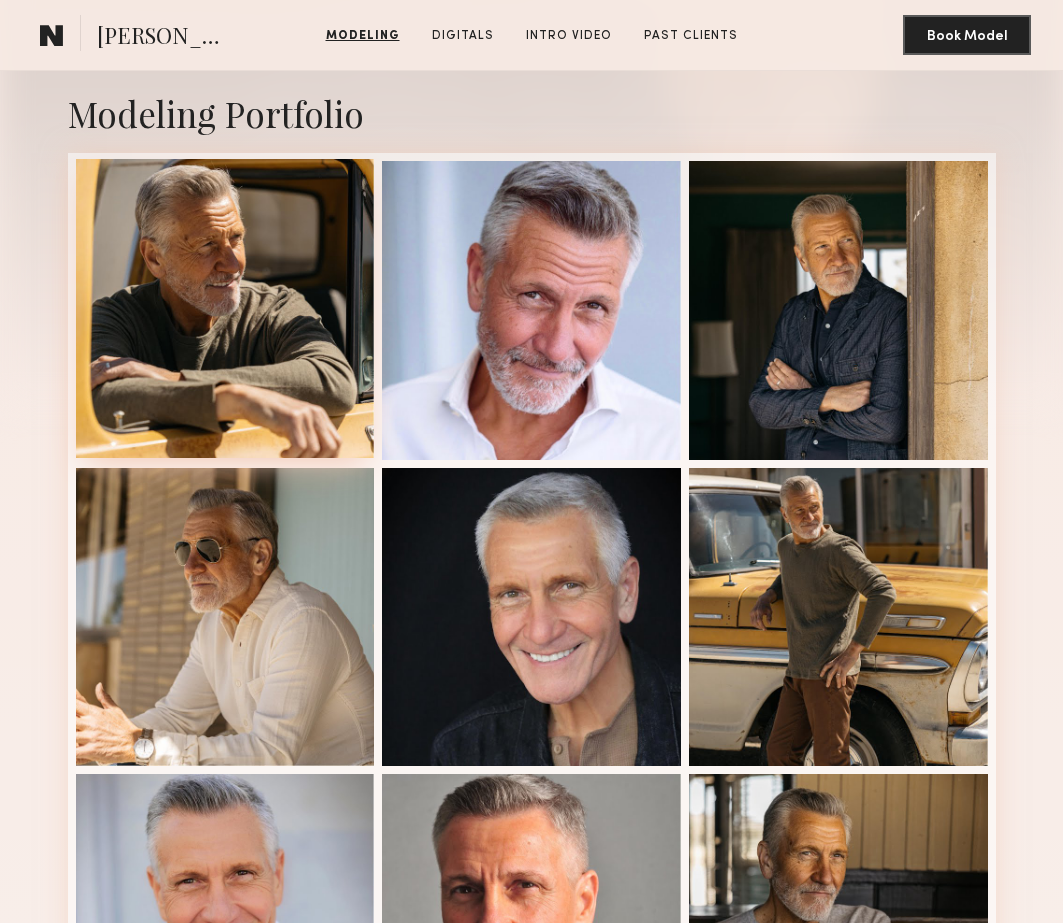 click at bounding box center [225, 308] 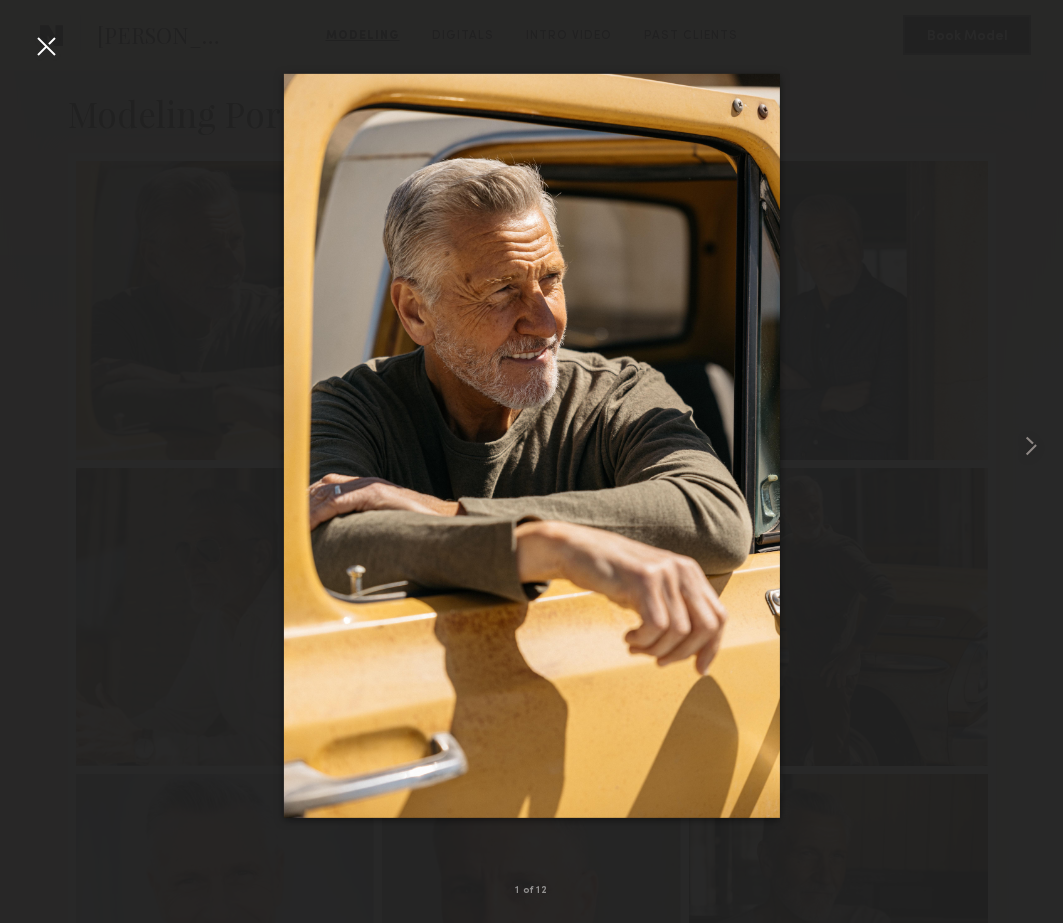 click at bounding box center [46, 46] 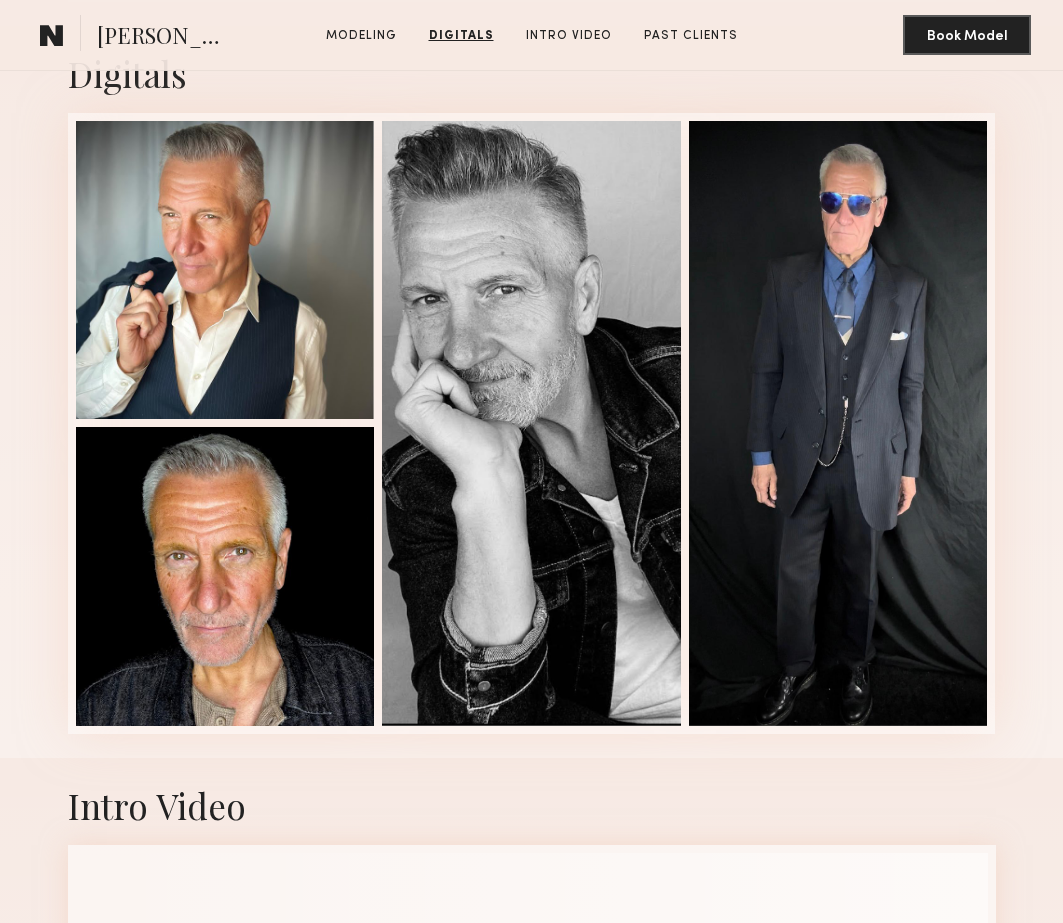 scroll, scrollTop: 1829, scrollLeft: 0, axis: vertical 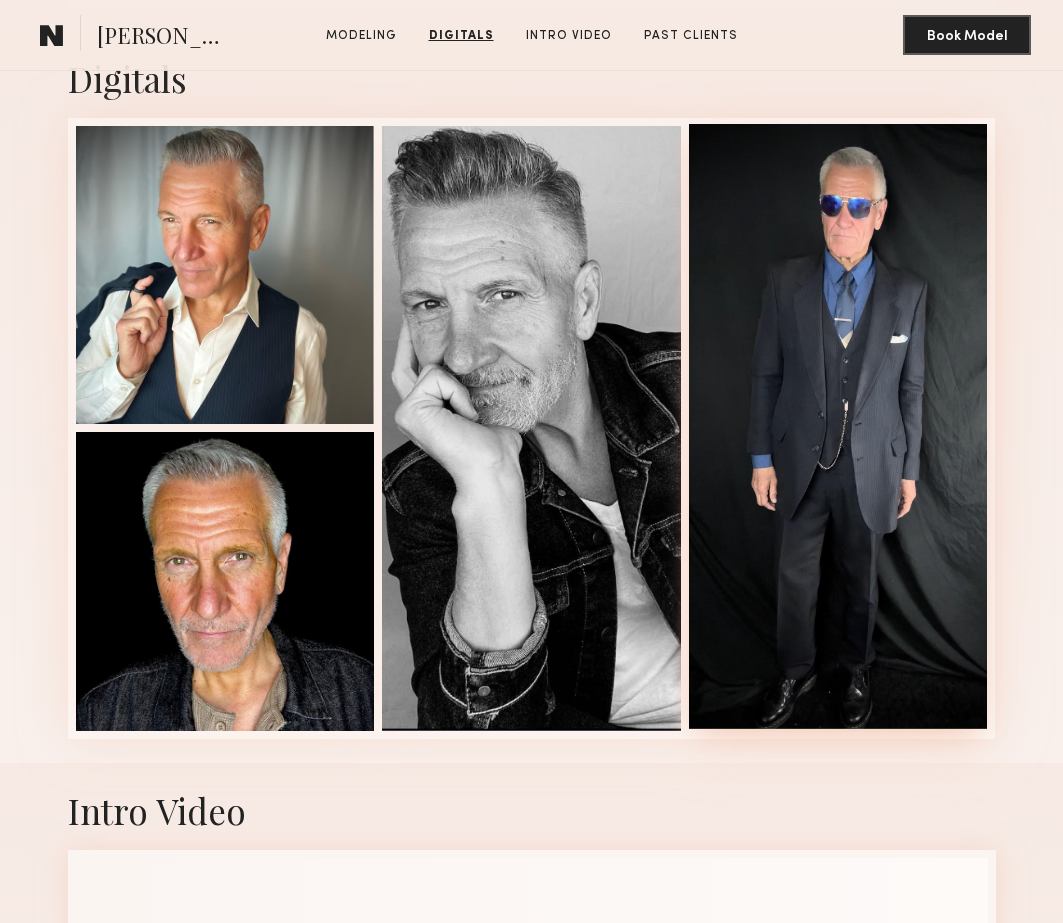 click at bounding box center [838, 426] 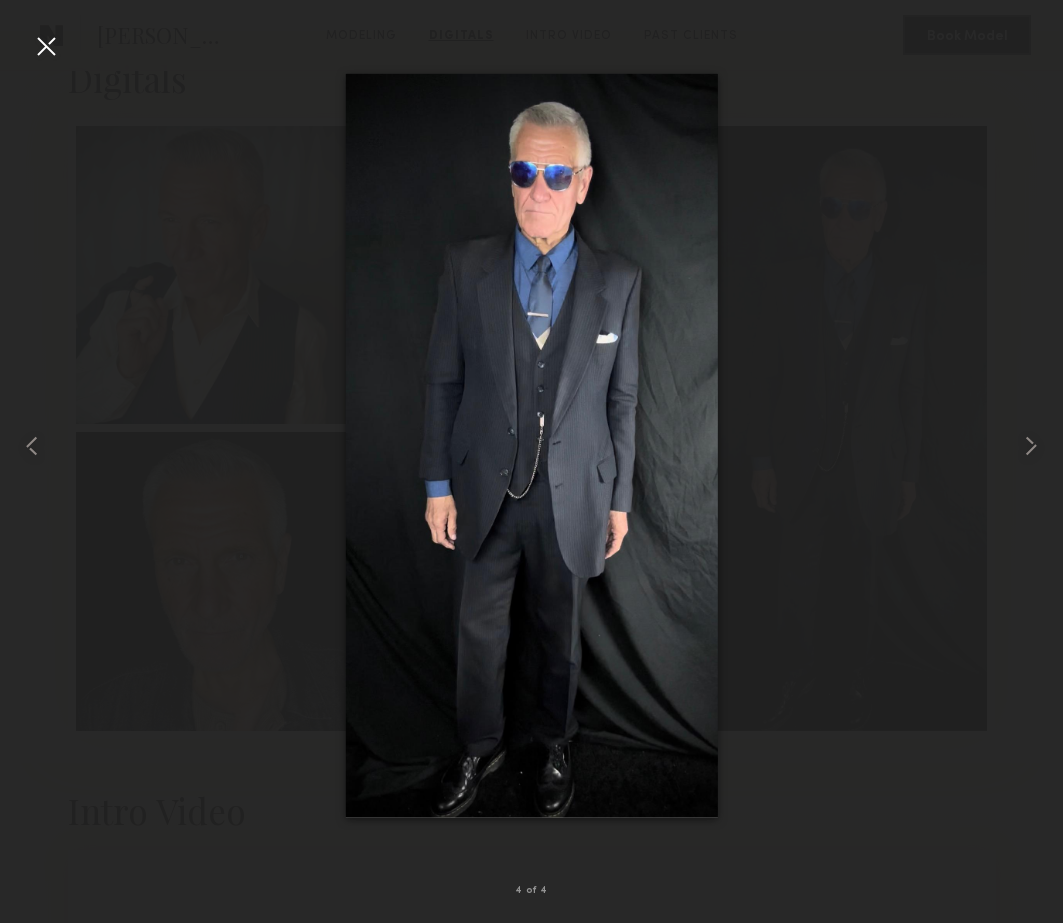 click at bounding box center (46, 46) 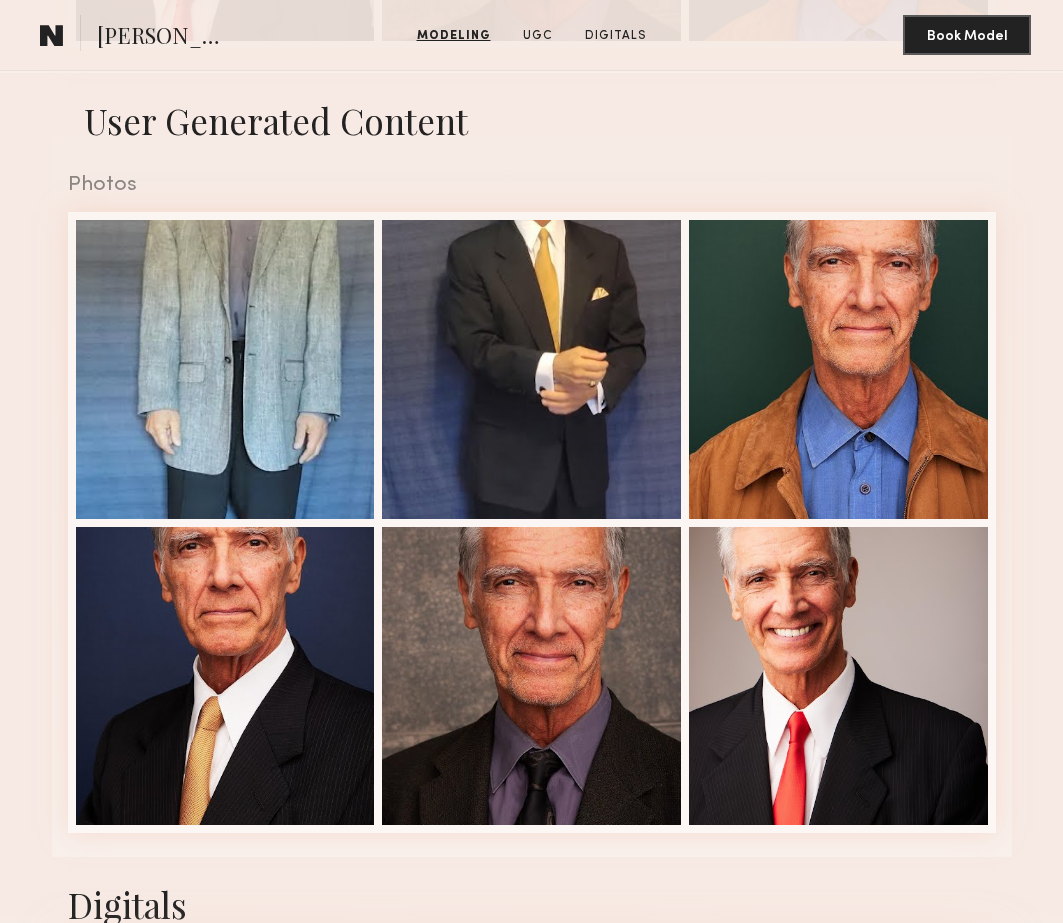 scroll, scrollTop: 1159, scrollLeft: 0, axis: vertical 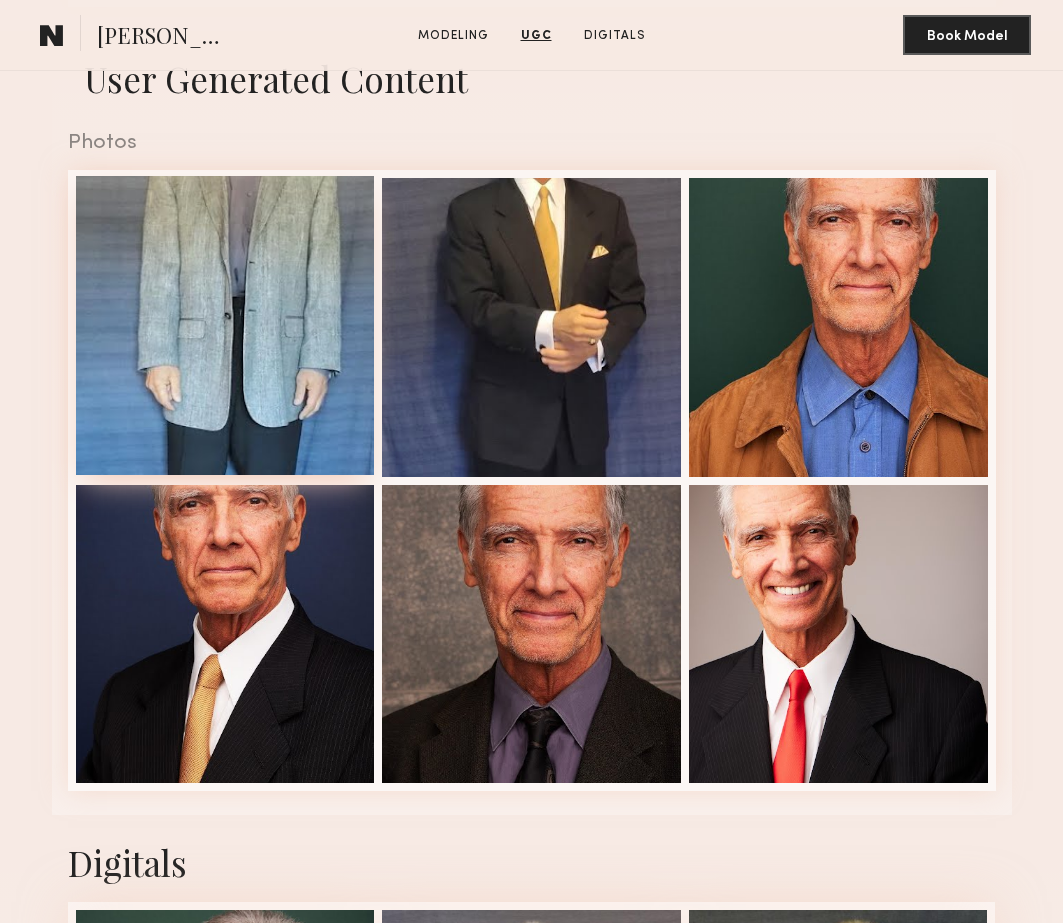 click 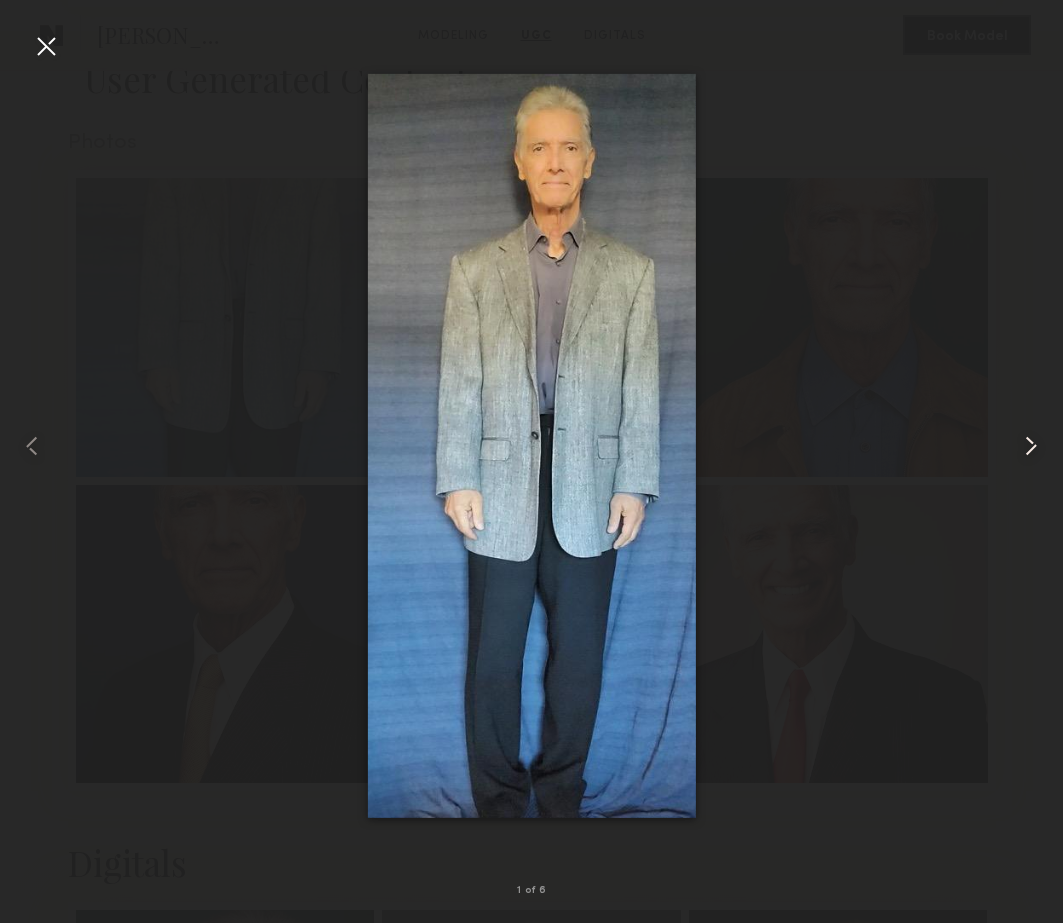 click at bounding box center [1031, 446] 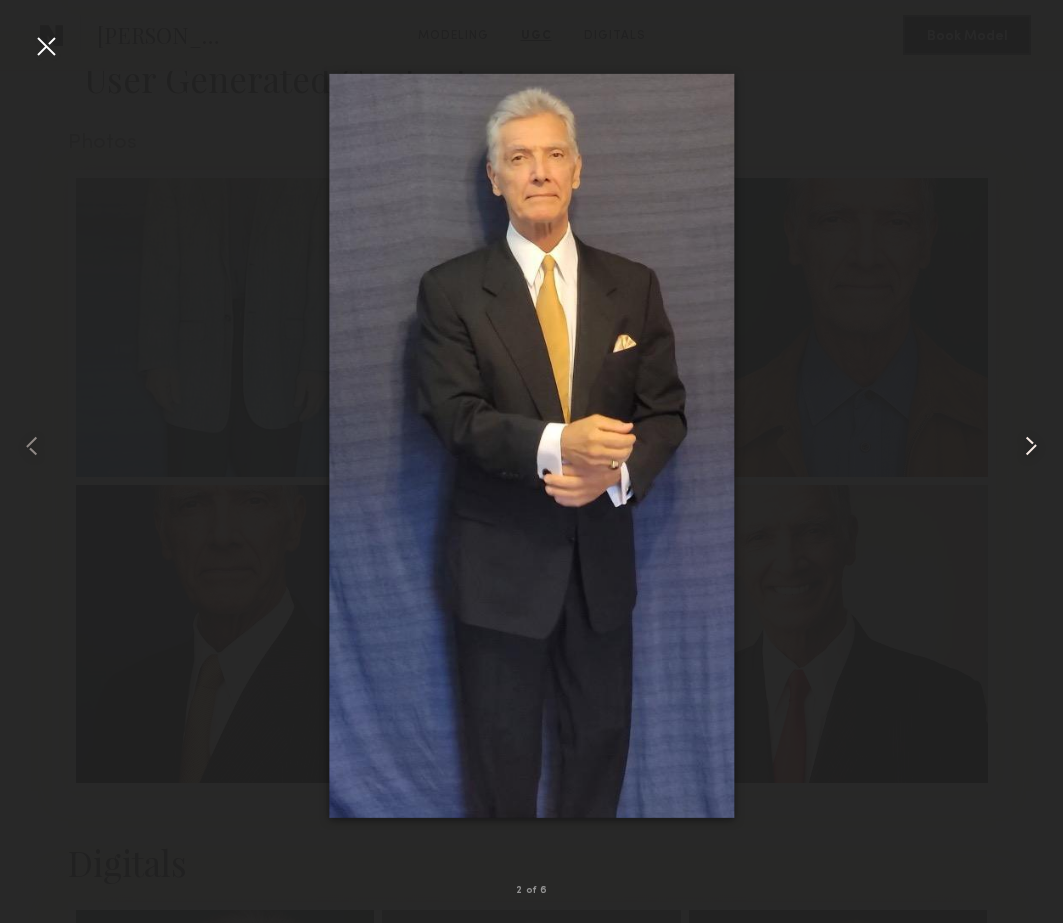 click at bounding box center (1031, 446) 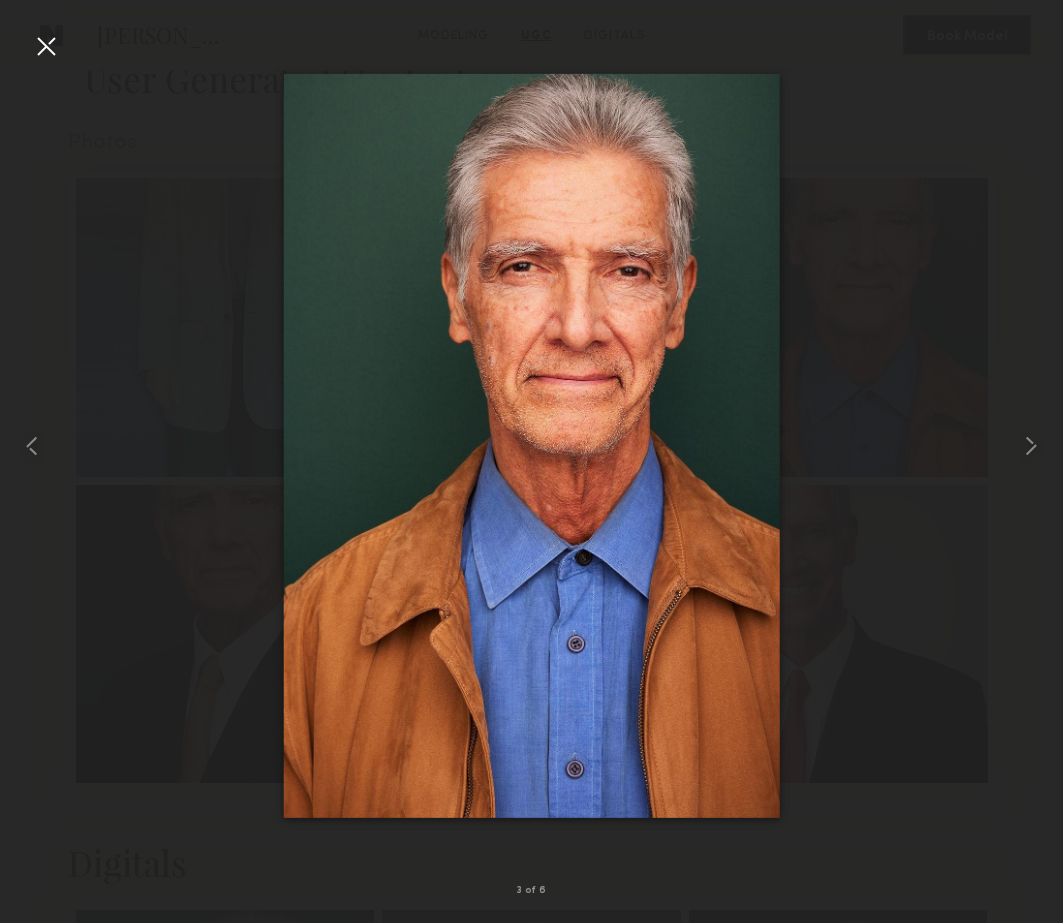 click at bounding box center [46, 46] 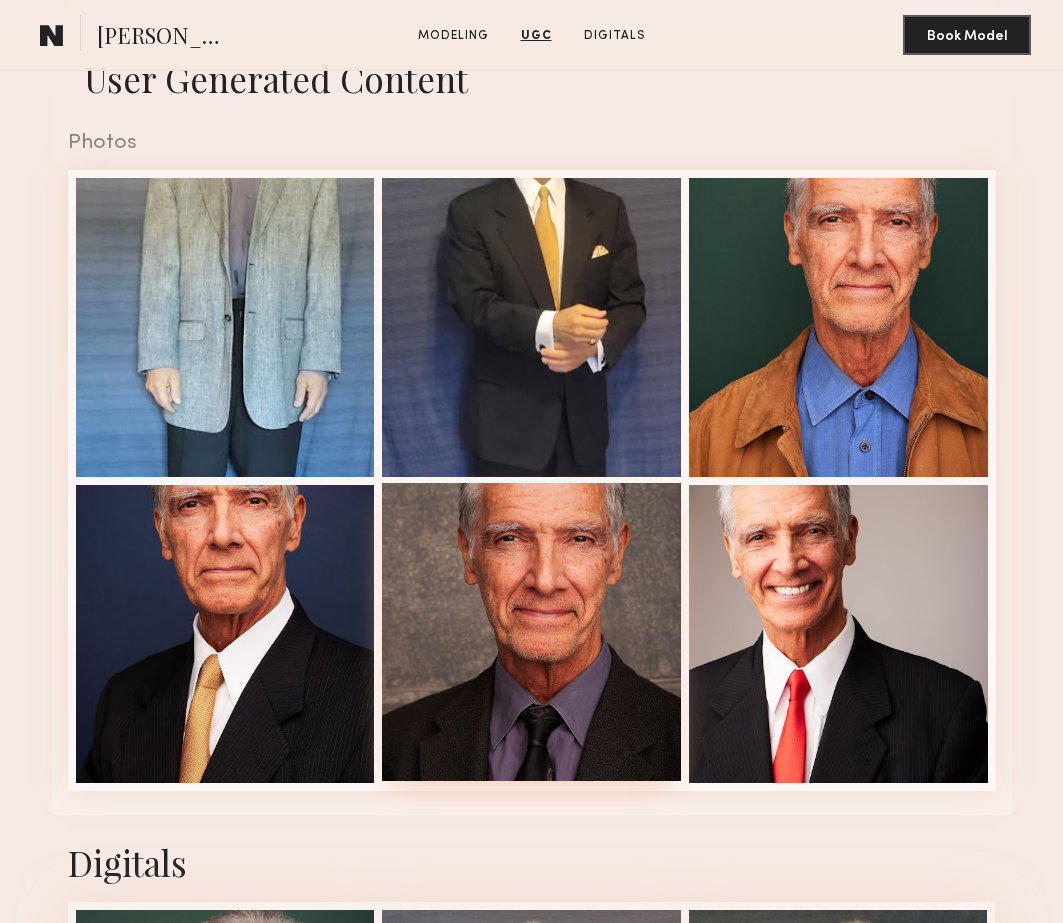 scroll, scrollTop: 2569, scrollLeft: 0, axis: vertical 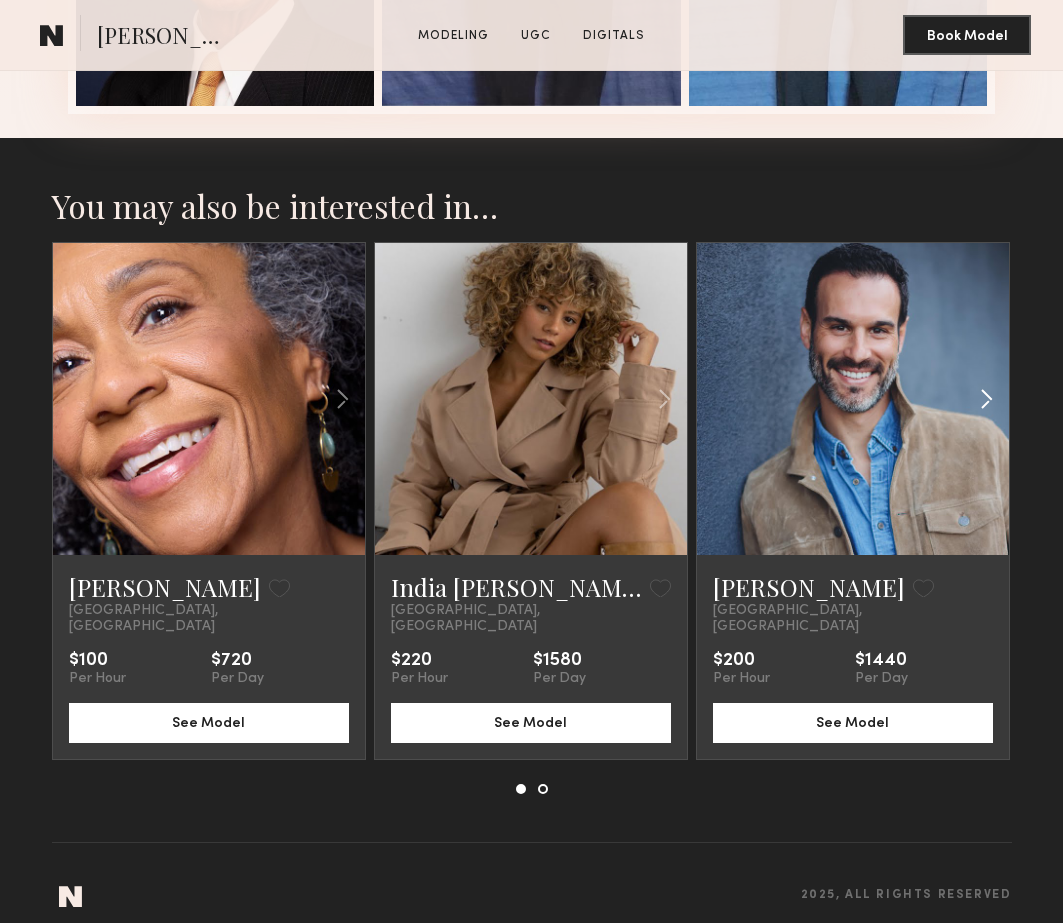 click 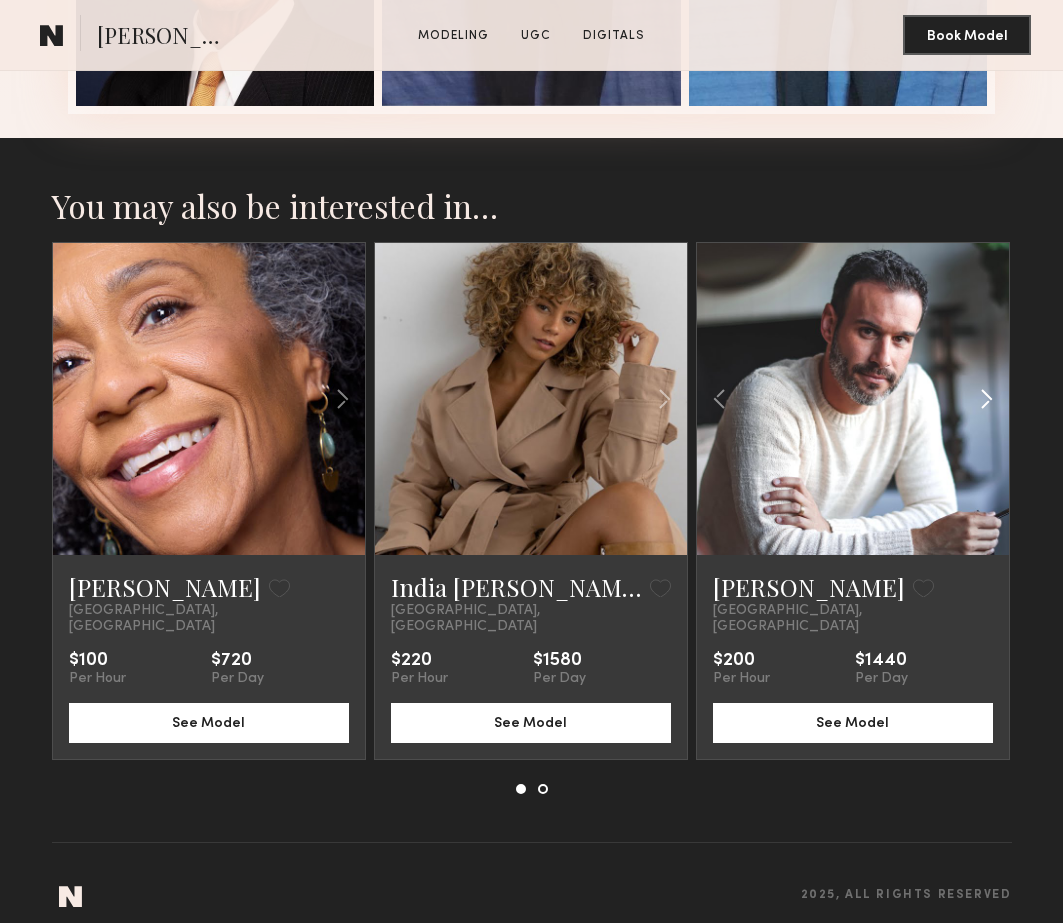 click 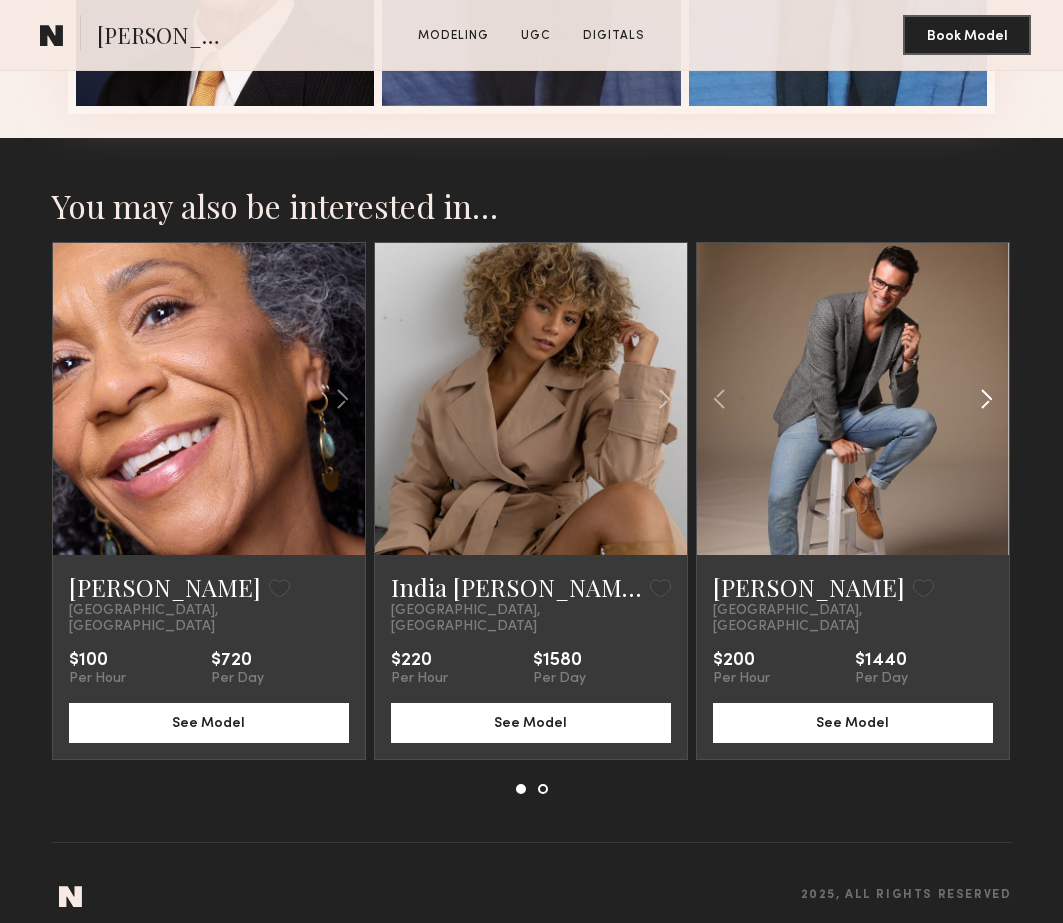 click 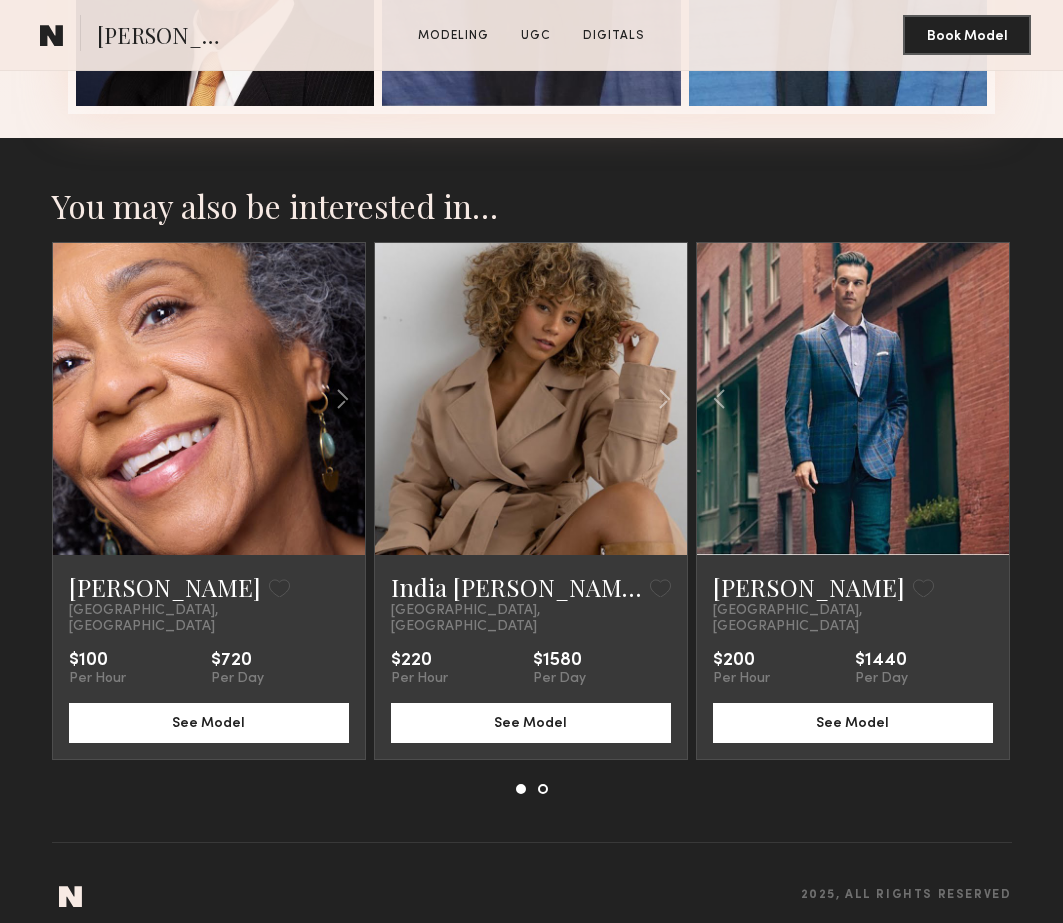 click 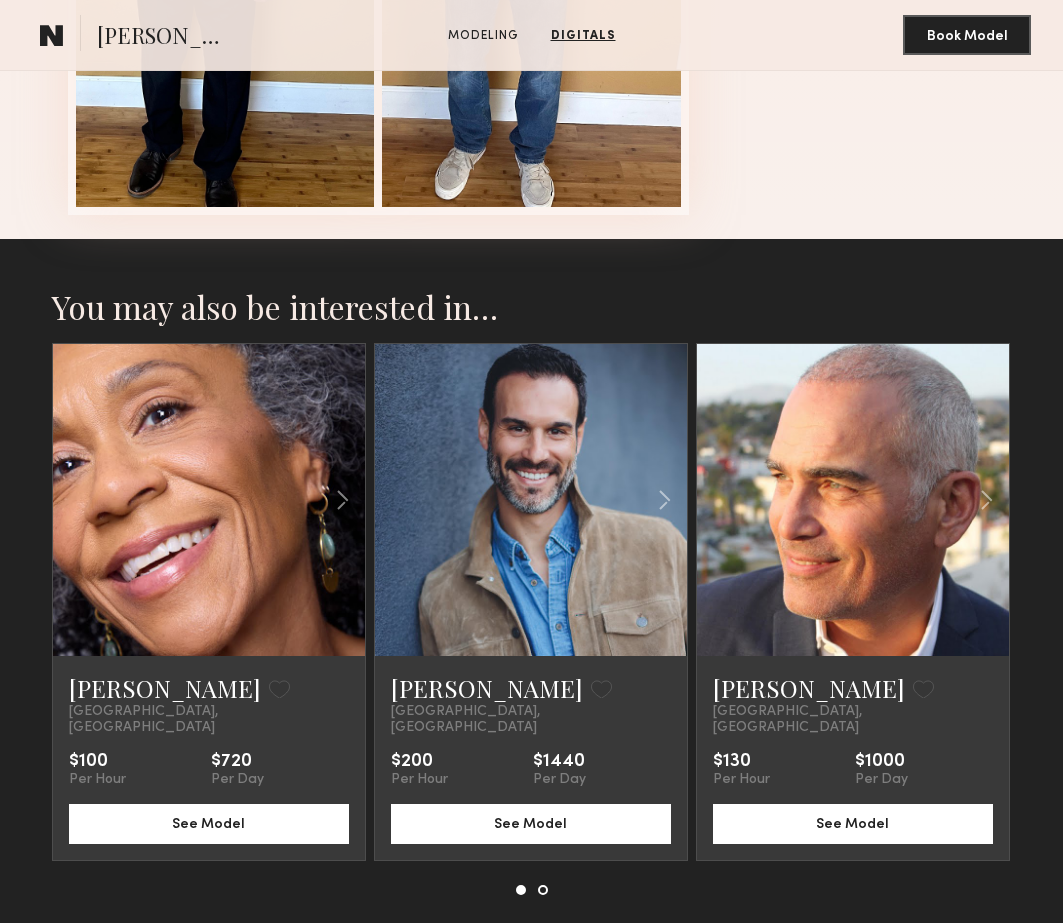 scroll, scrollTop: 1785, scrollLeft: 0, axis: vertical 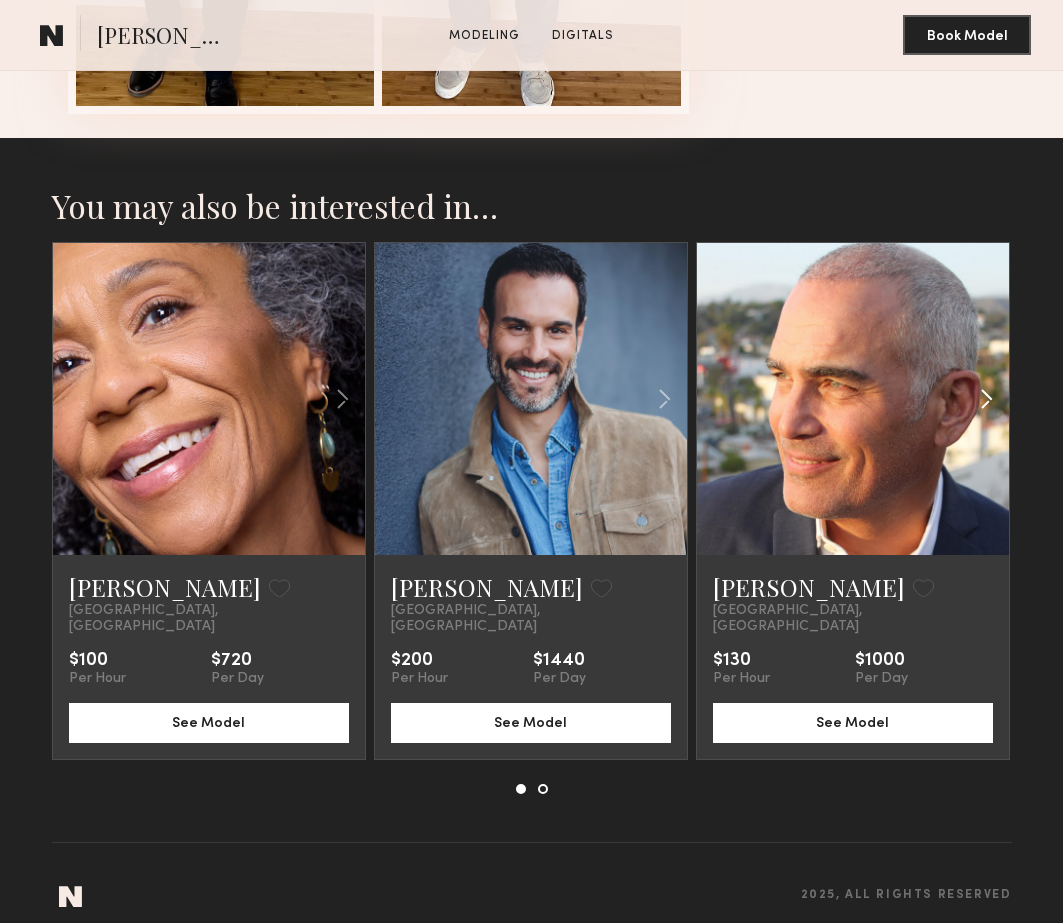 click 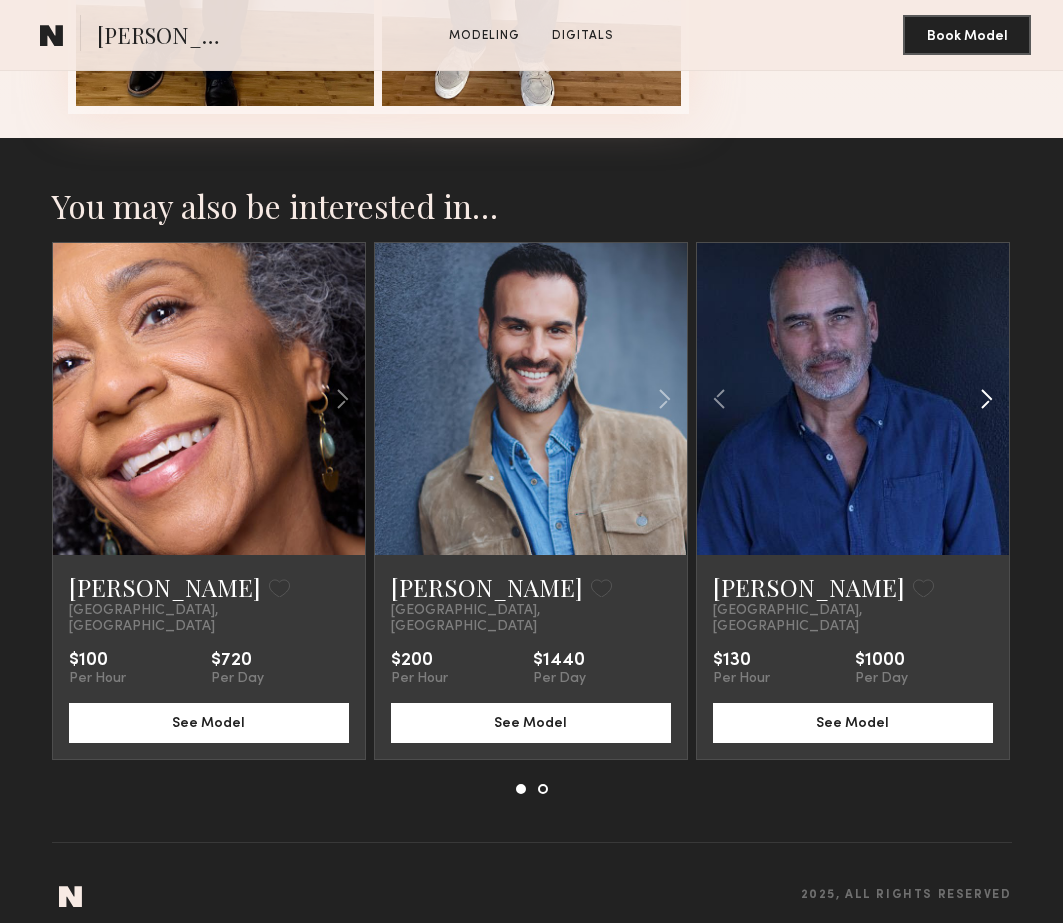click 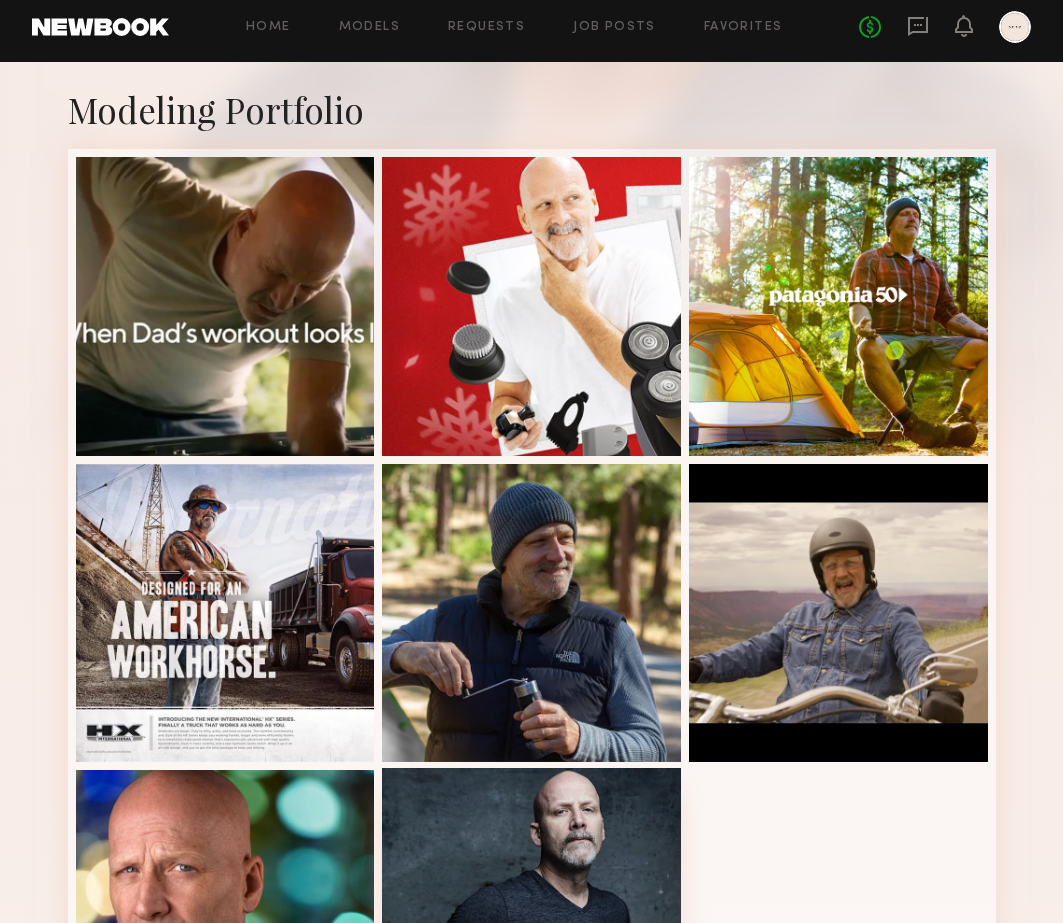 scroll, scrollTop: 172, scrollLeft: 0, axis: vertical 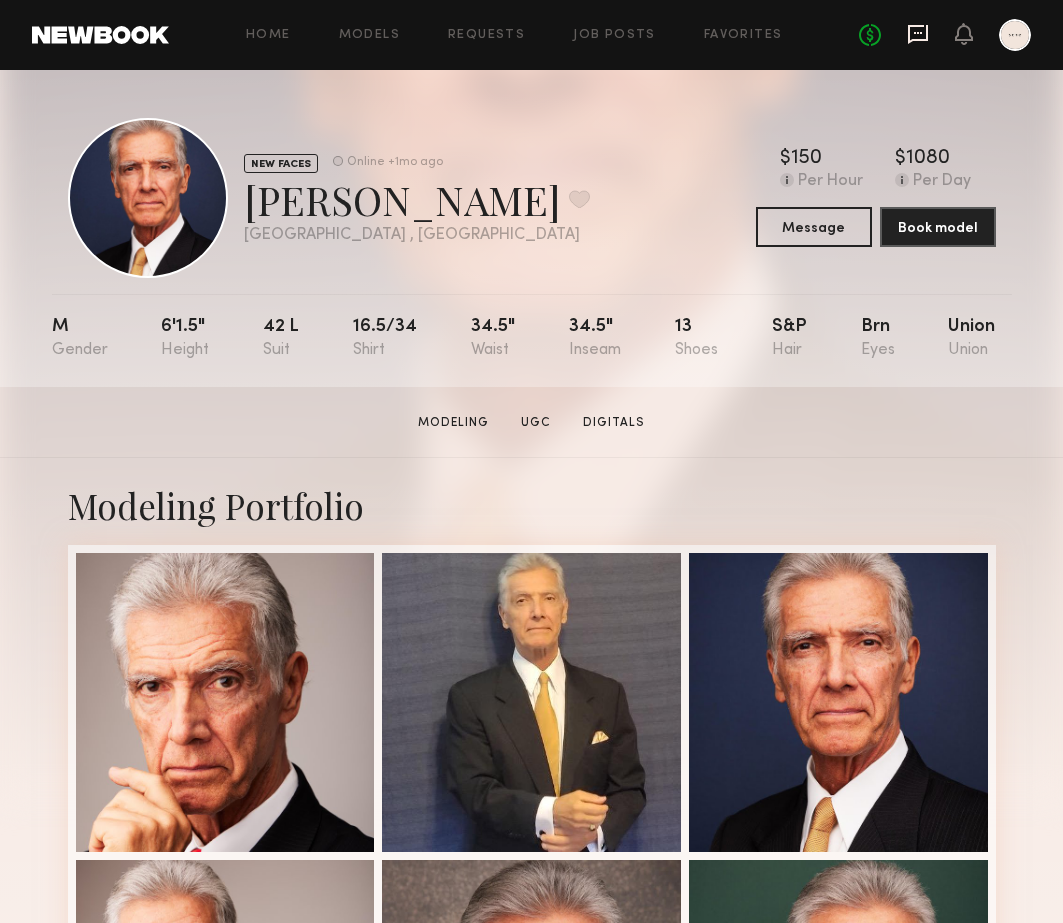 click 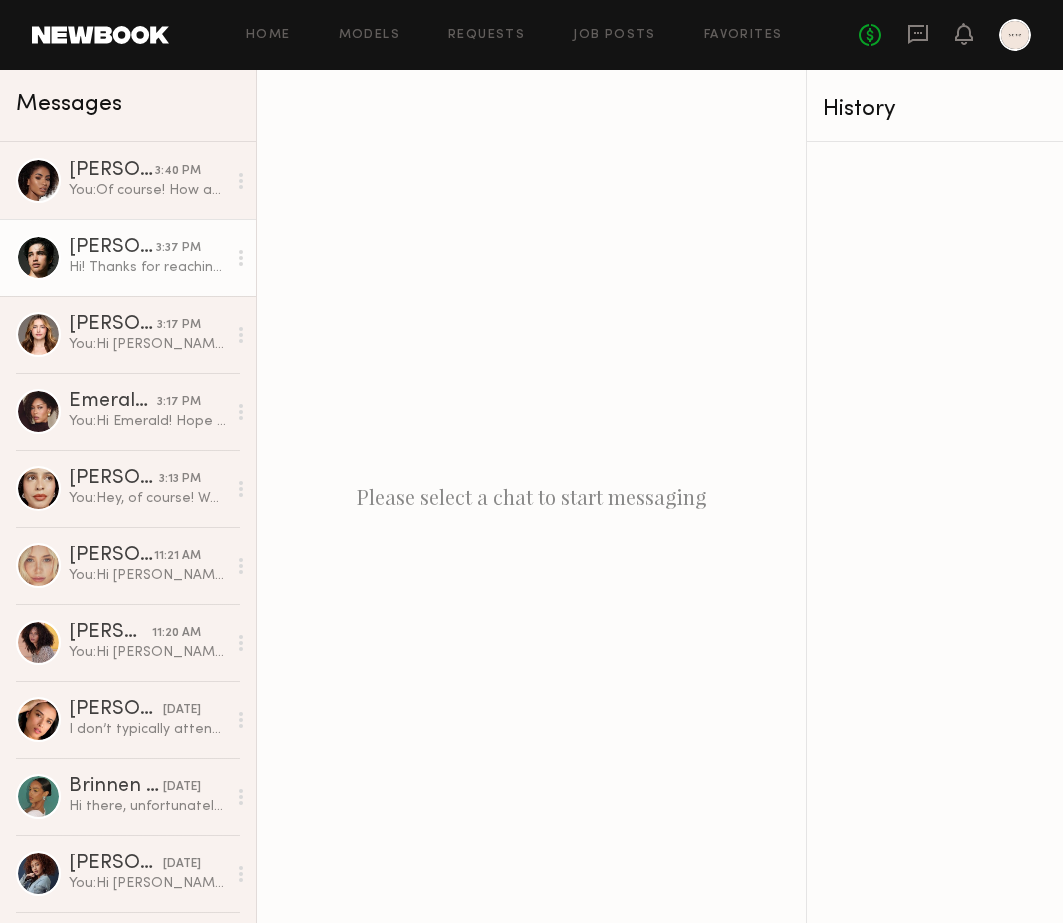 click on "Hi! Thanks for reaching out!
Next week I’m only available Monday to come in, is that possible?
Cheers x" 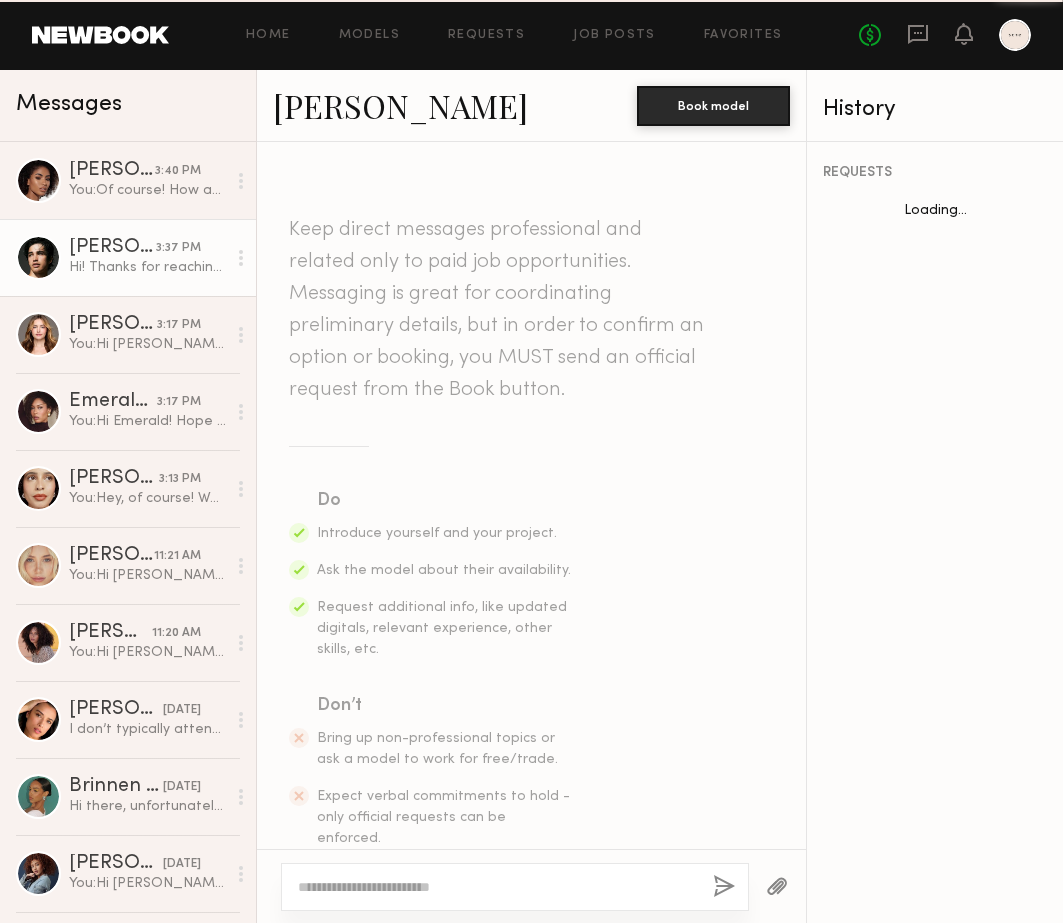 scroll, scrollTop: 756, scrollLeft: 0, axis: vertical 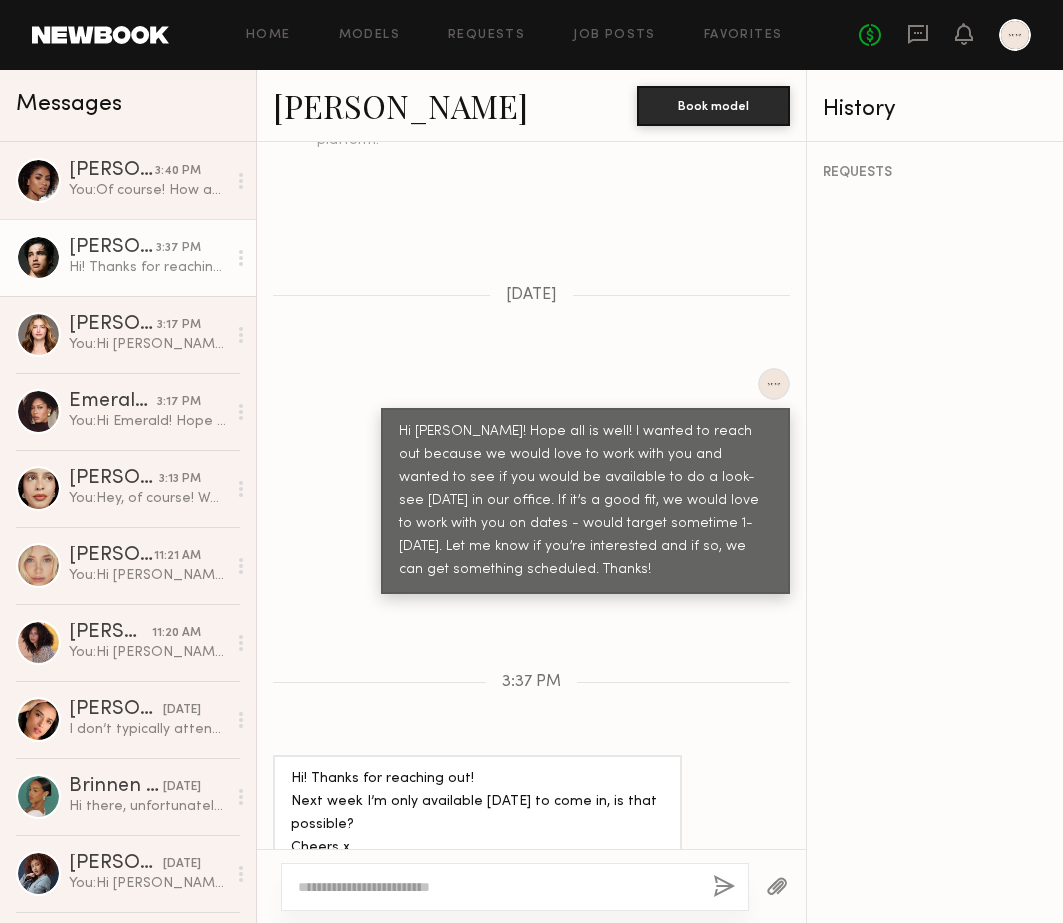 click on "Jessey S." 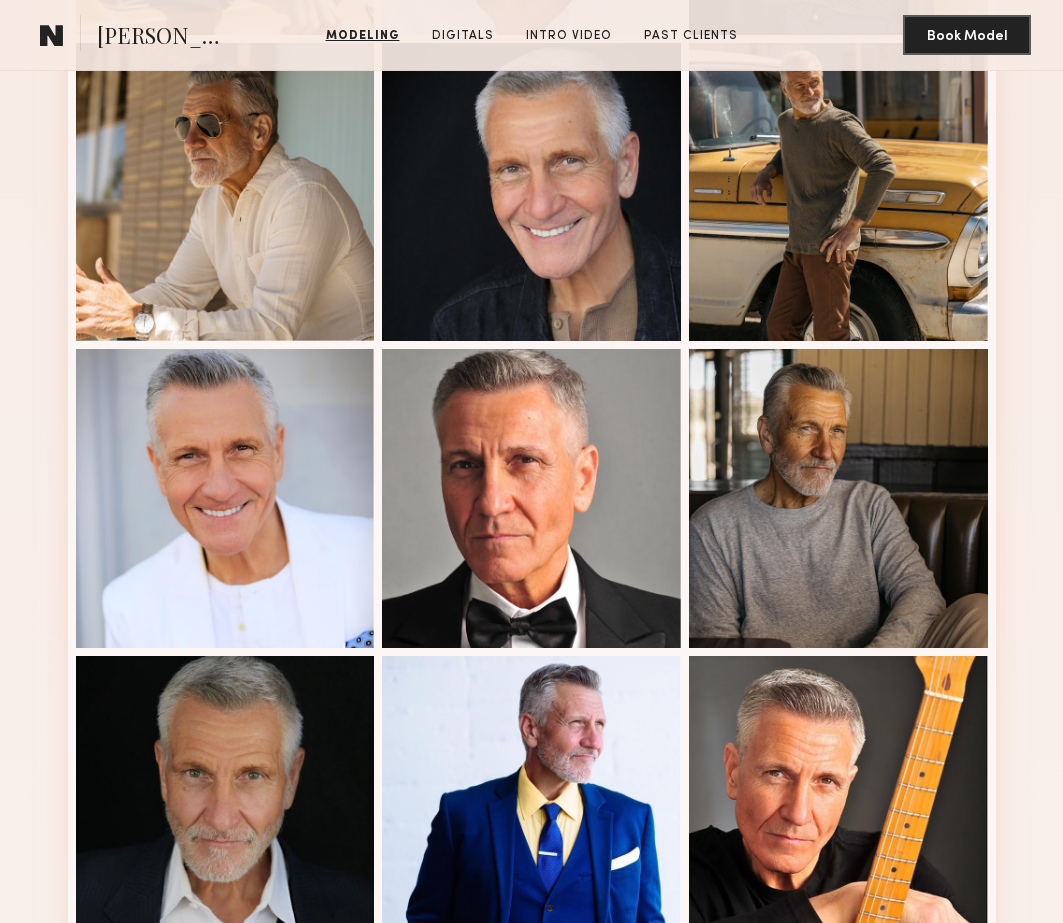 scroll, scrollTop: 1074, scrollLeft: 0, axis: vertical 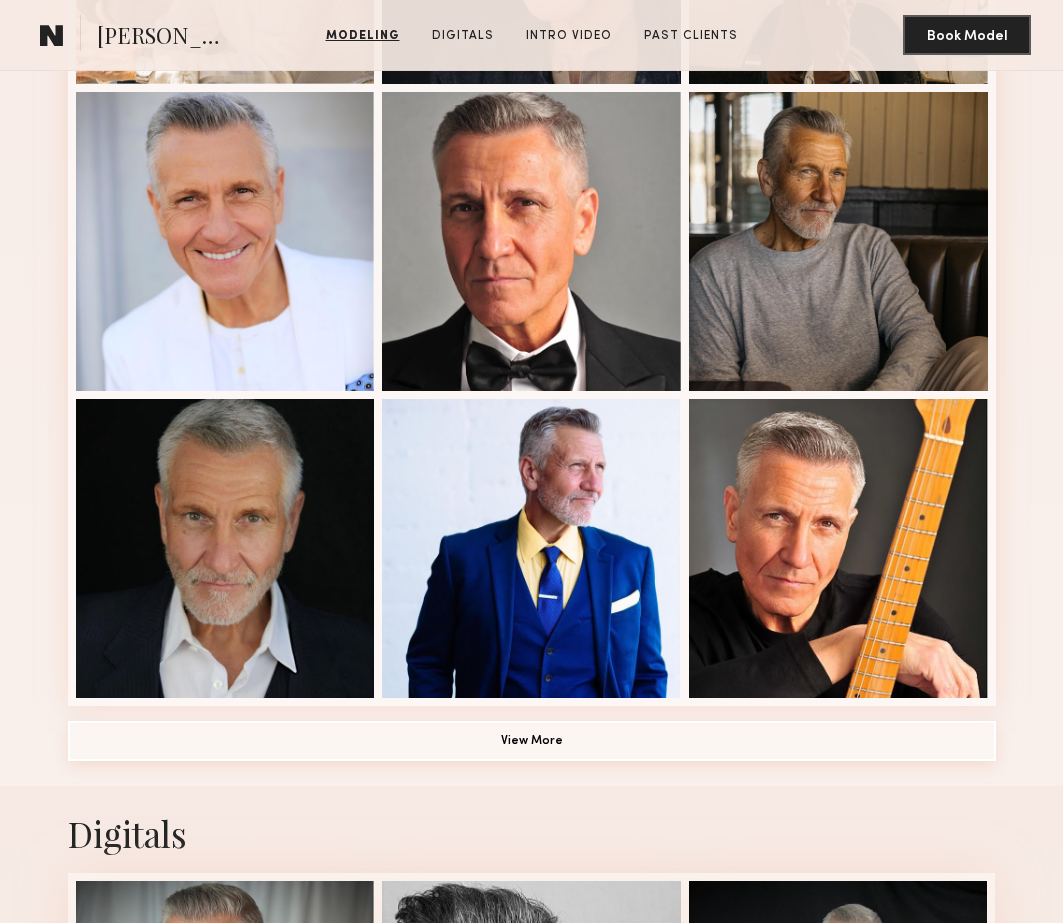 click on "View More" 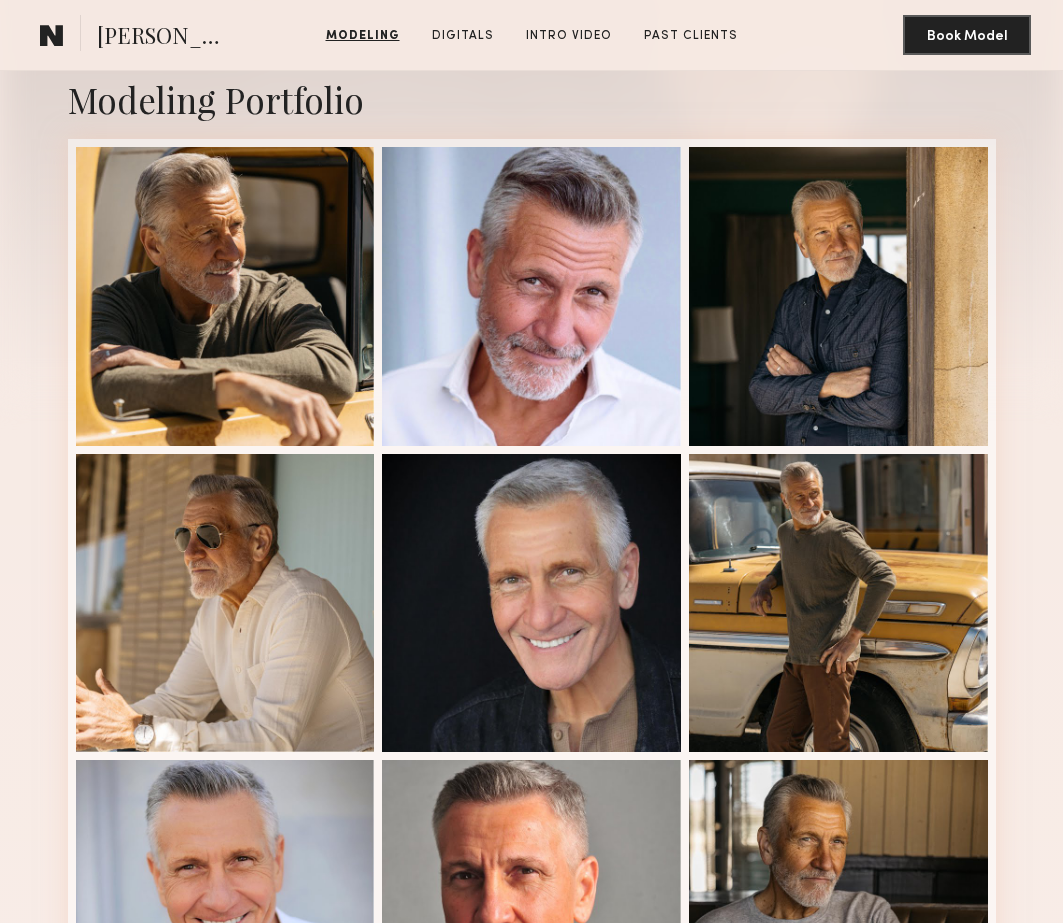scroll, scrollTop: 0, scrollLeft: 0, axis: both 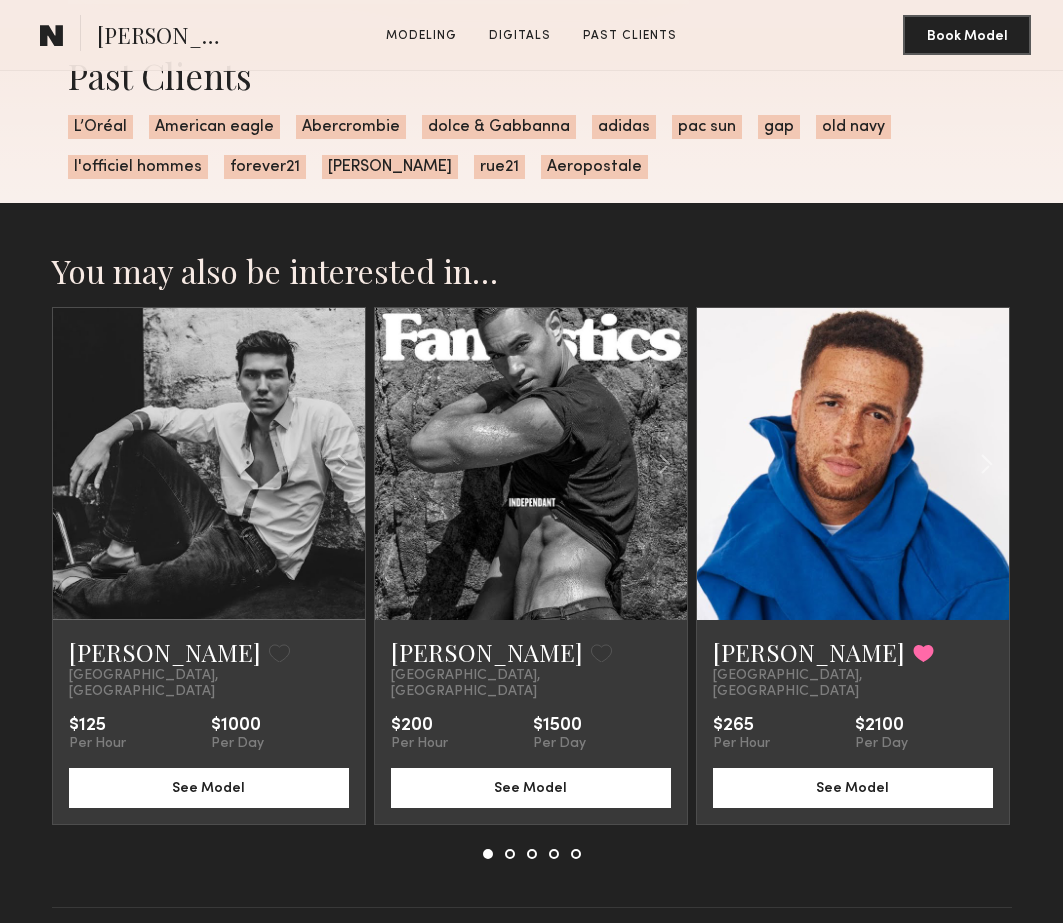 click 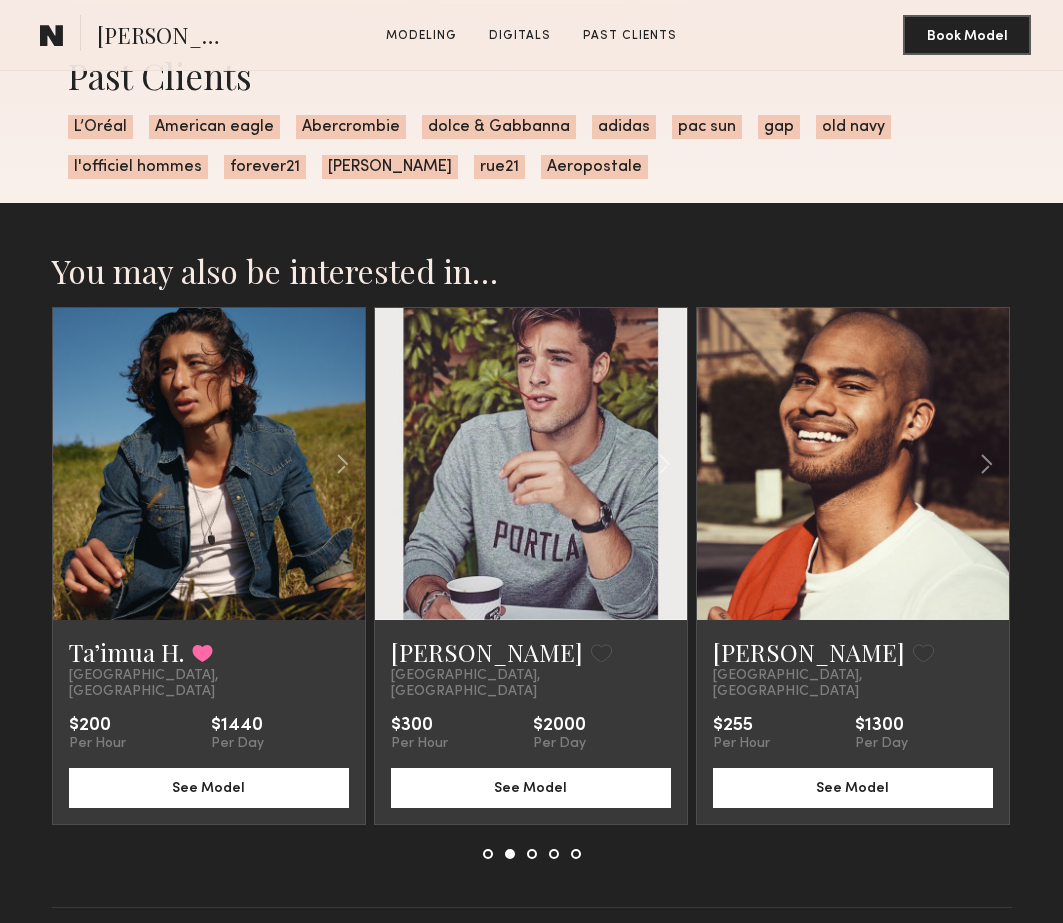 click 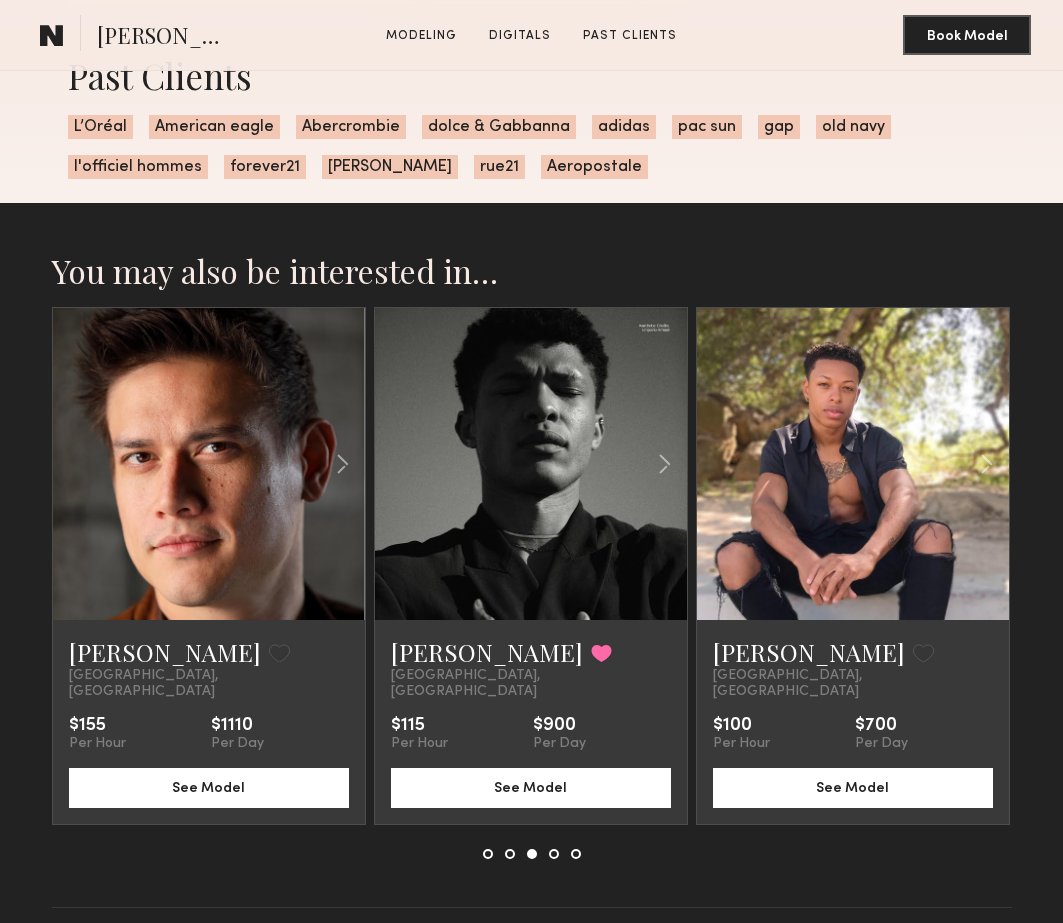 click 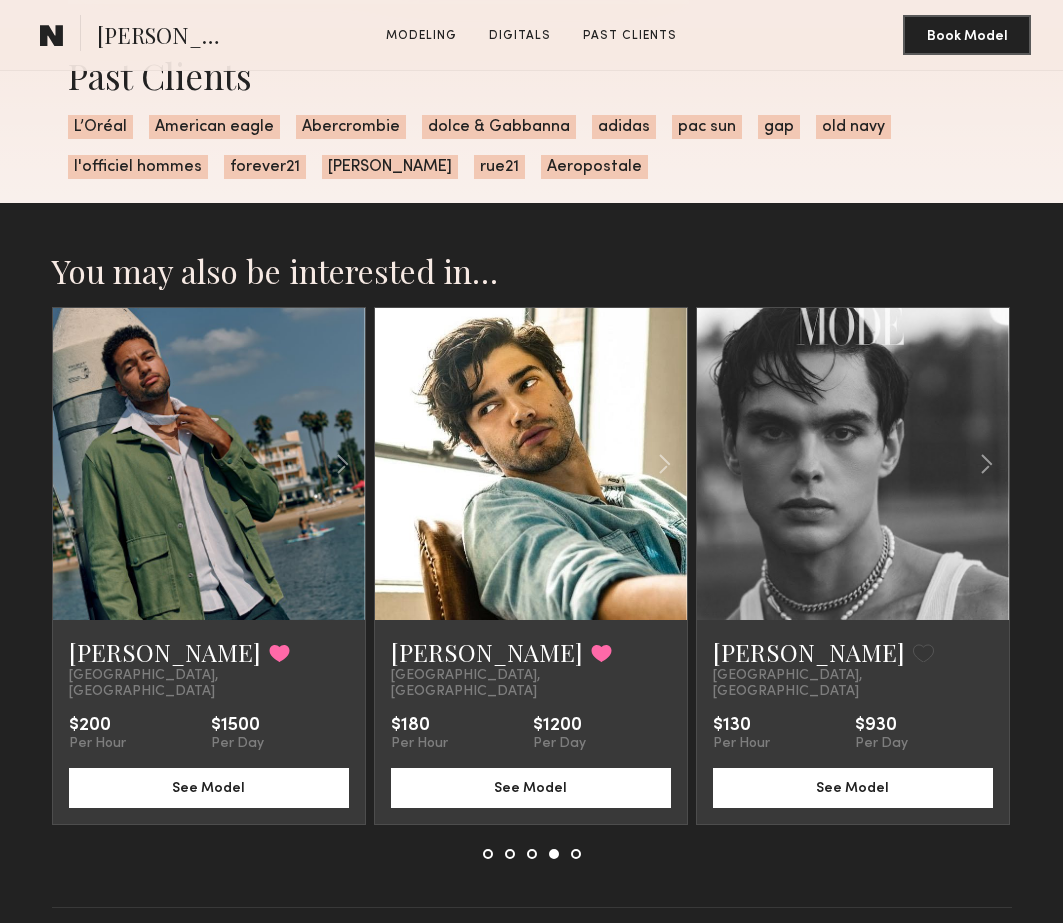click 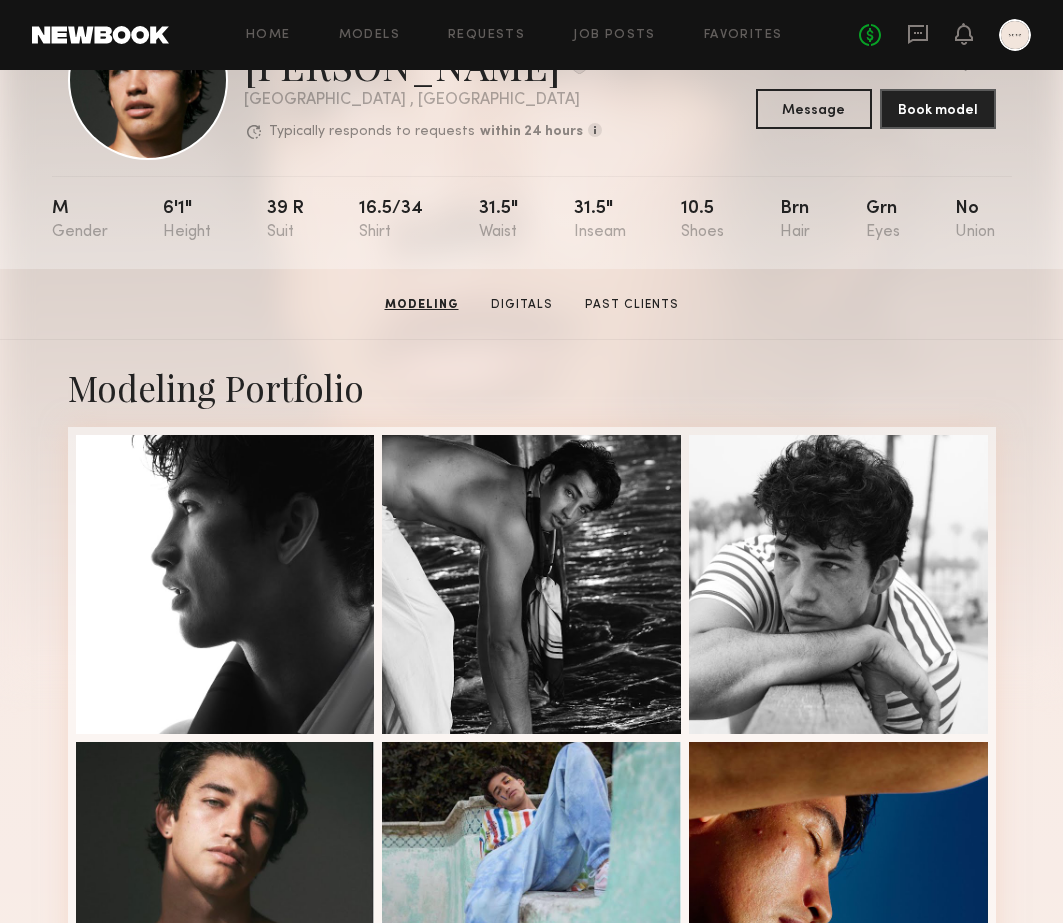 scroll, scrollTop: 0, scrollLeft: 0, axis: both 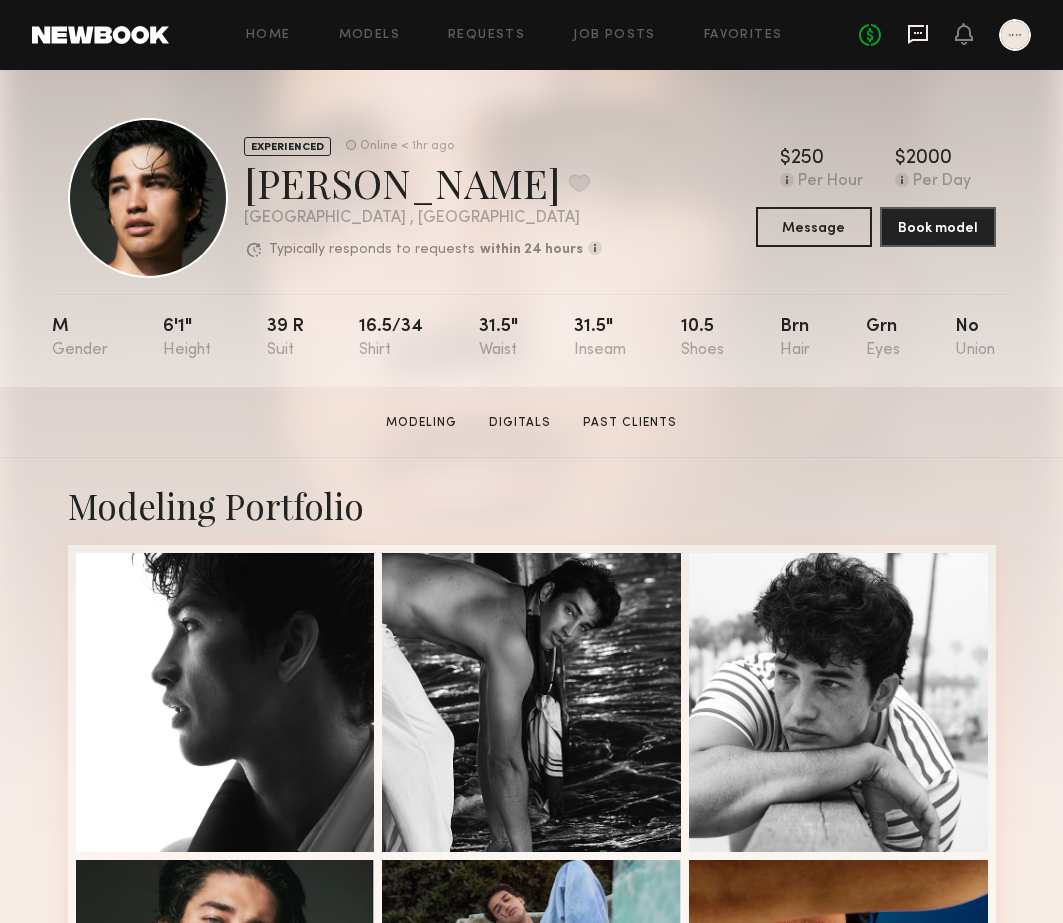 click 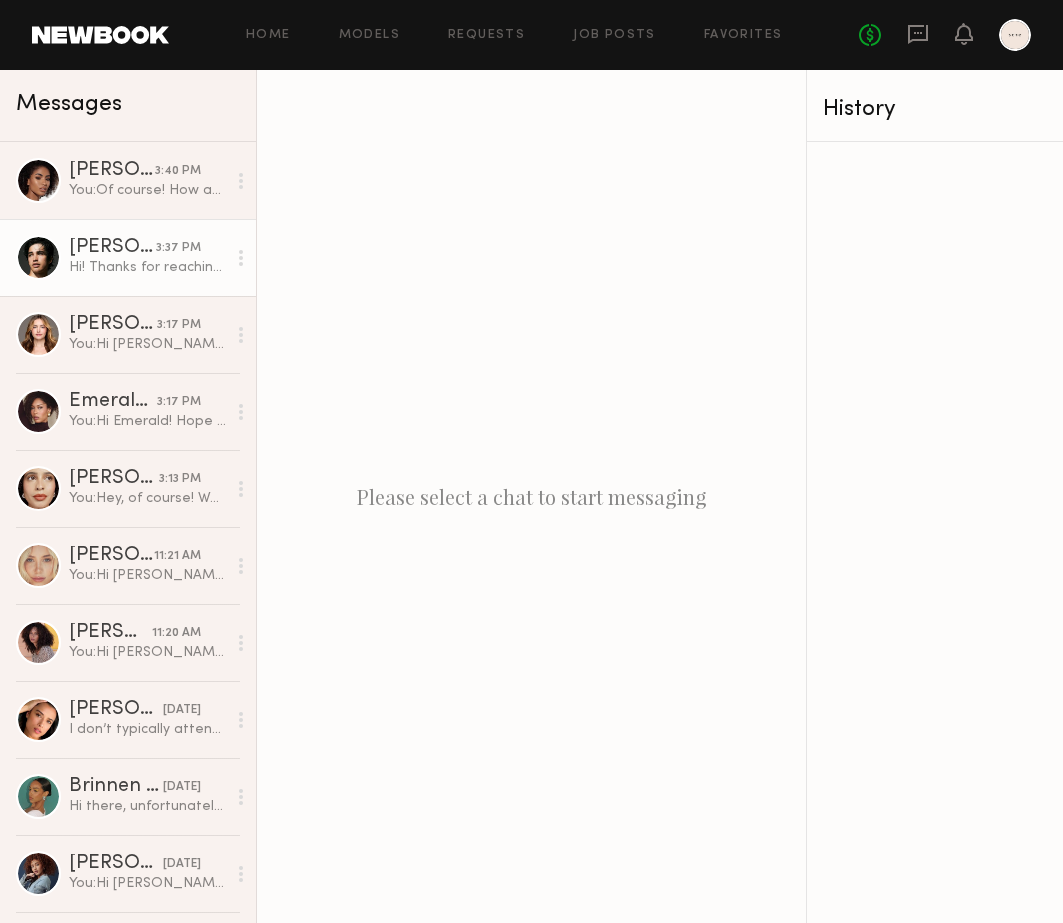 click on "Hi! Thanks for reaching out!
Next week I’m only available [DATE] to come in, is that possible?
Cheers x" 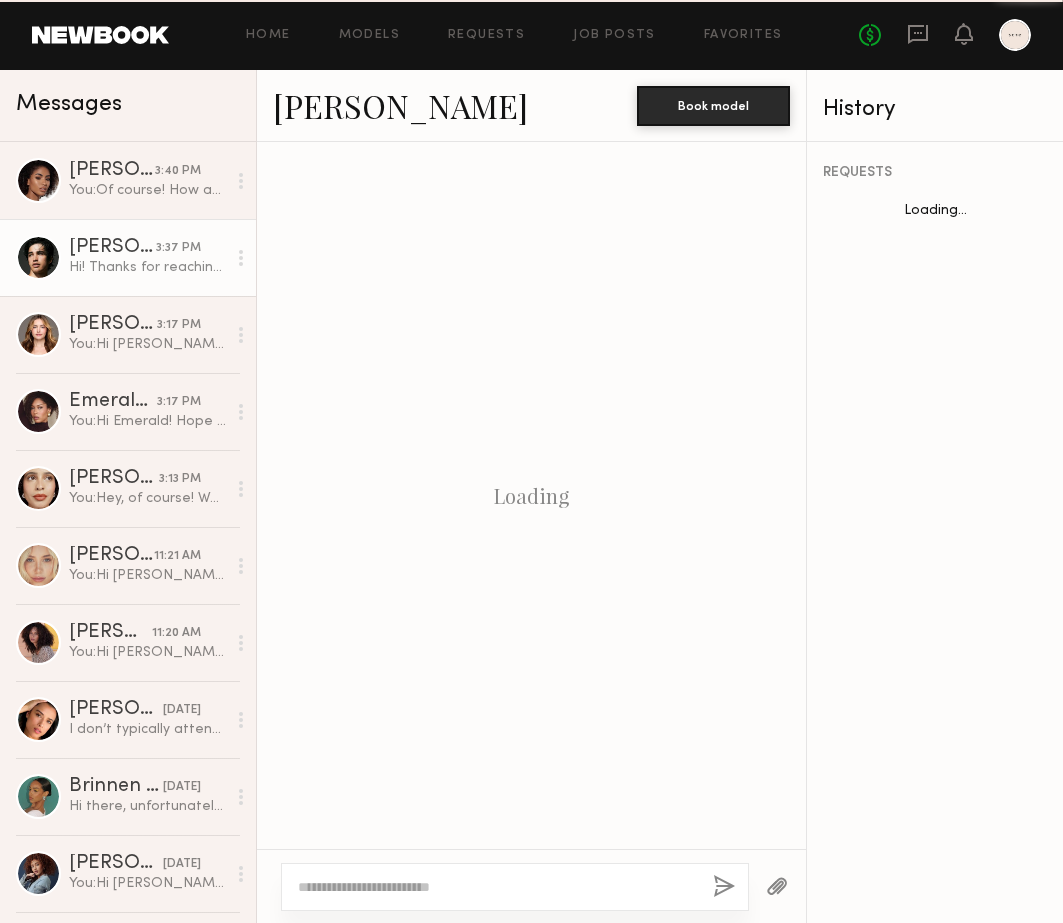 scroll, scrollTop: 756, scrollLeft: 0, axis: vertical 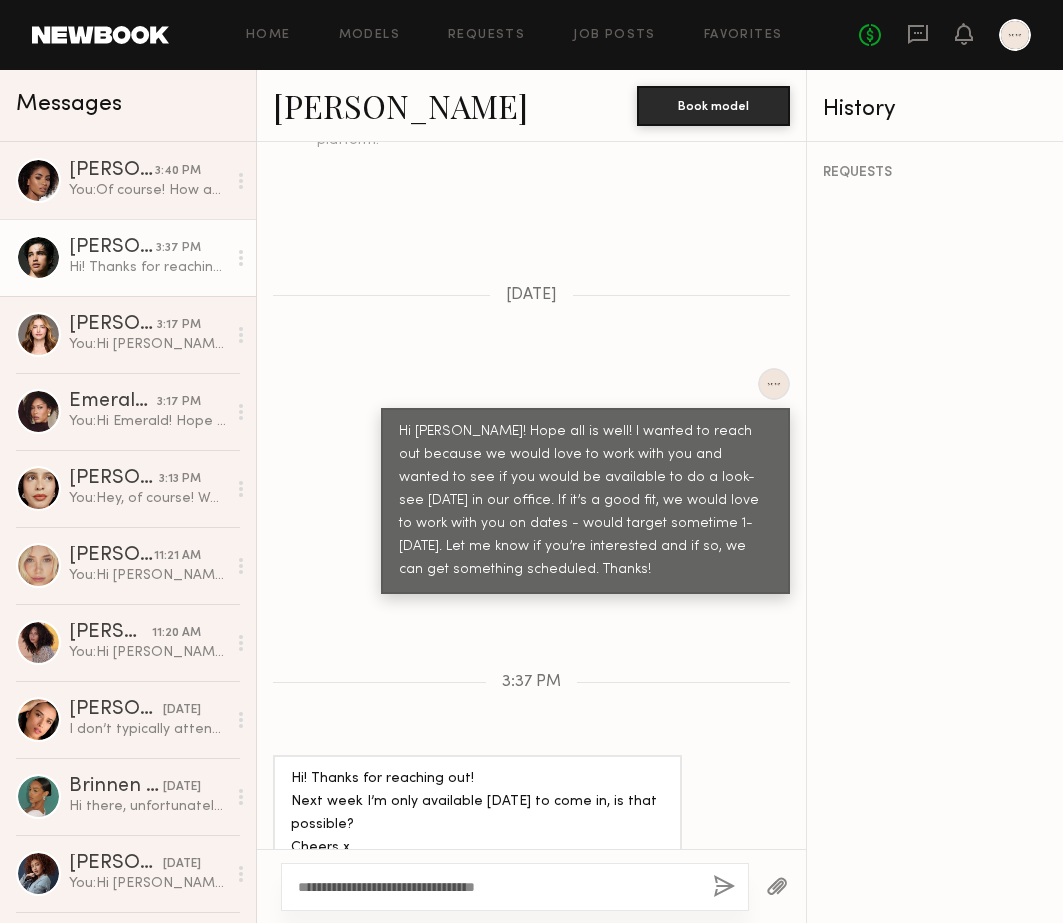 click on "**********" 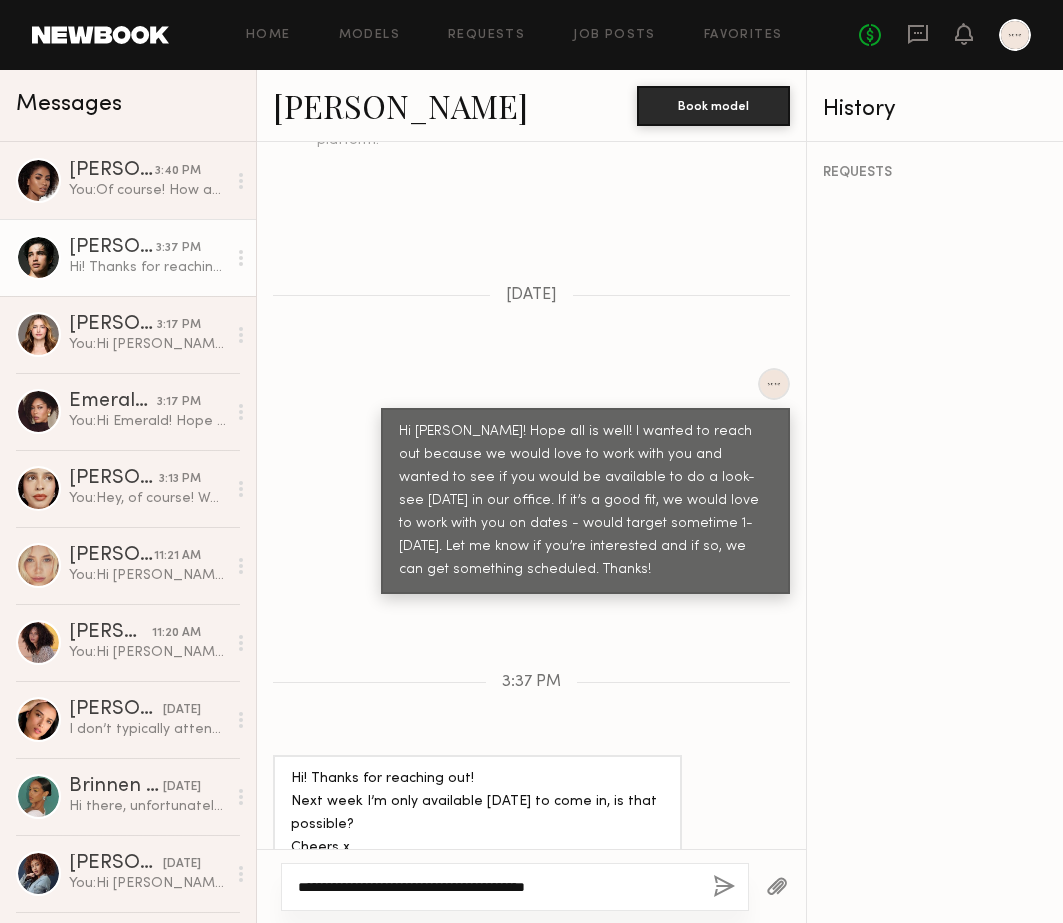 click on "**********" 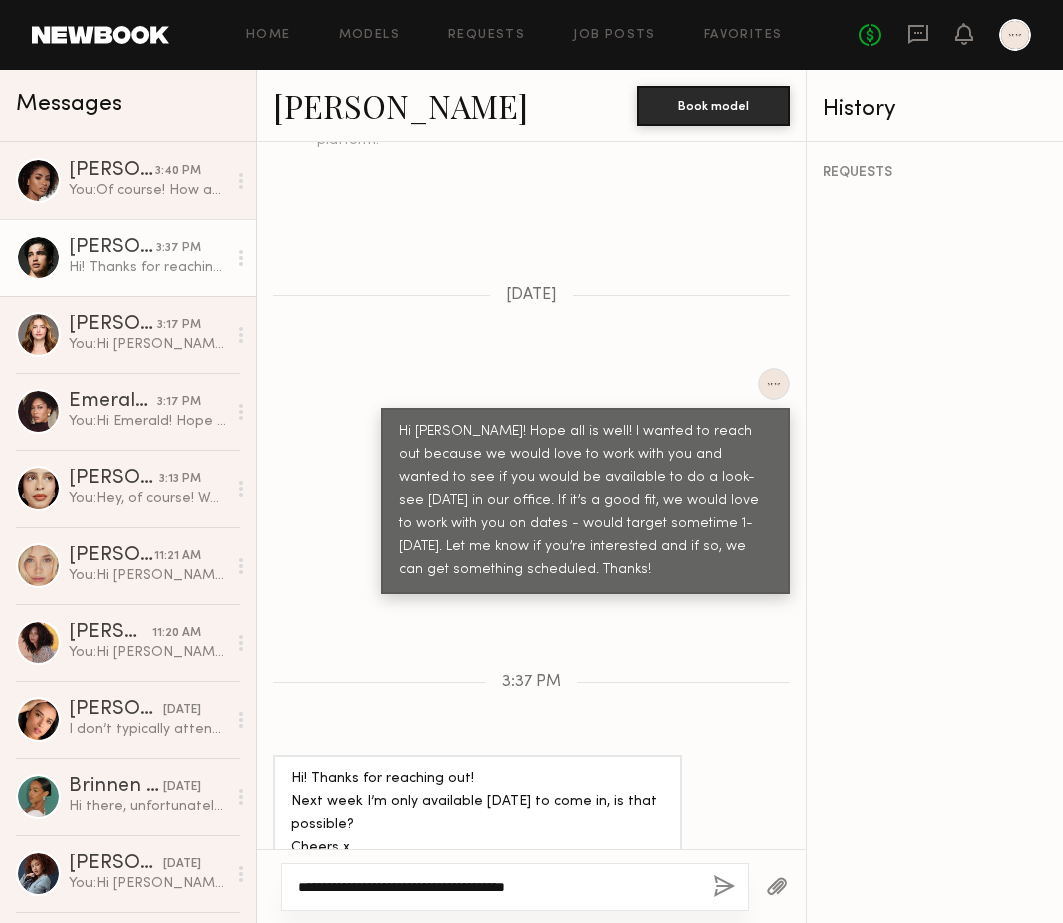 click on "**********" 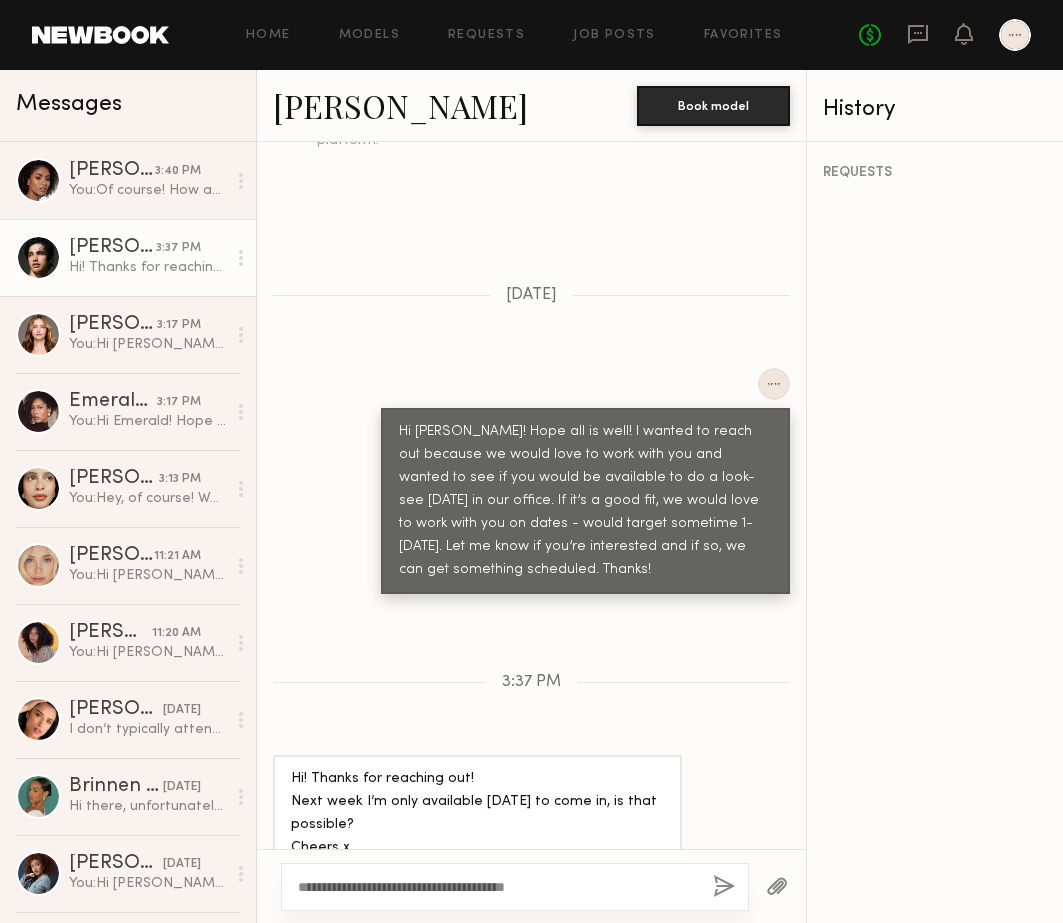 click 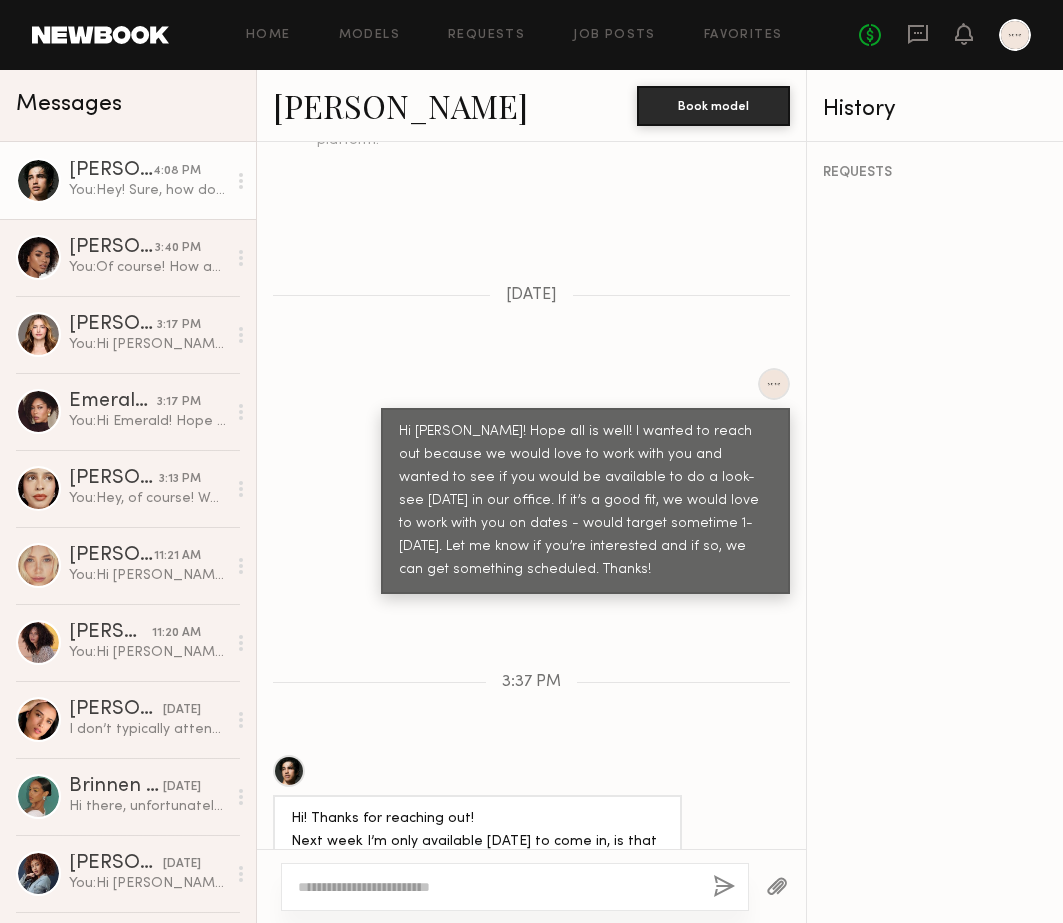 scroll, scrollTop: 1004, scrollLeft: 0, axis: vertical 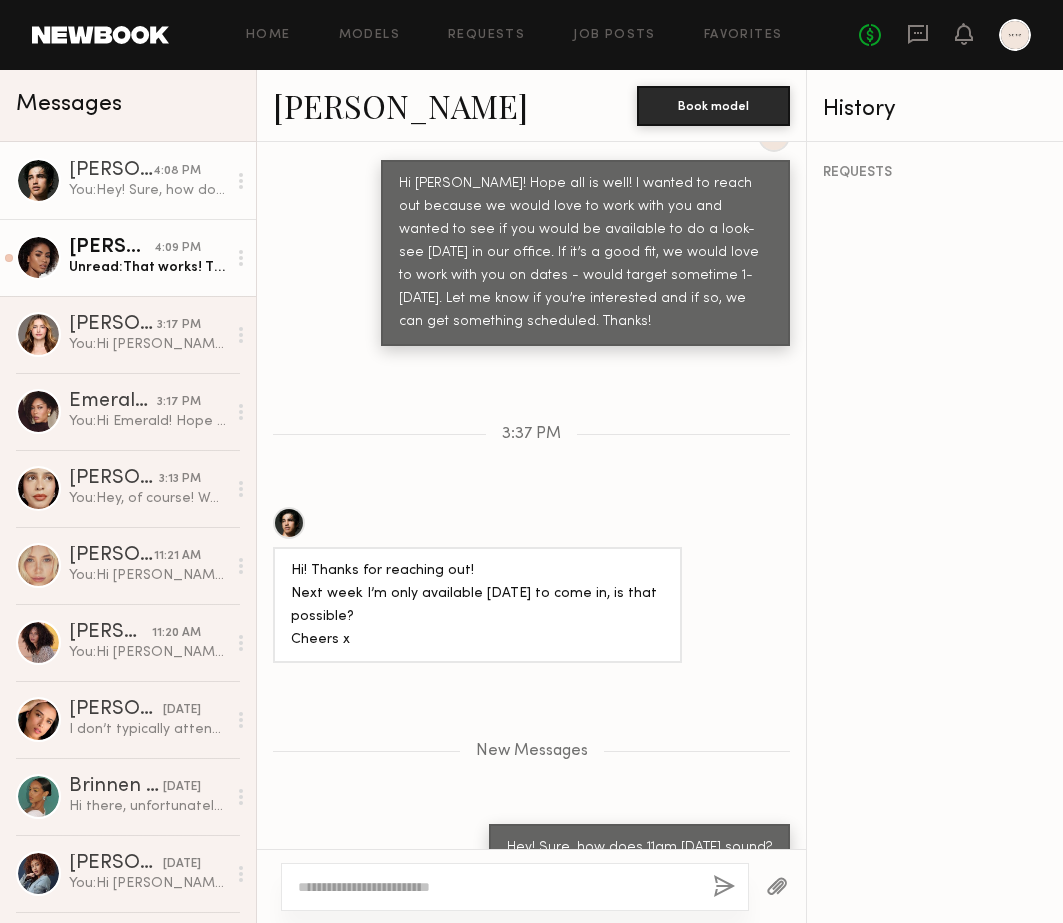 click on "Unread:  That works! Thank you. See you then!" 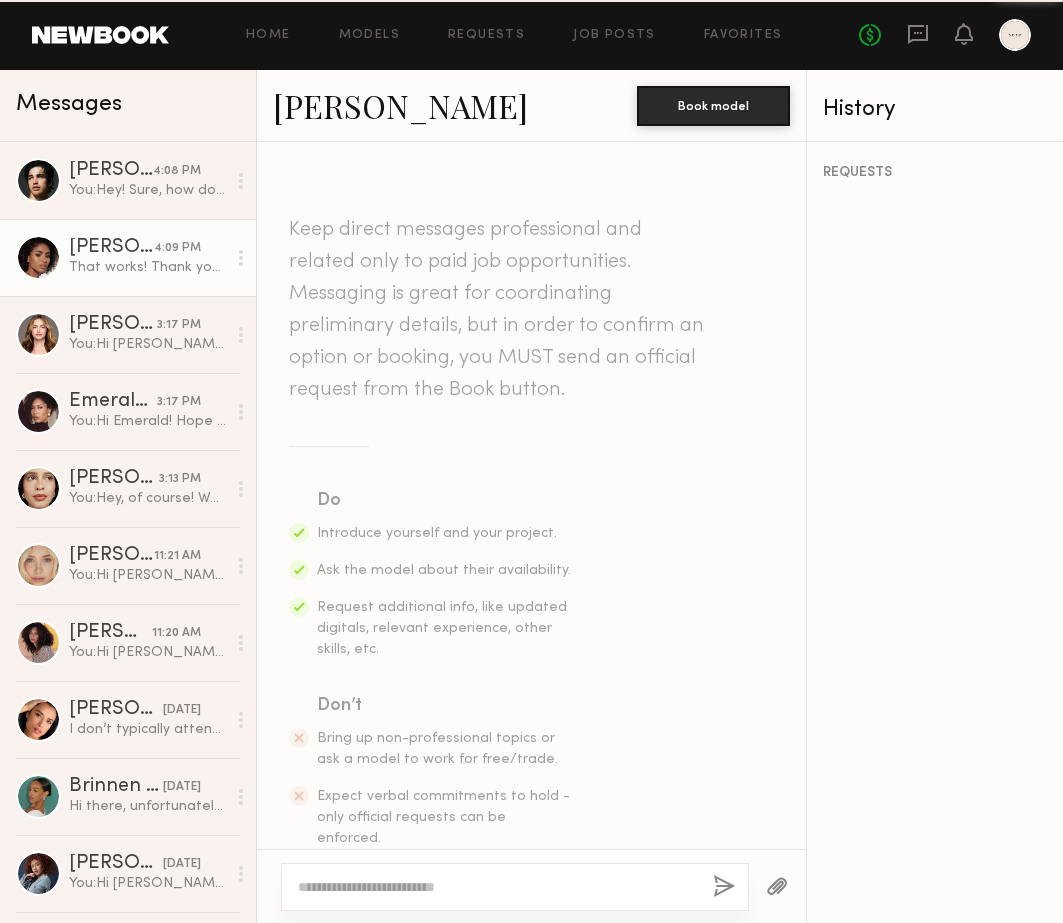 scroll, scrollTop: 1011, scrollLeft: 0, axis: vertical 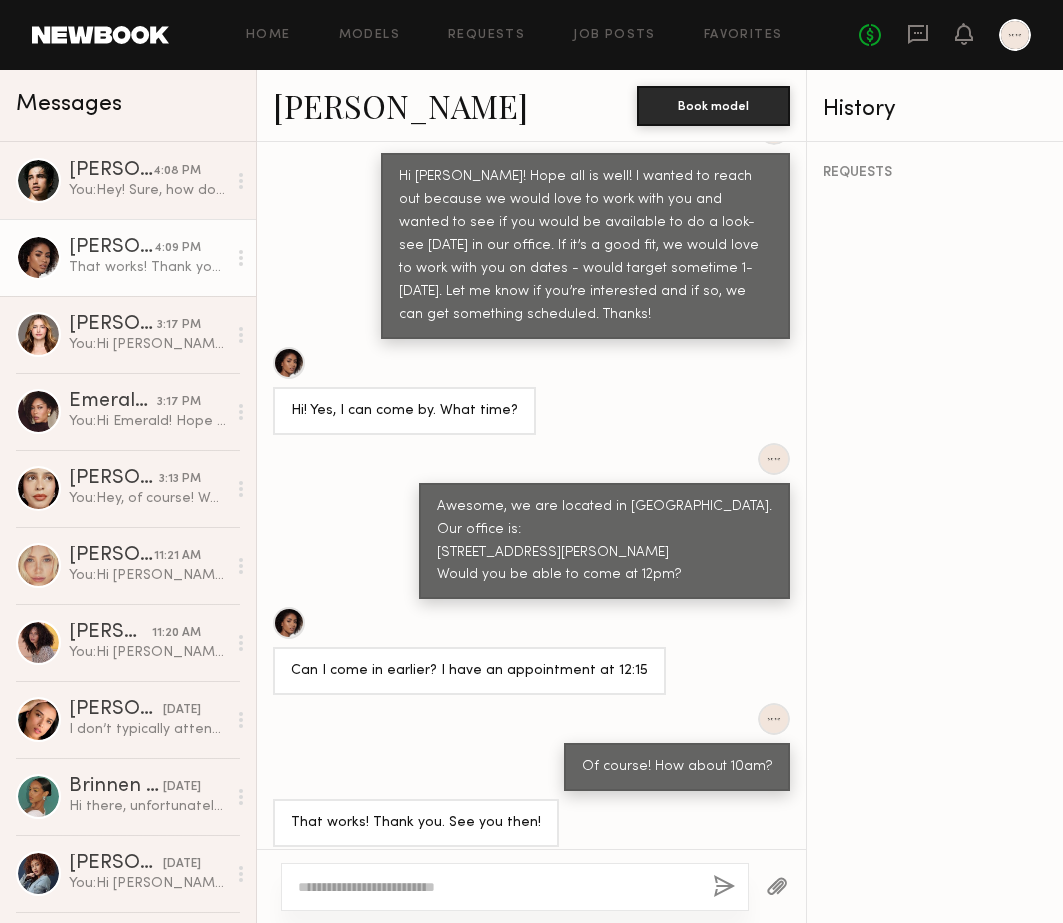 click 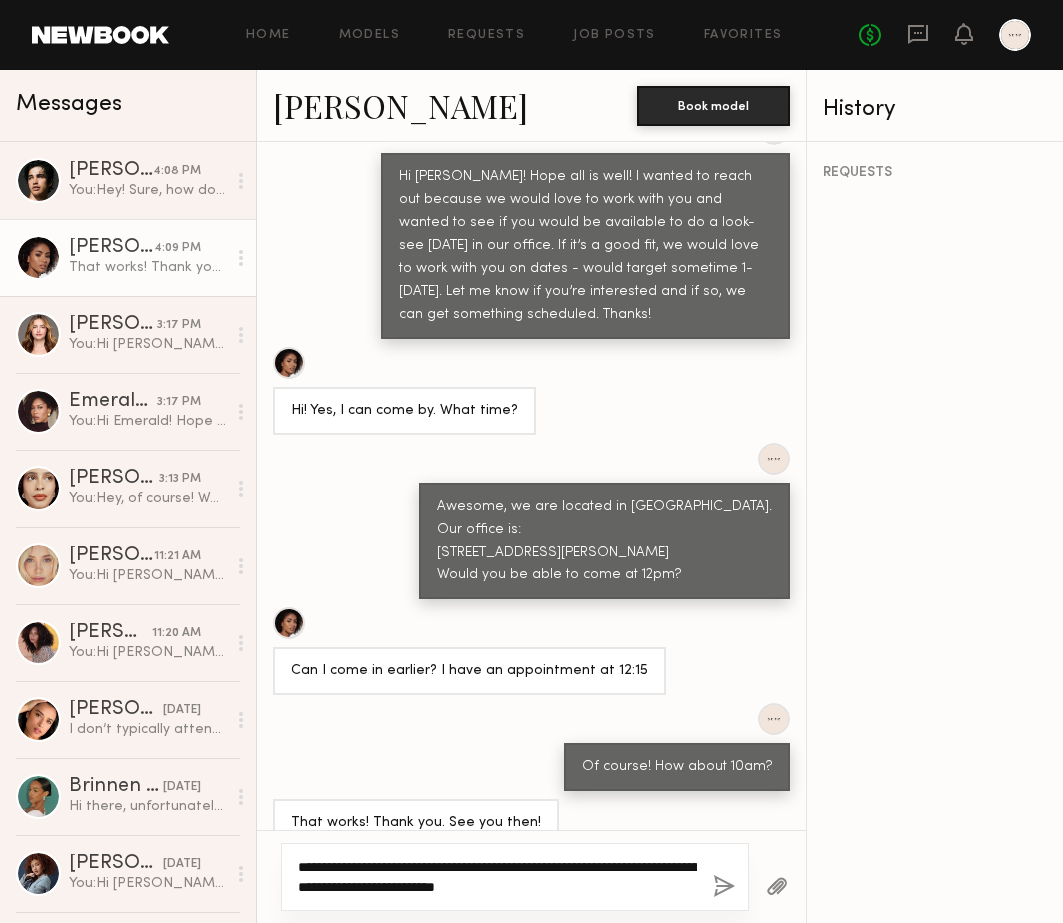 drag, startPoint x: 363, startPoint y: 863, endPoint x: 272, endPoint y: 862, distance: 91.00549 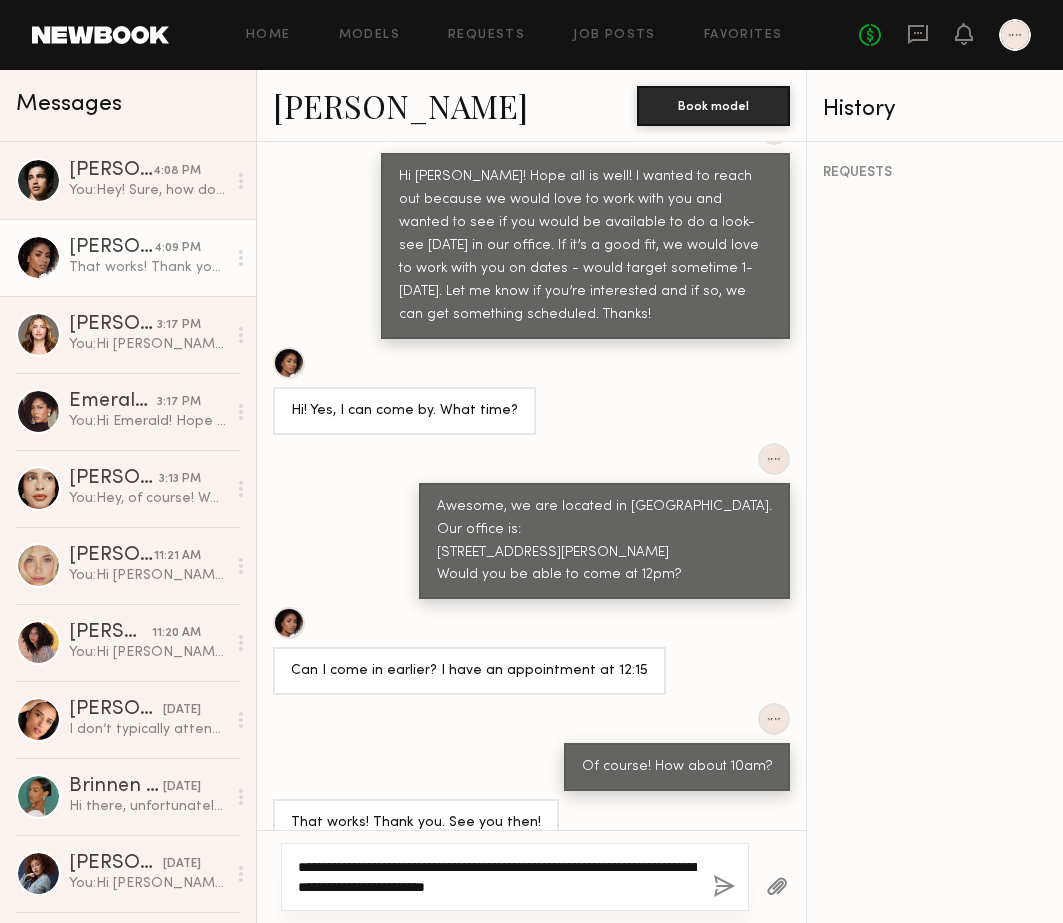 click on "**********" 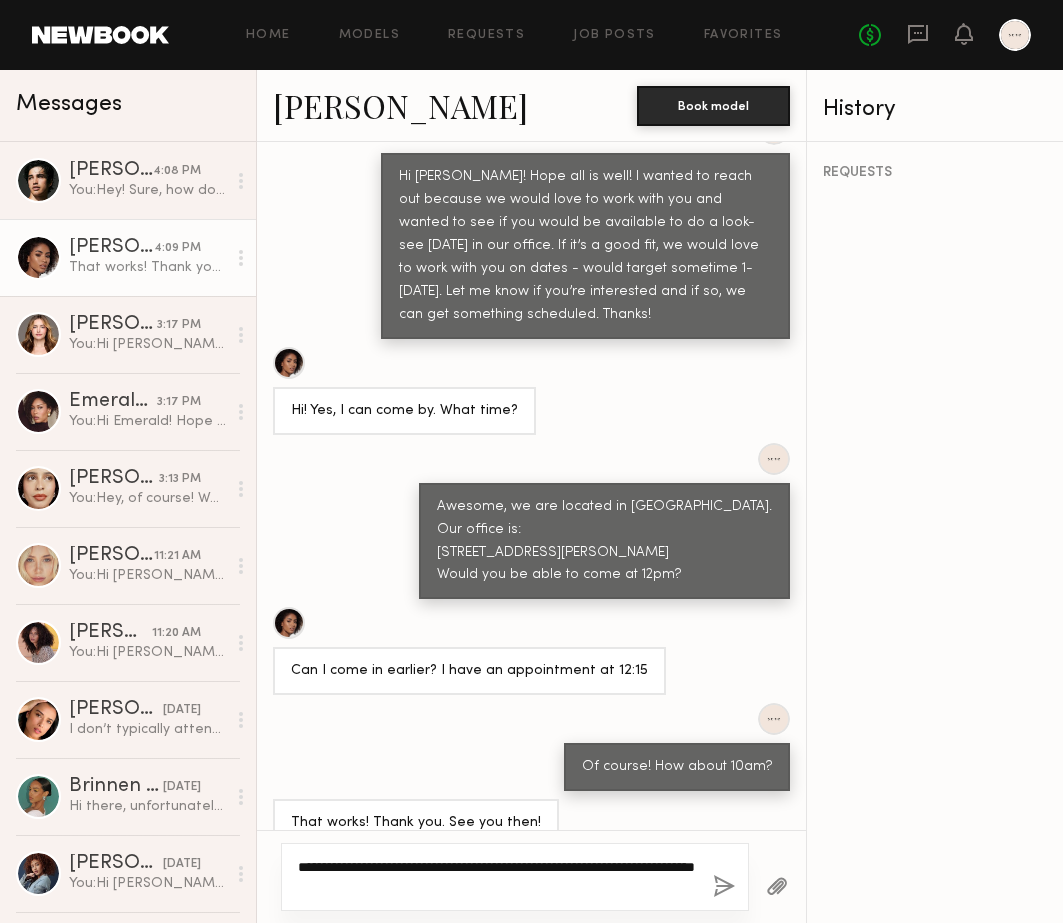 click on "**********" 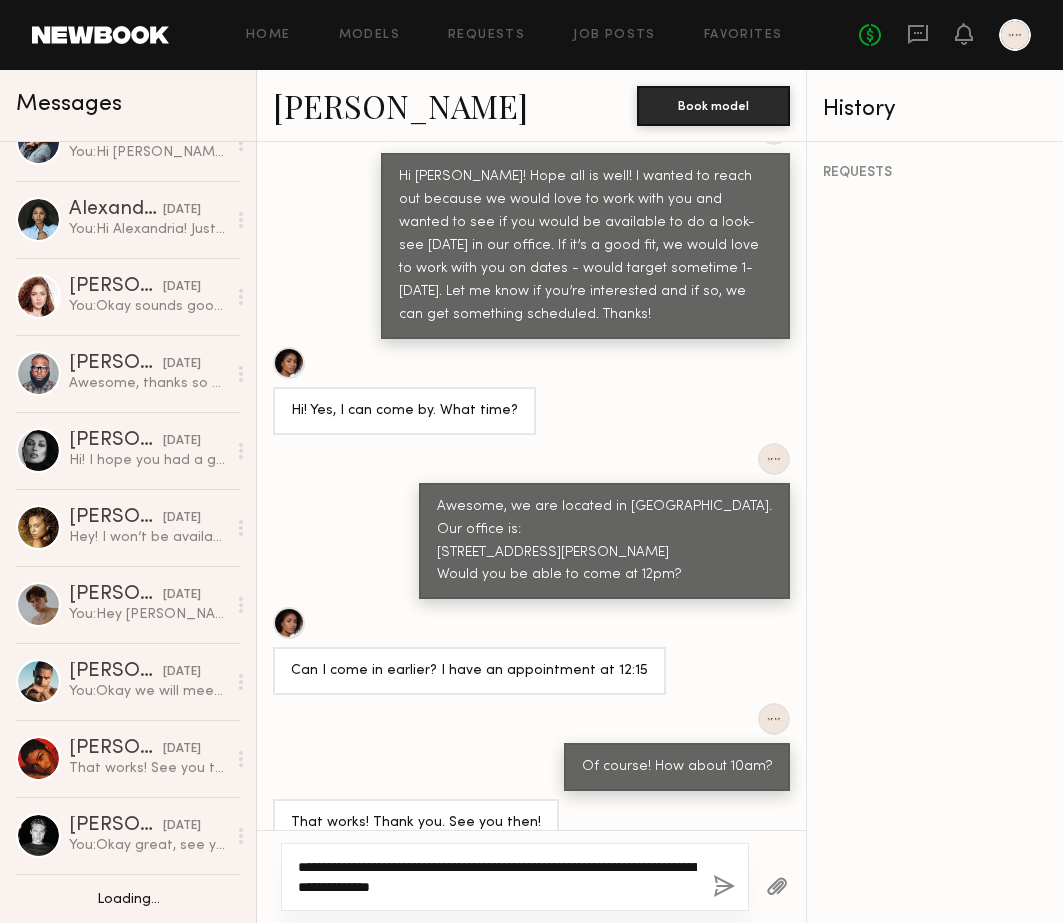 scroll, scrollTop: 753, scrollLeft: 0, axis: vertical 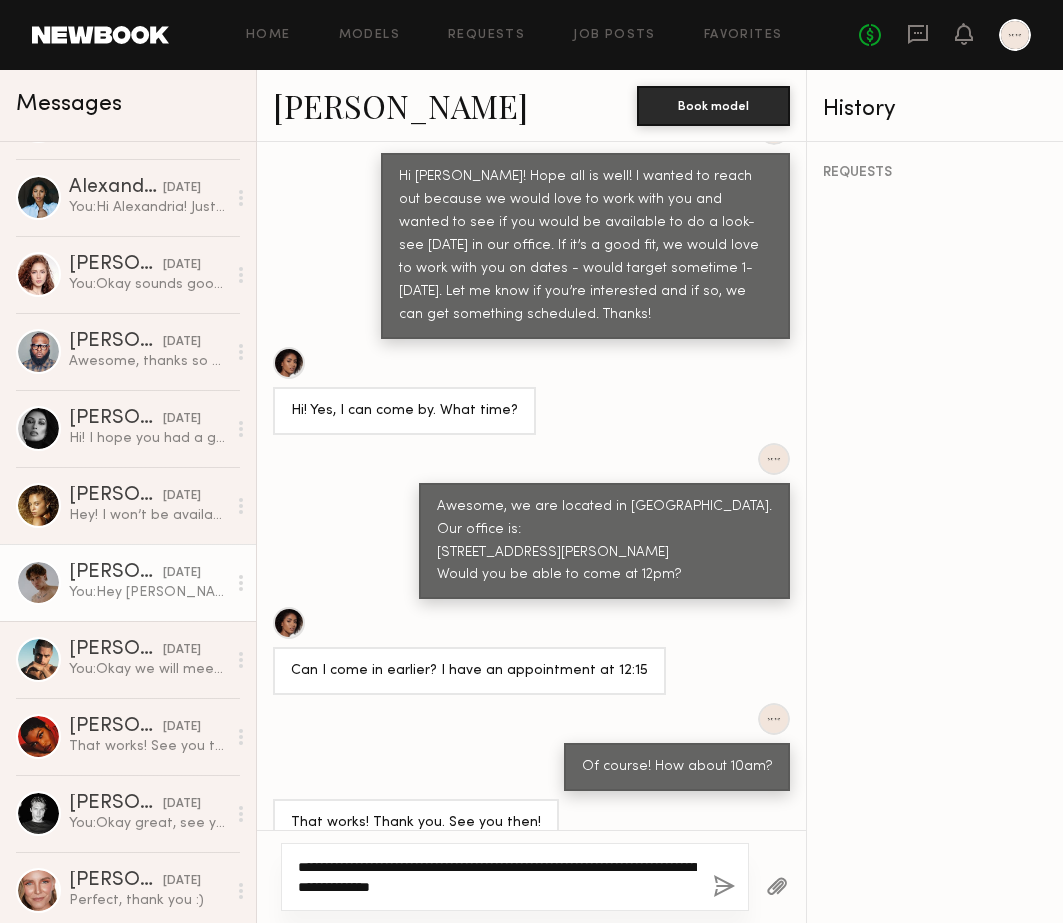 type on "**********" 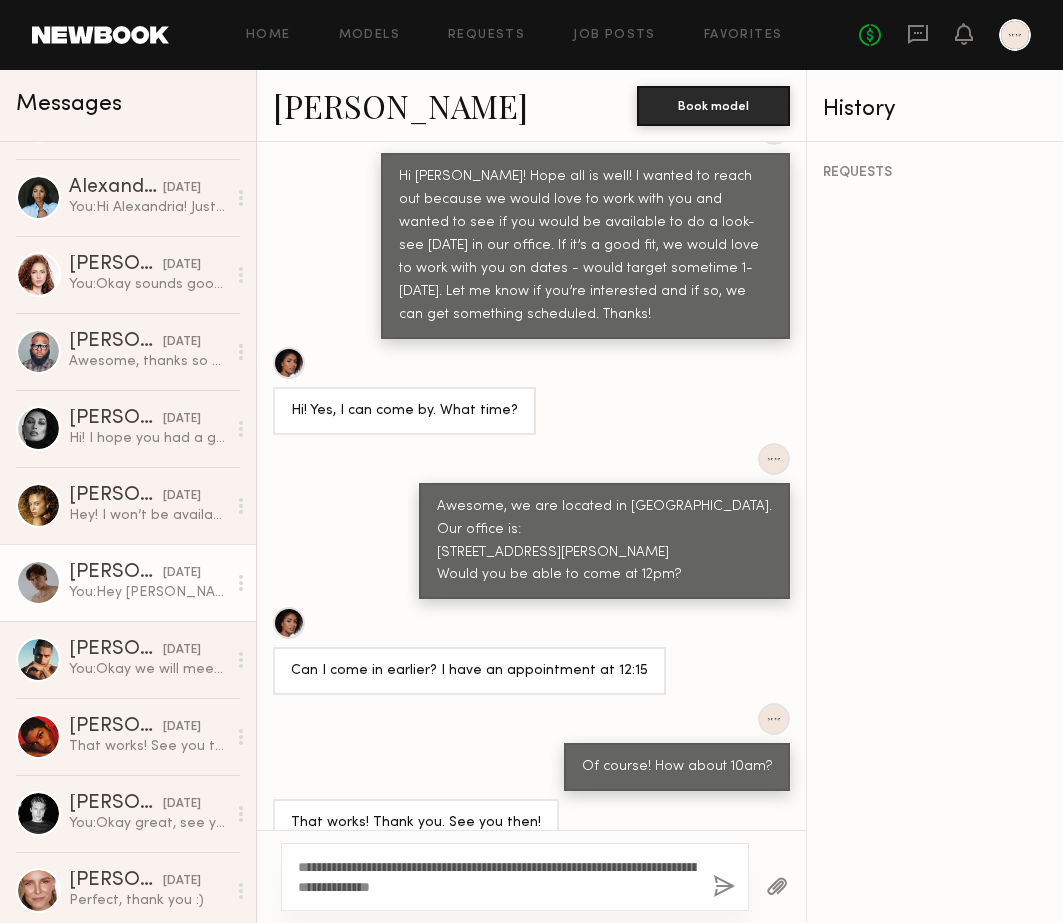 click on "You:  Hey Joshua! I’m just following up on my previous message to see if you’re interested" 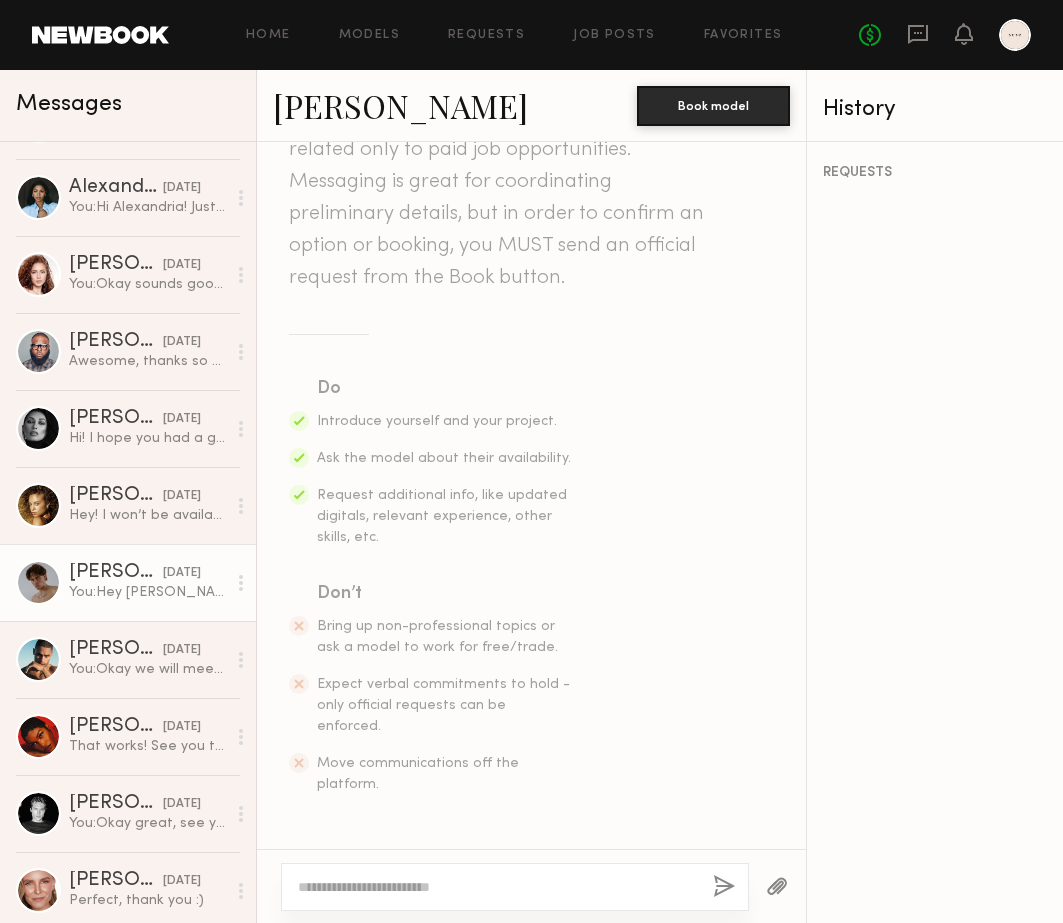 scroll, scrollTop: 7, scrollLeft: 0, axis: vertical 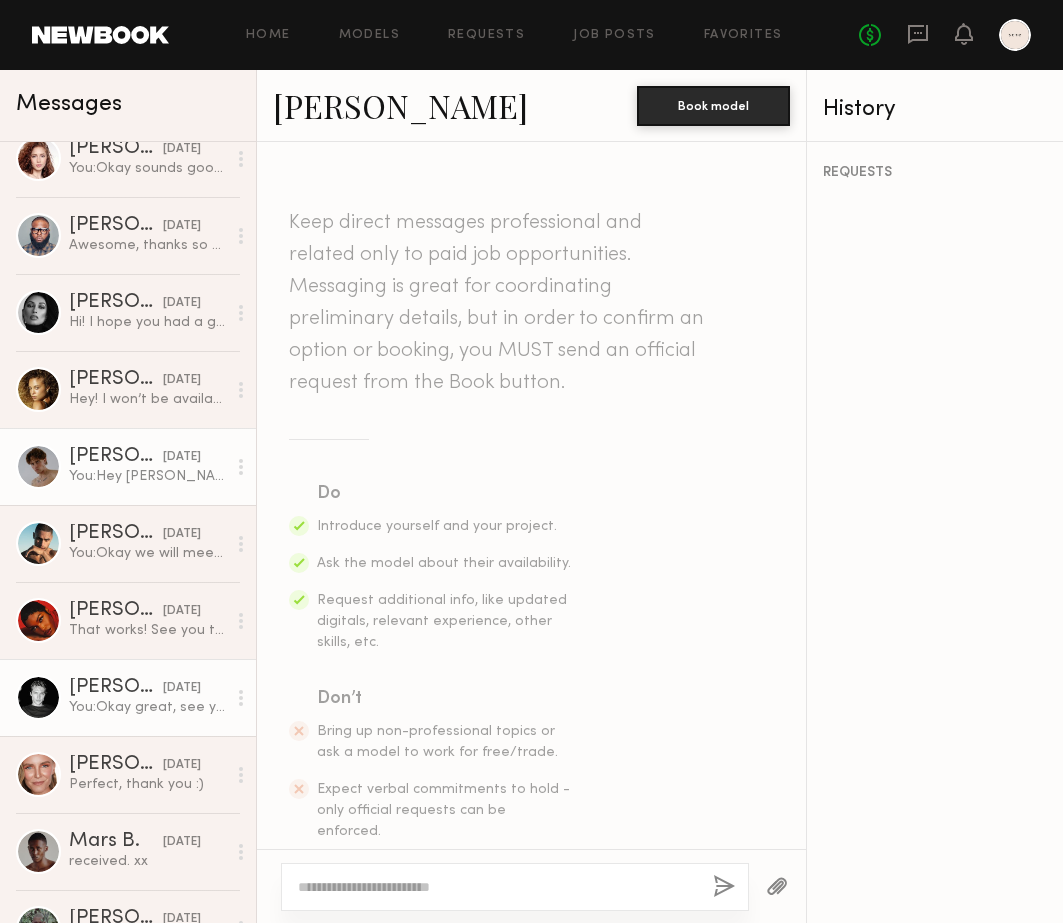 click on "You:  Okay great, see you then" 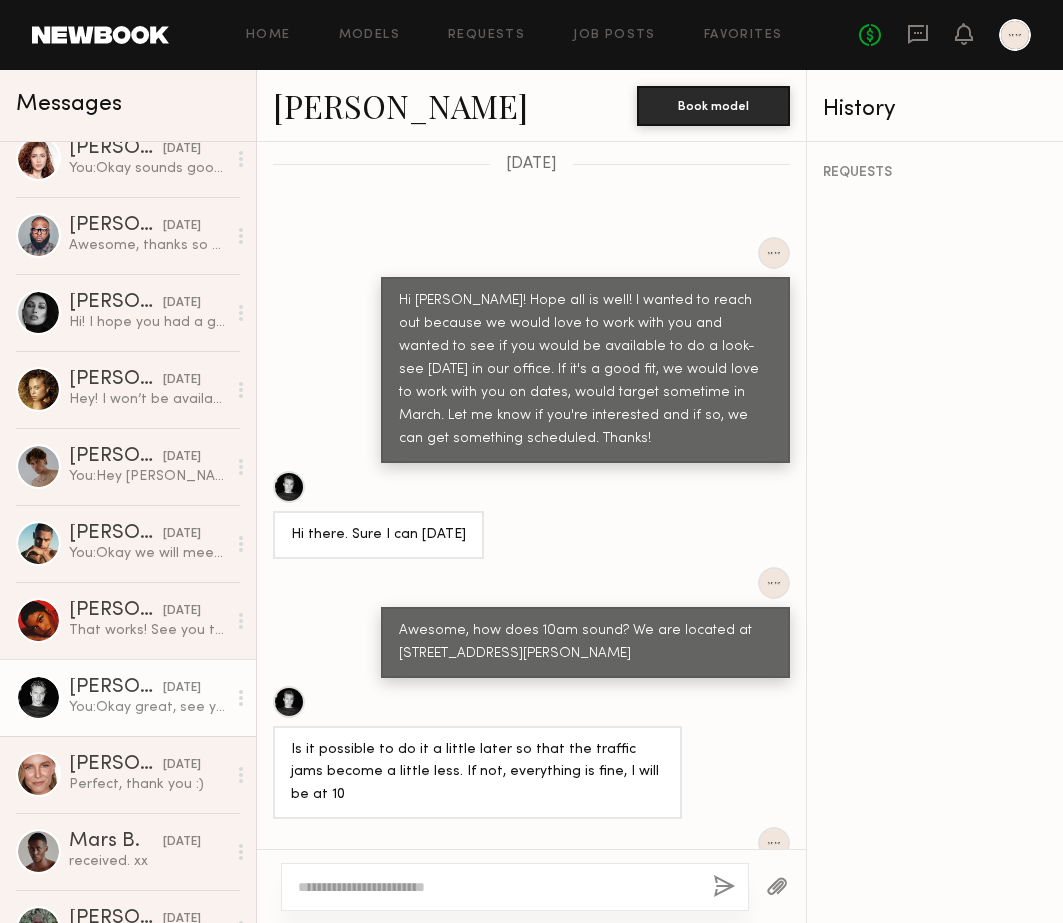 scroll, scrollTop: 1007, scrollLeft: 0, axis: vertical 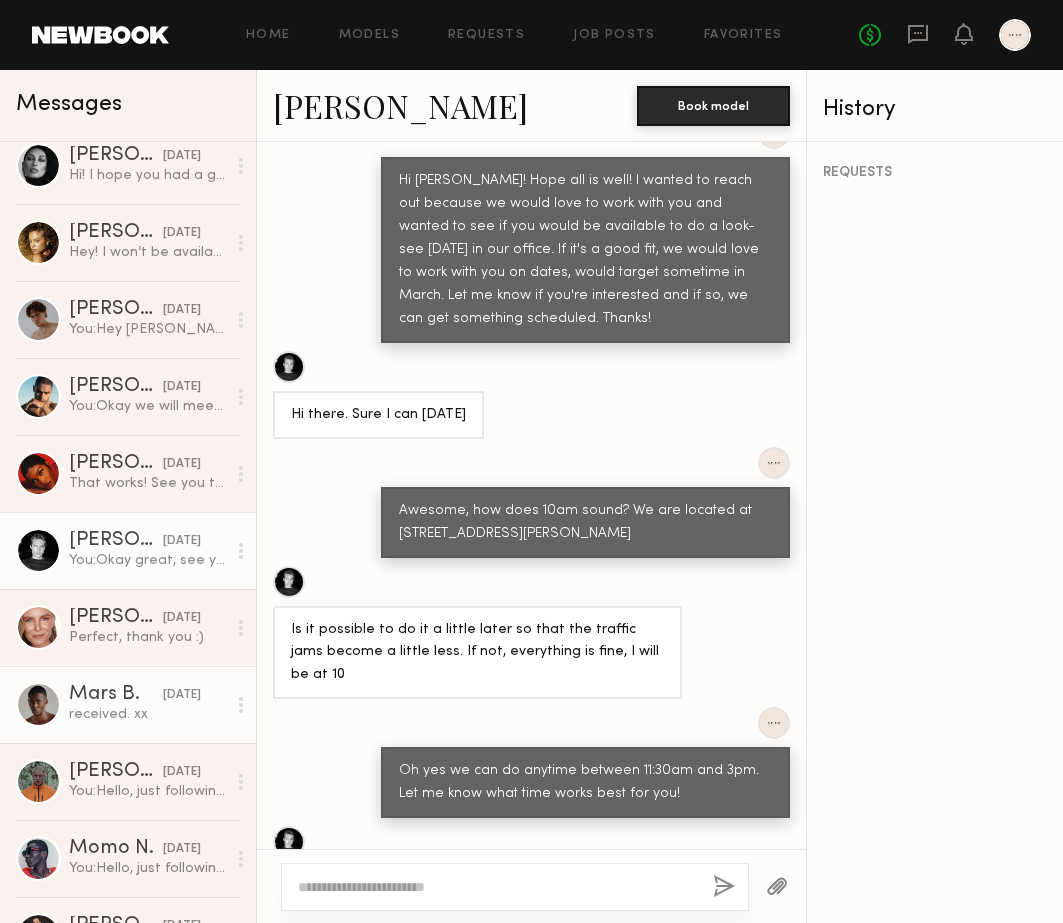 click on "received. xx" 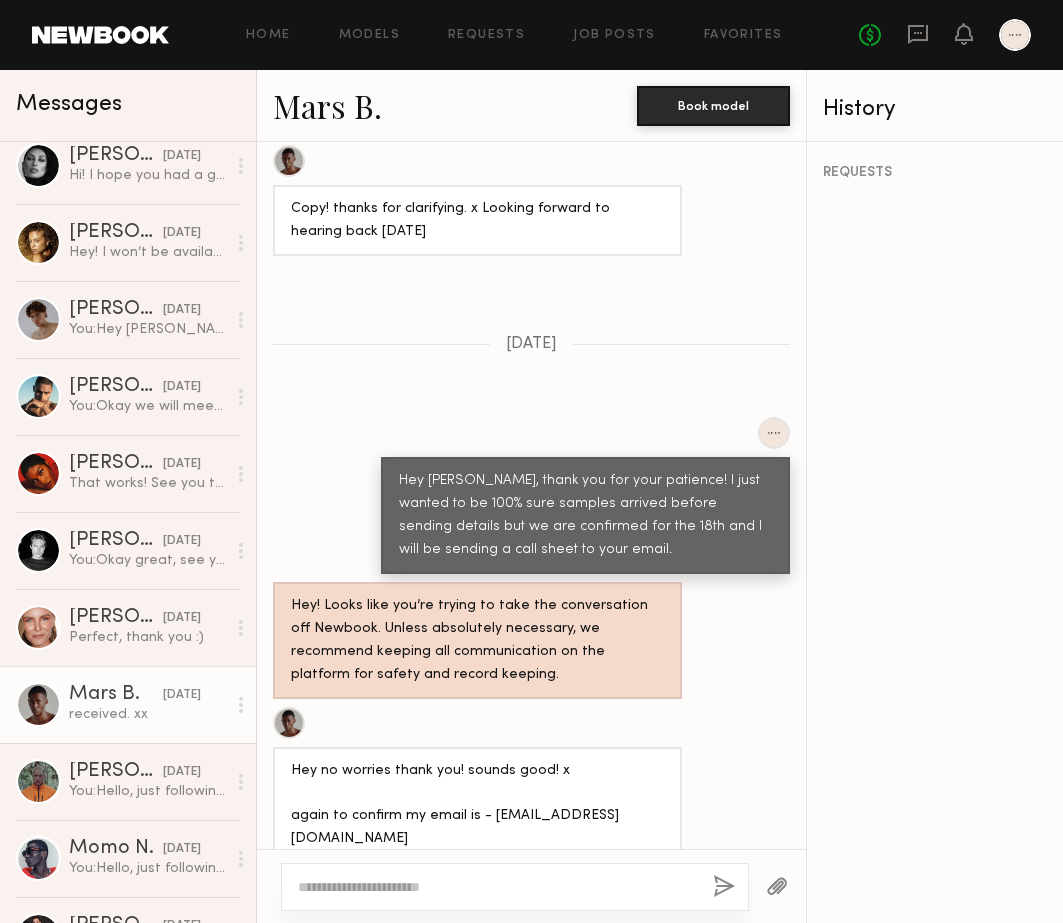 scroll, scrollTop: 154, scrollLeft: 0, axis: vertical 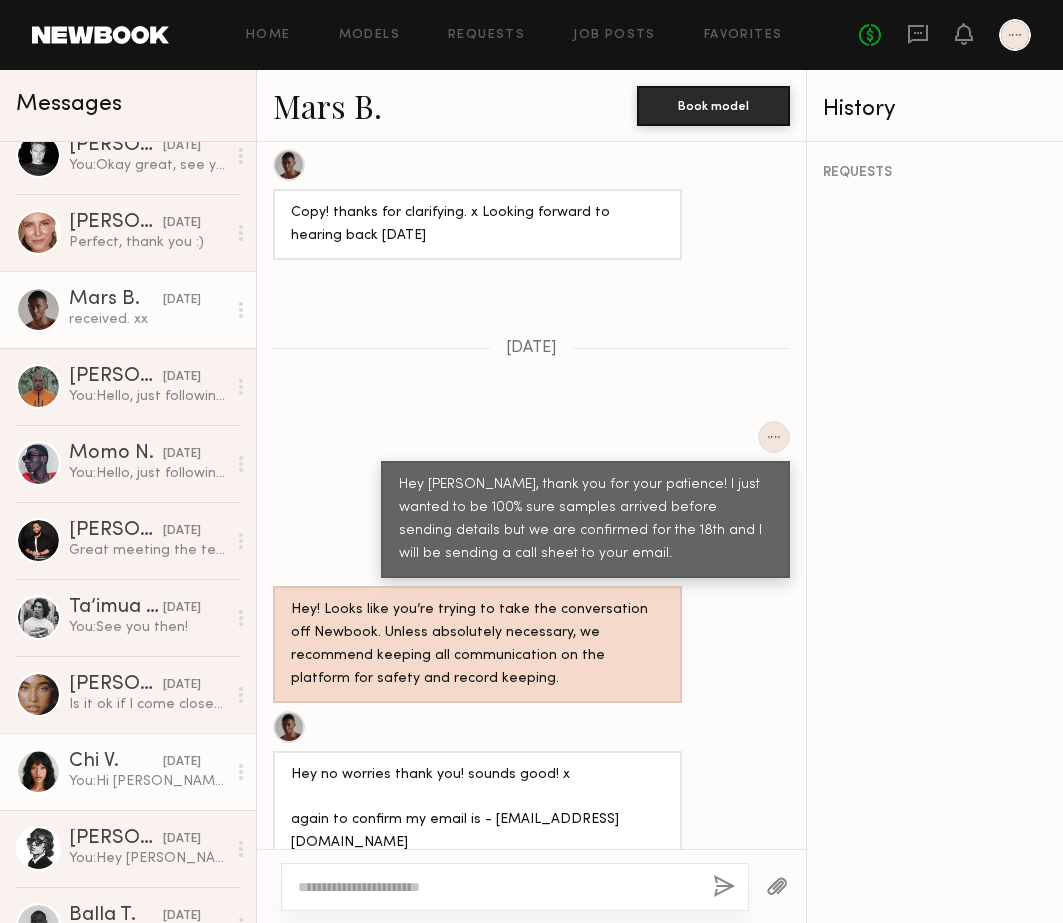 click on "Chi V." 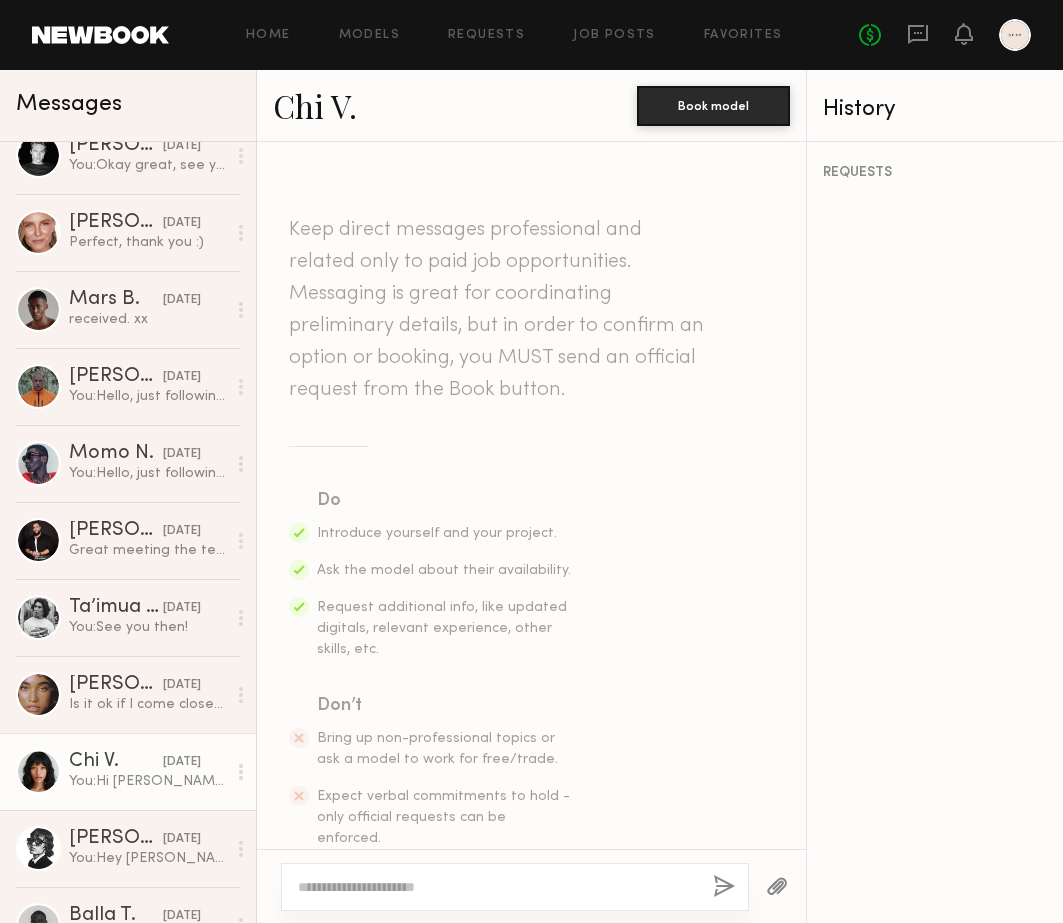 scroll, scrollTop: 639, scrollLeft: 0, axis: vertical 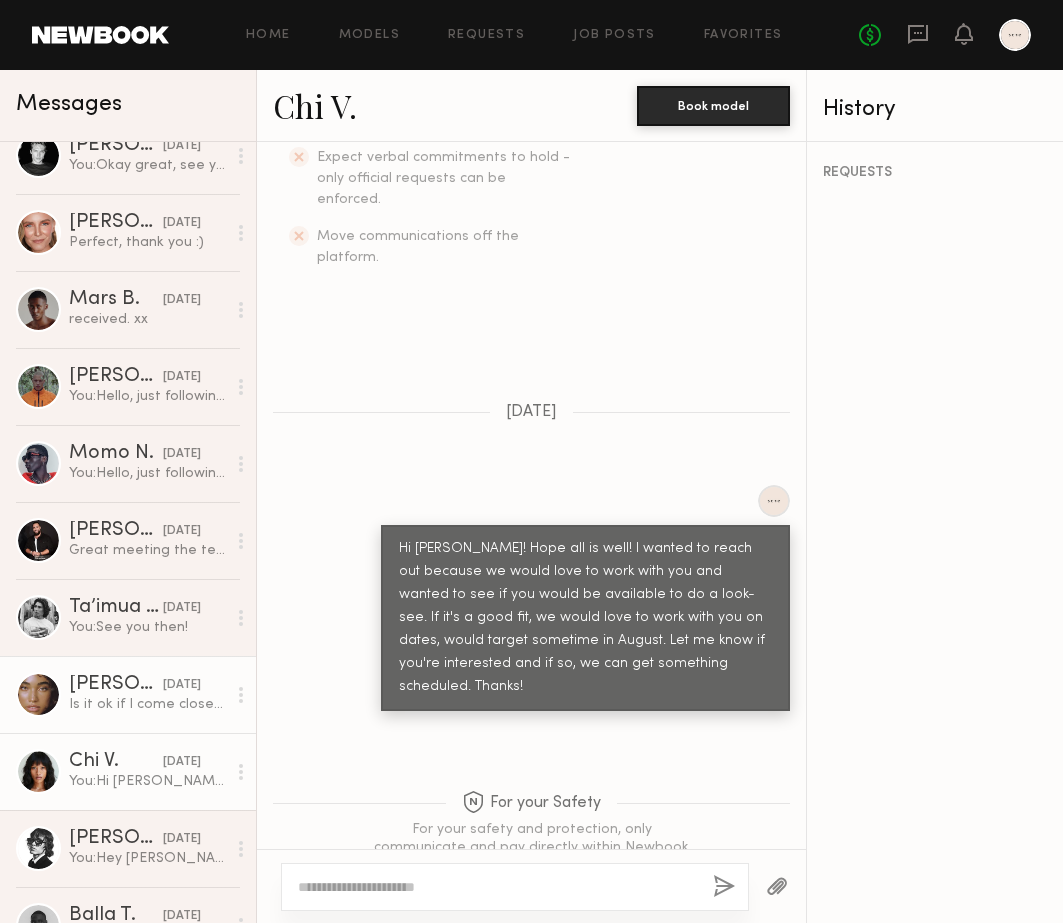 click on "Is it ok if I come closer to 1?" 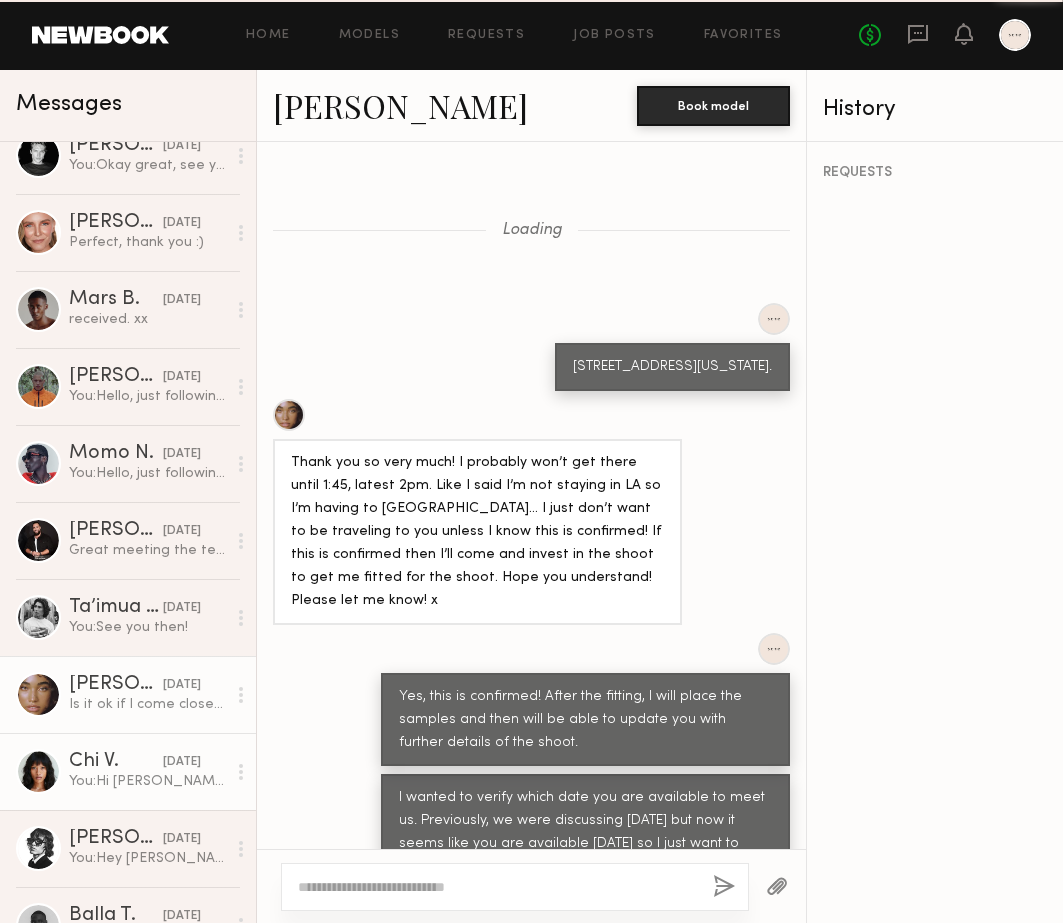 scroll, scrollTop: 1076, scrollLeft: 0, axis: vertical 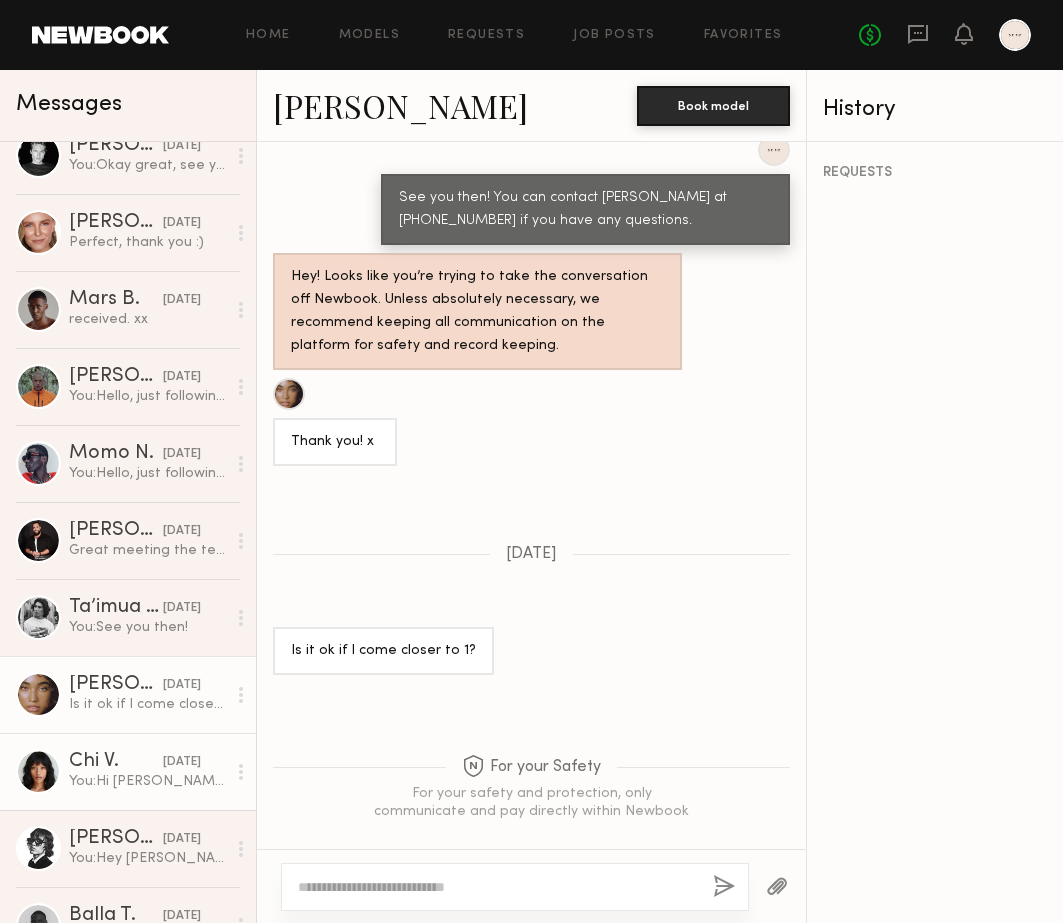 click on "07/16/2024" 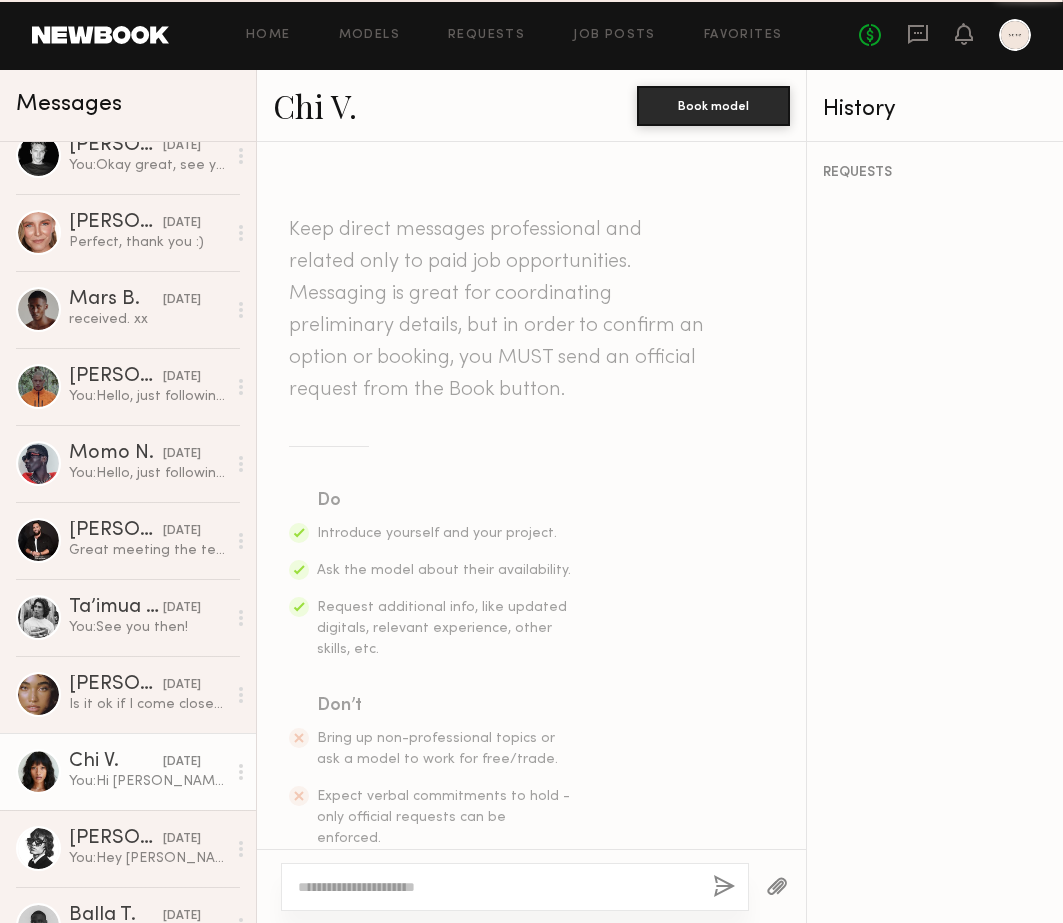 scroll, scrollTop: 639, scrollLeft: 0, axis: vertical 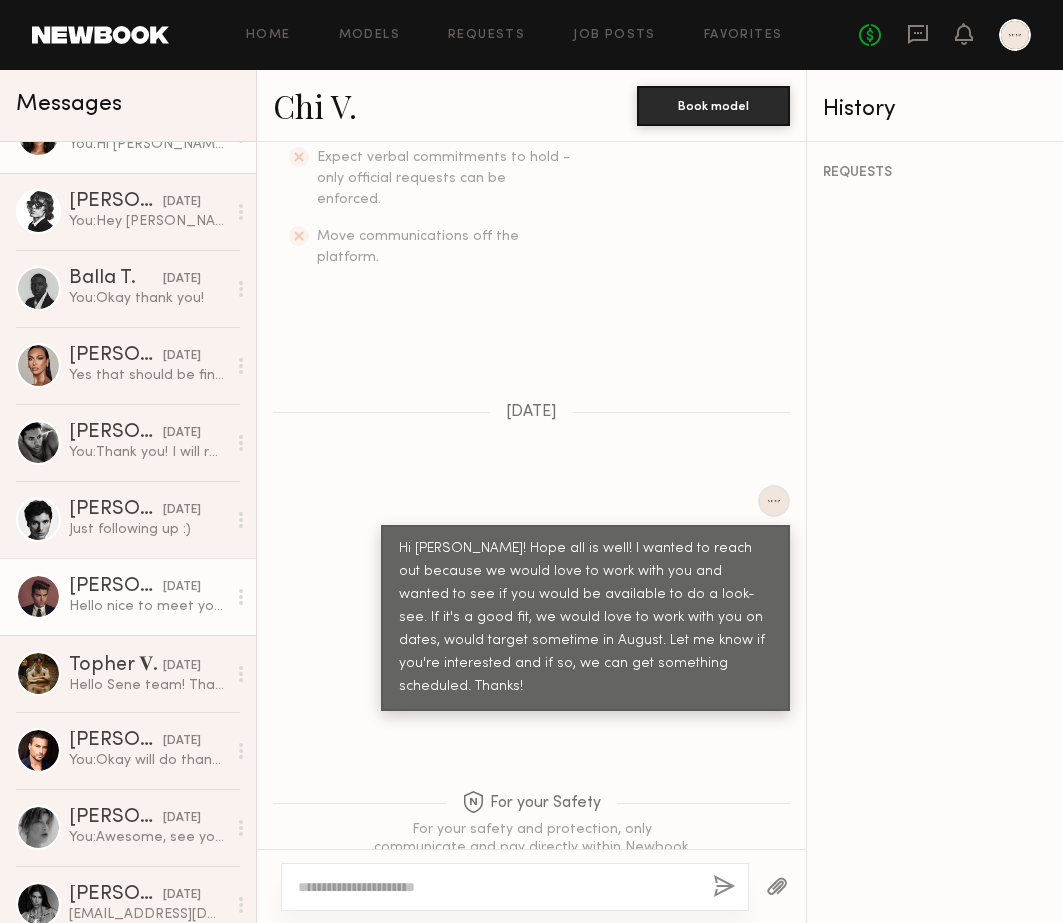 click on "Hello nice to meet you! I’m actually filming a show in Palmdale until 2/4 I can meet up when I get back on 2/5!" 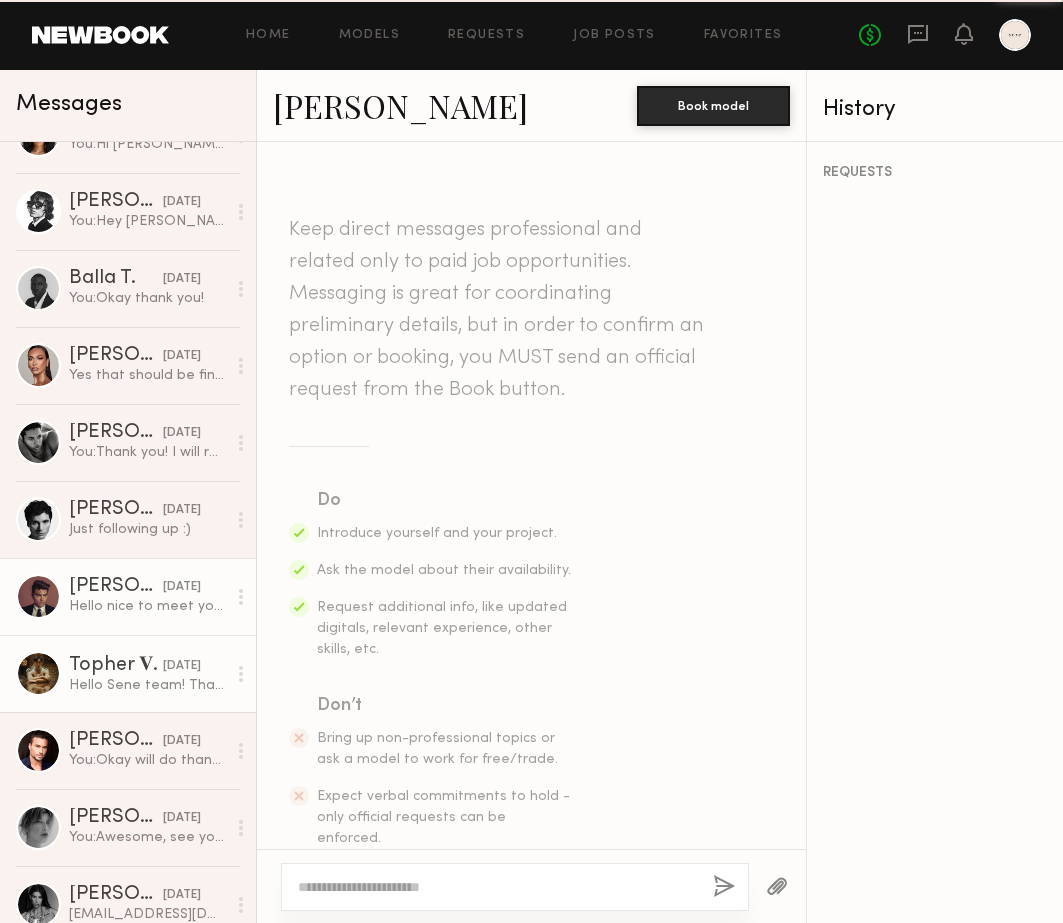scroll, scrollTop: 718, scrollLeft: 0, axis: vertical 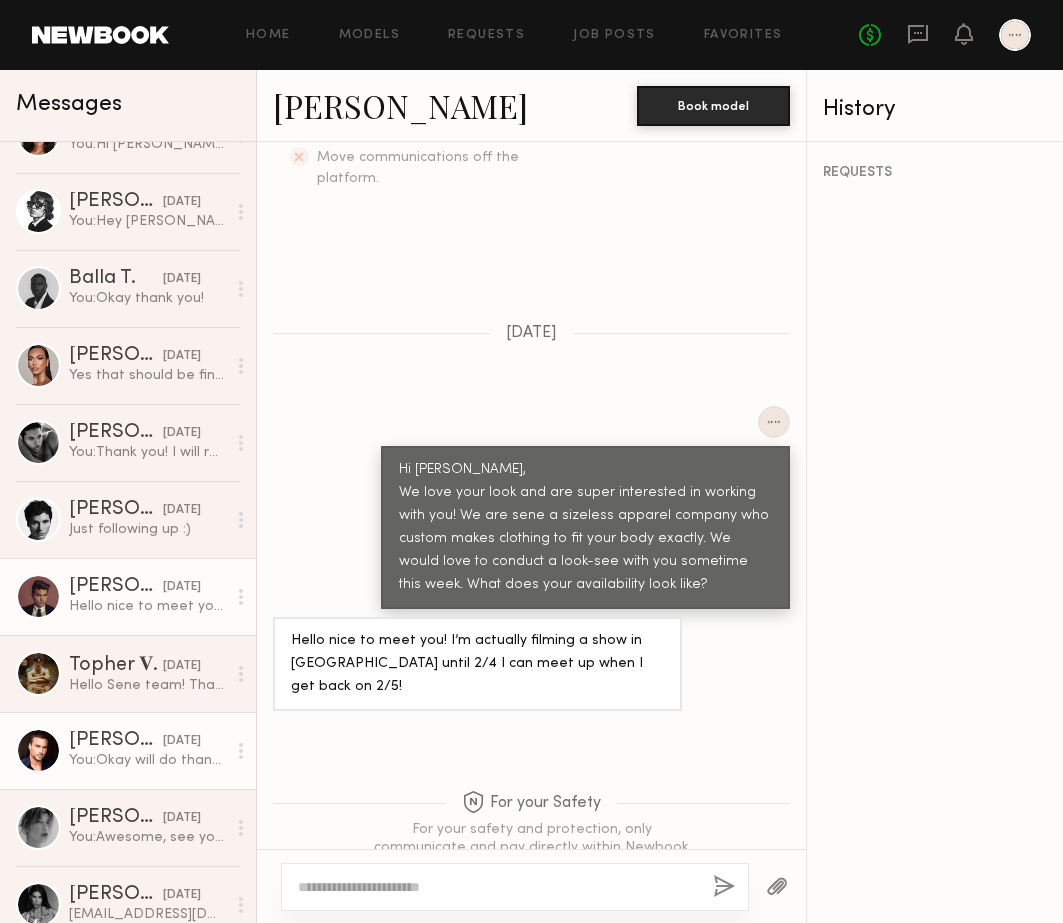 click on "You:  Okay will do thank you Chad and let me know if you have any other availability this week to come up." 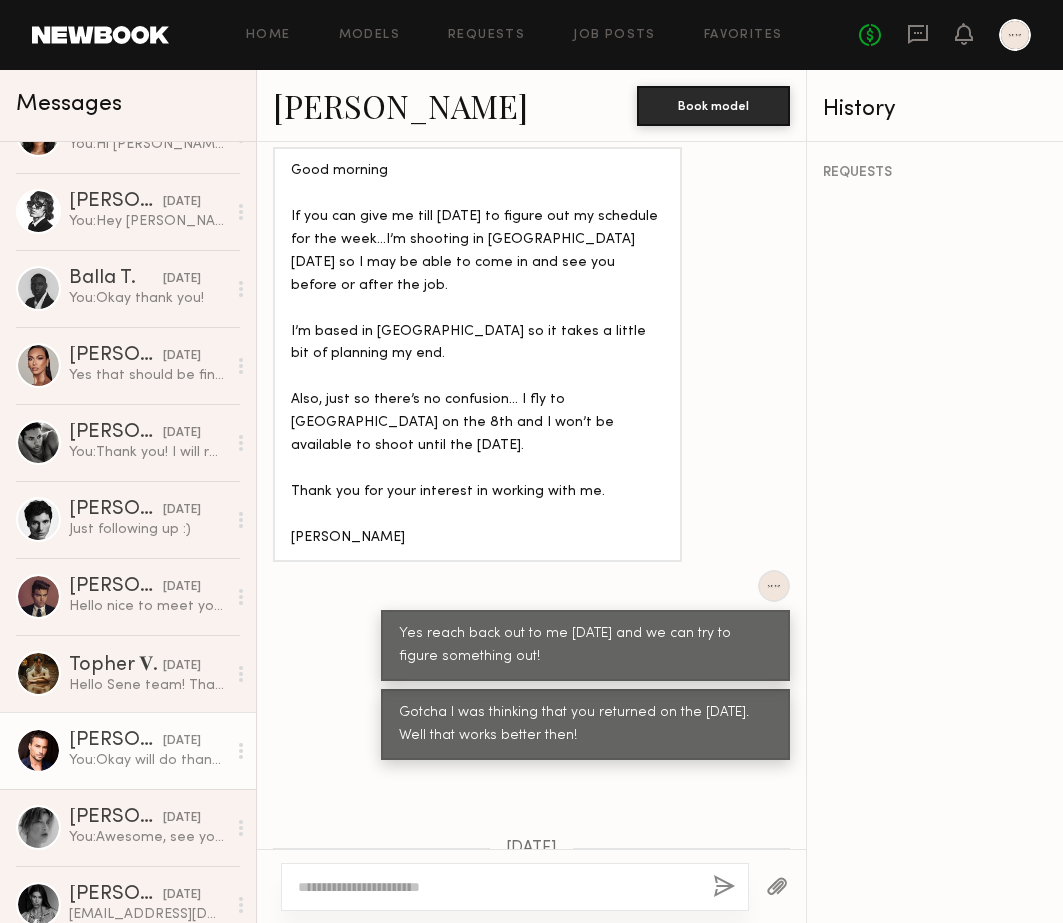 scroll, scrollTop: 496, scrollLeft: 0, axis: vertical 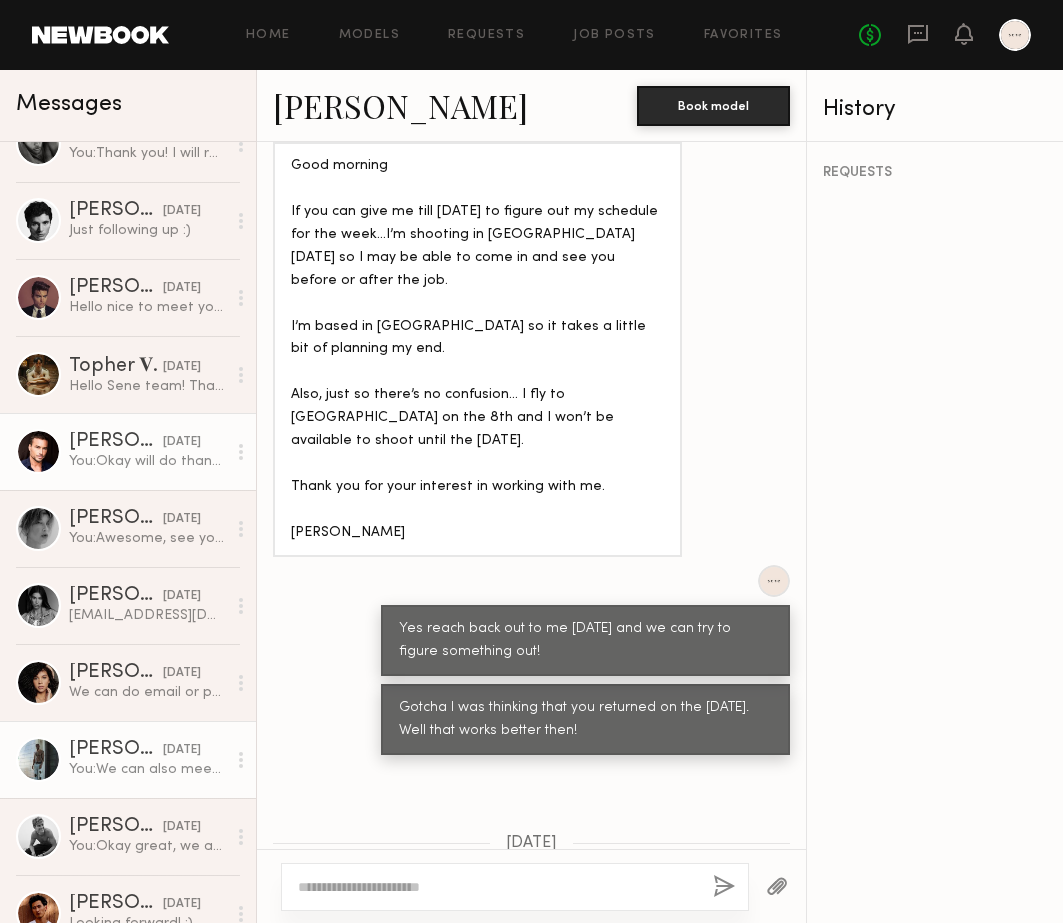 click on "08/31/2023" 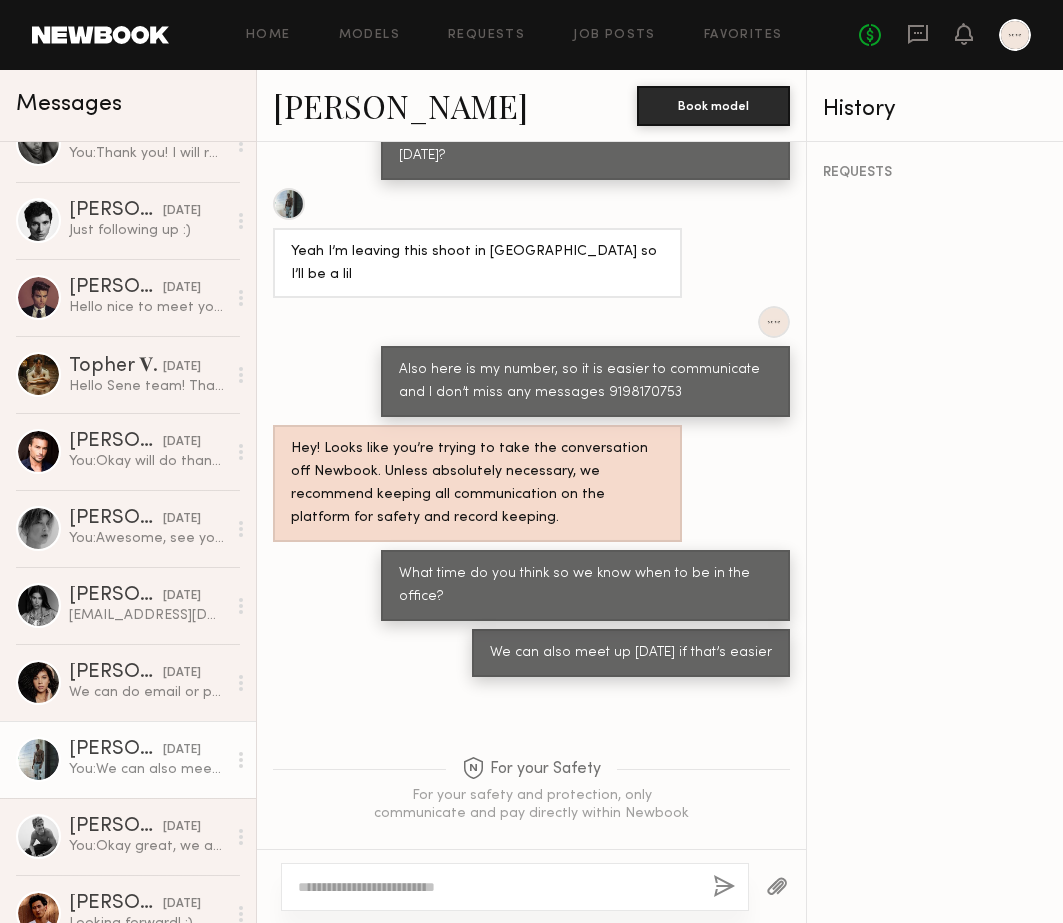 scroll, scrollTop: 1135, scrollLeft: 0, axis: vertical 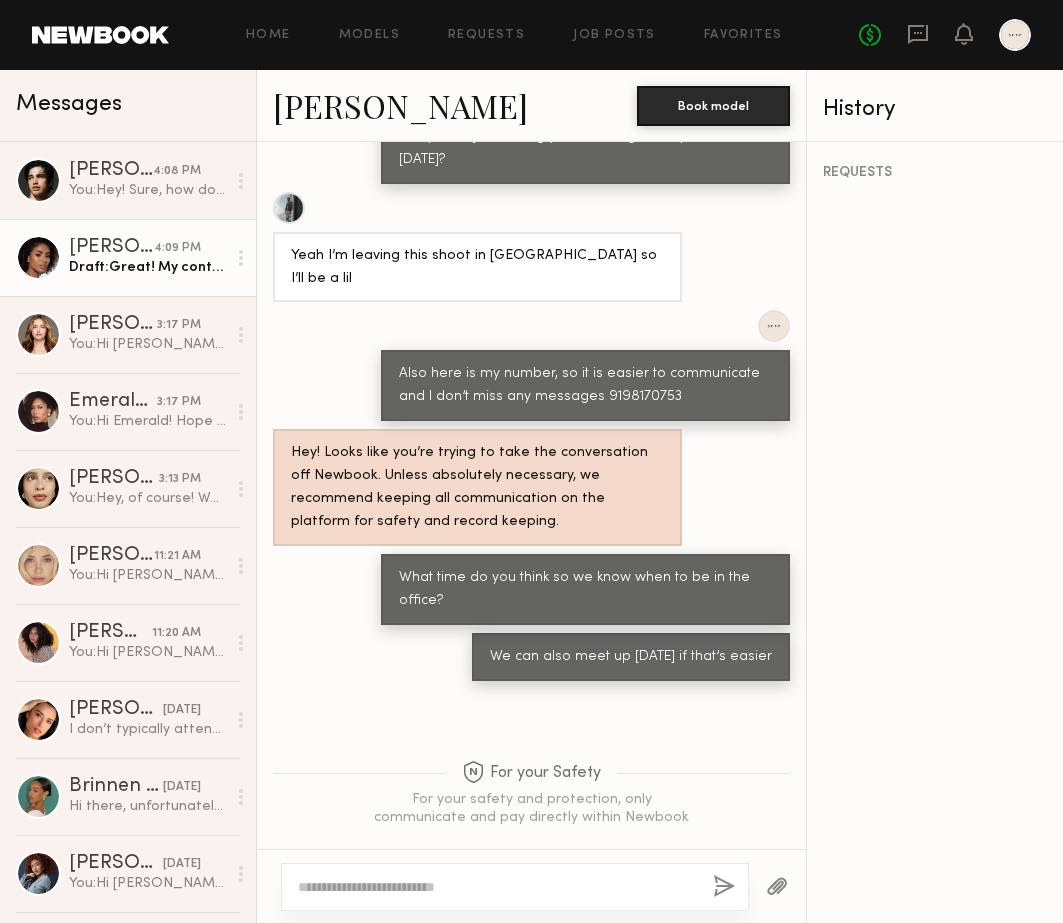 click on "[PERSON_NAME]" 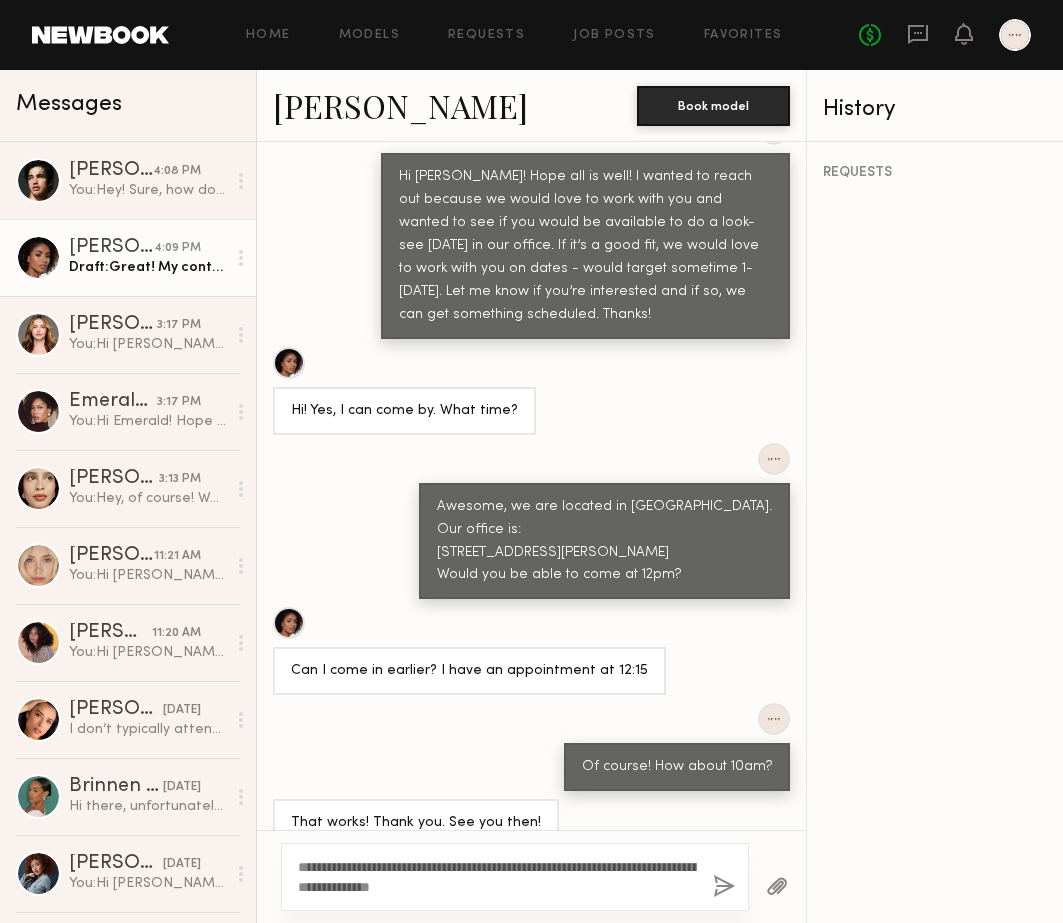 scroll, scrollTop: 1029, scrollLeft: 0, axis: vertical 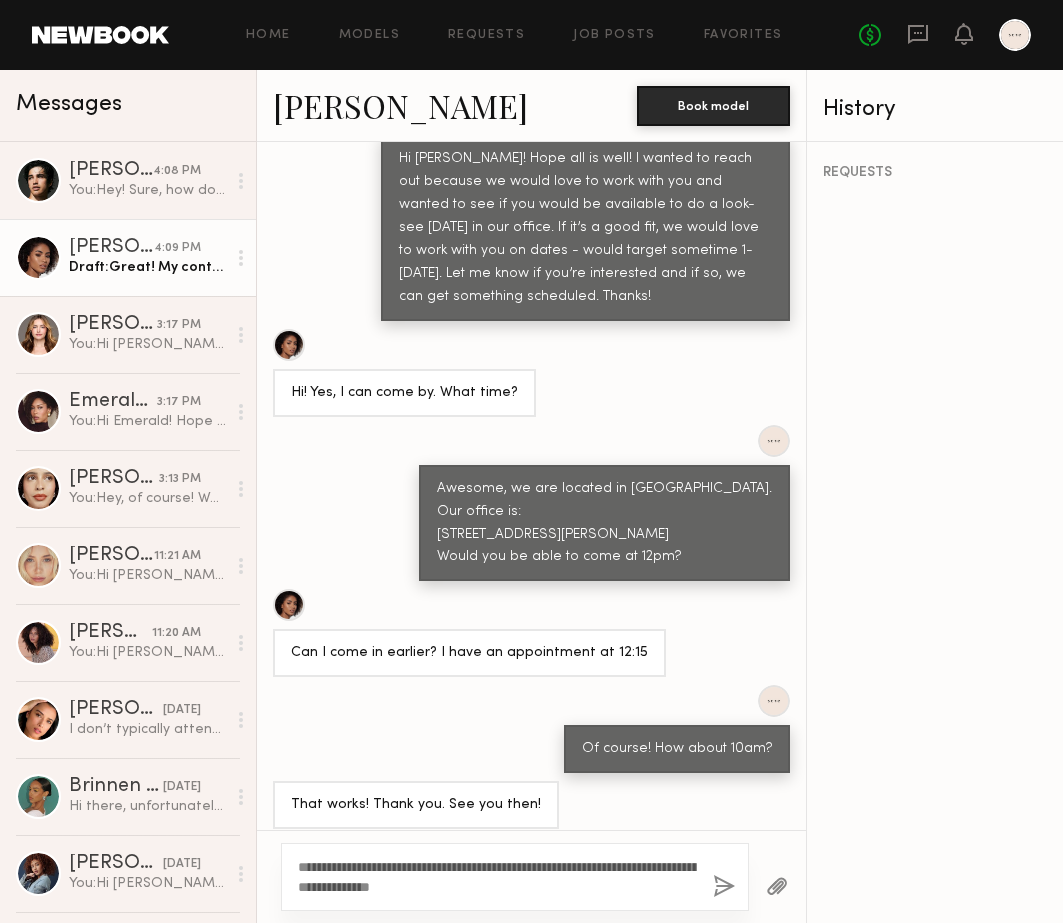 drag, startPoint x: 535, startPoint y: 888, endPoint x: 343, endPoint y: 862, distance: 193.75243 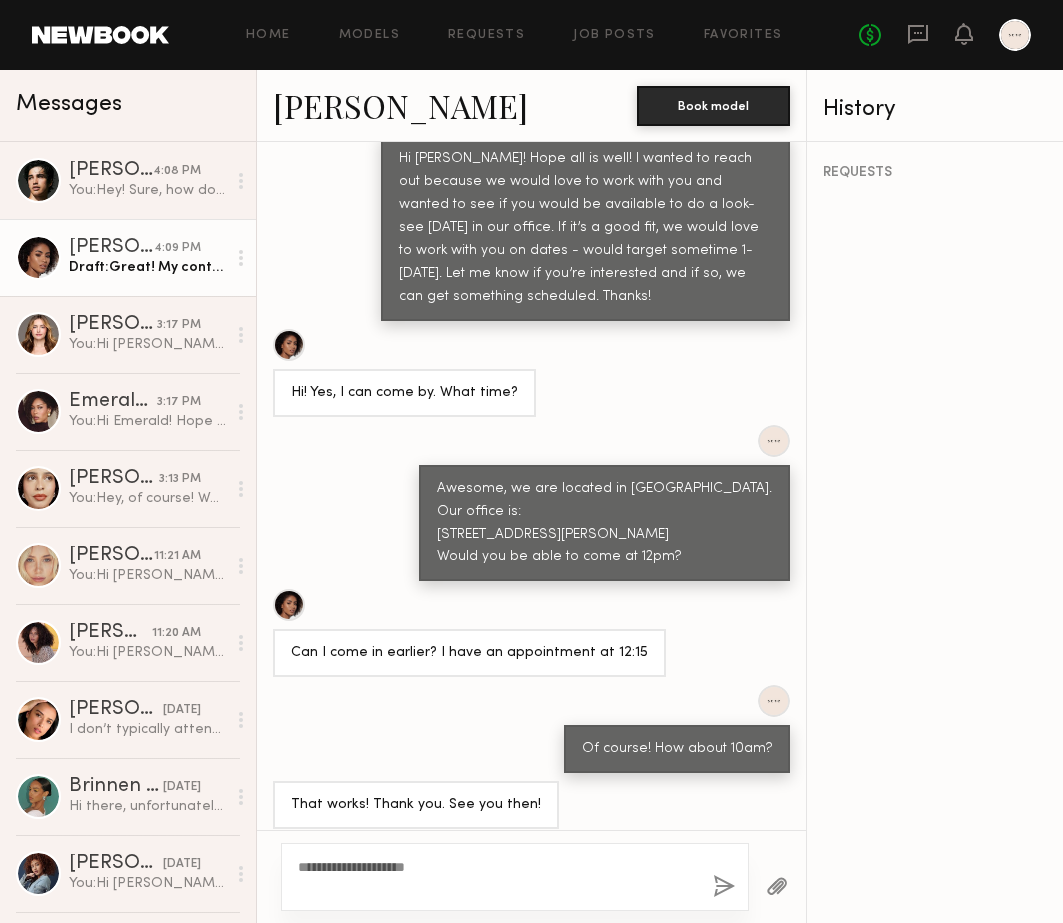 scroll, scrollTop: 1011, scrollLeft: 0, axis: vertical 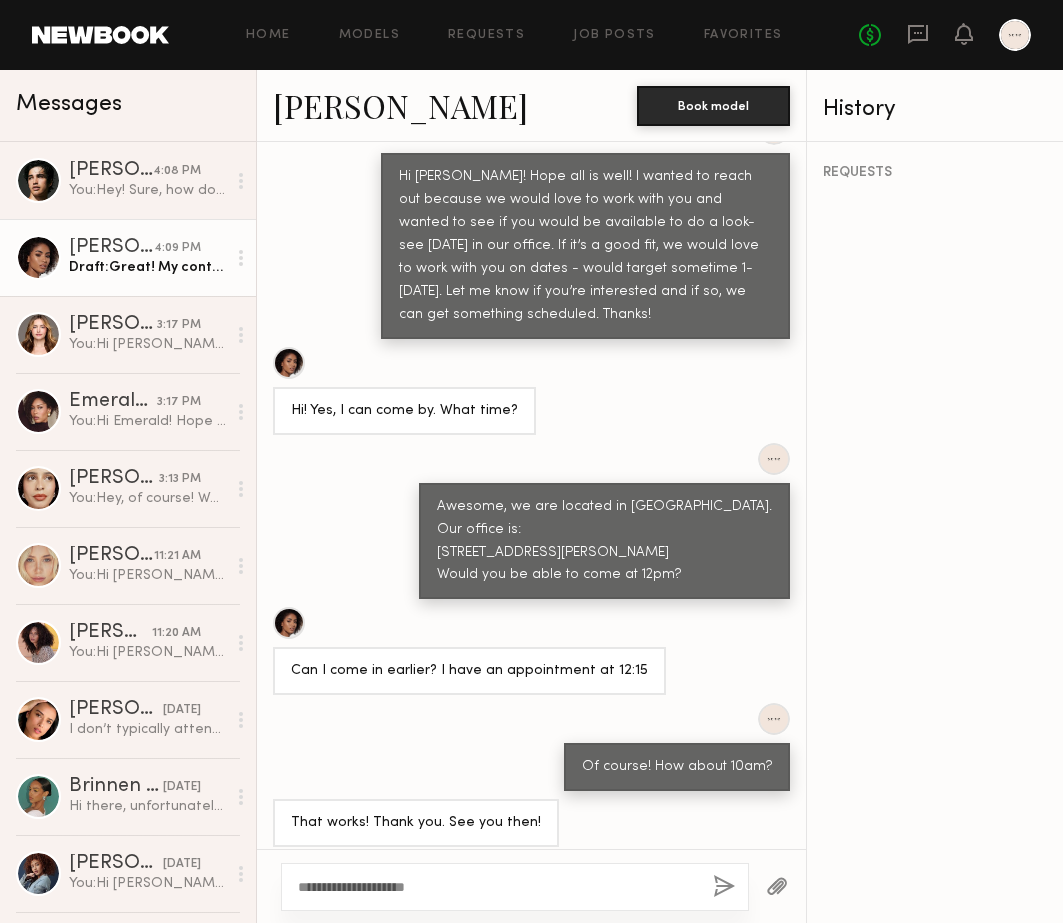 type on "**********" 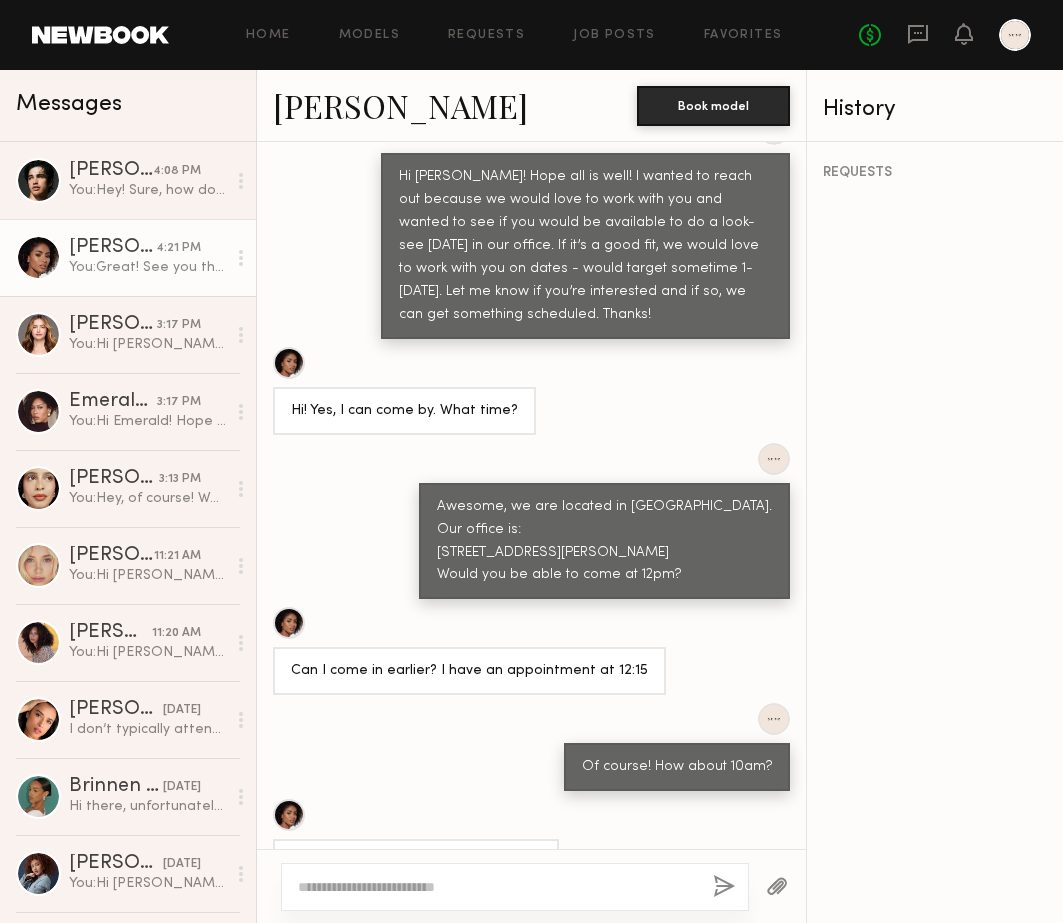 scroll, scrollTop: 1258, scrollLeft: 0, axis: vertical 